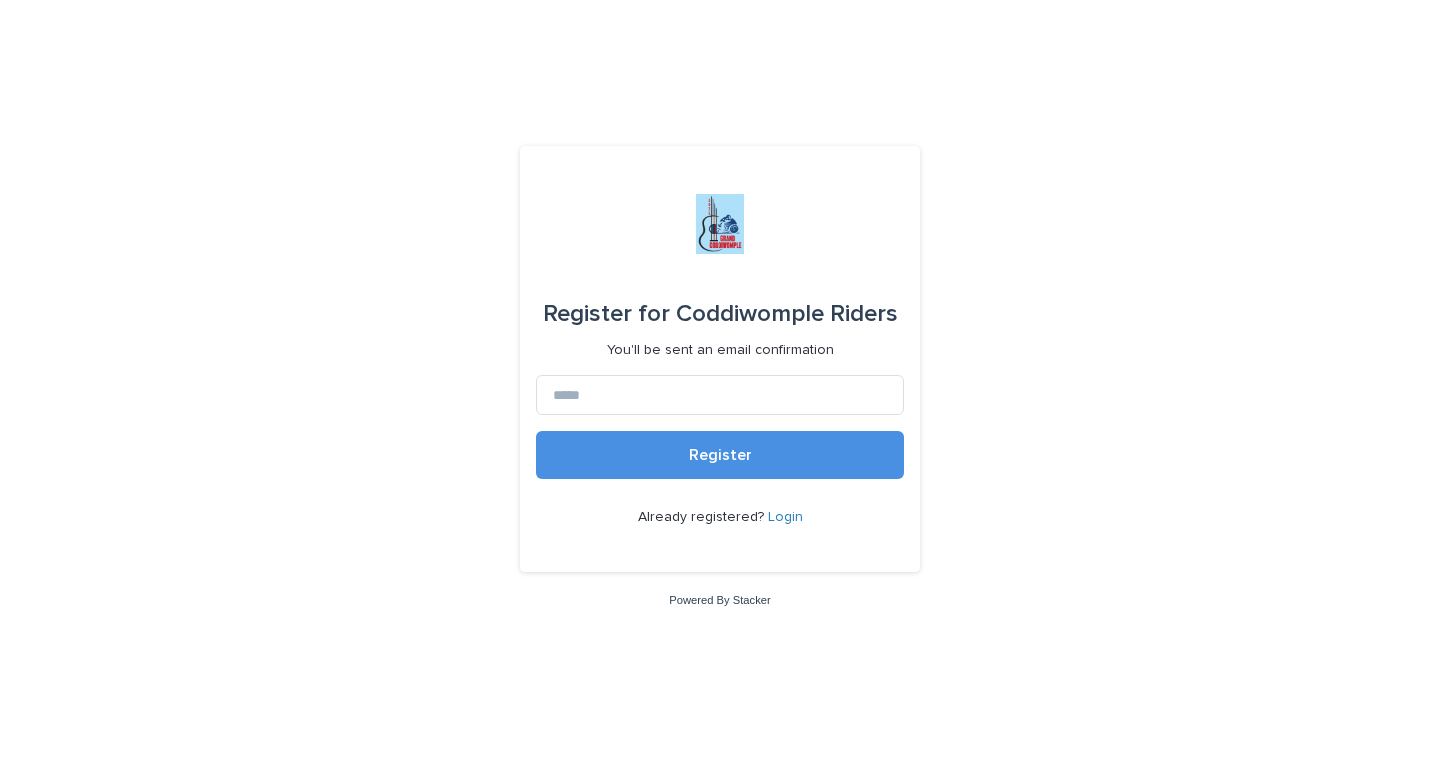 click on "Login" at bounding box center (785, 517) 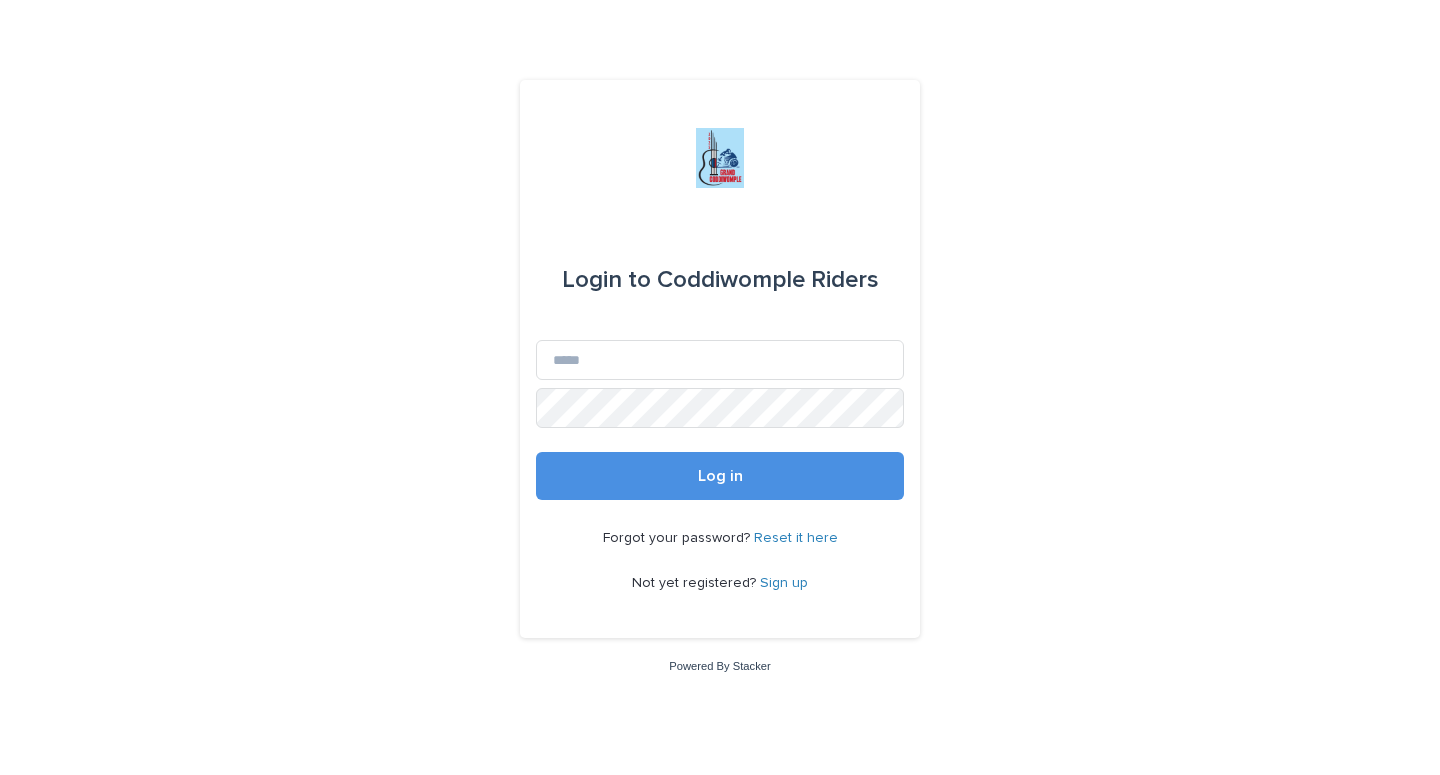 scroll, scrollTop: 0, scrollLeft: 0, axis: both 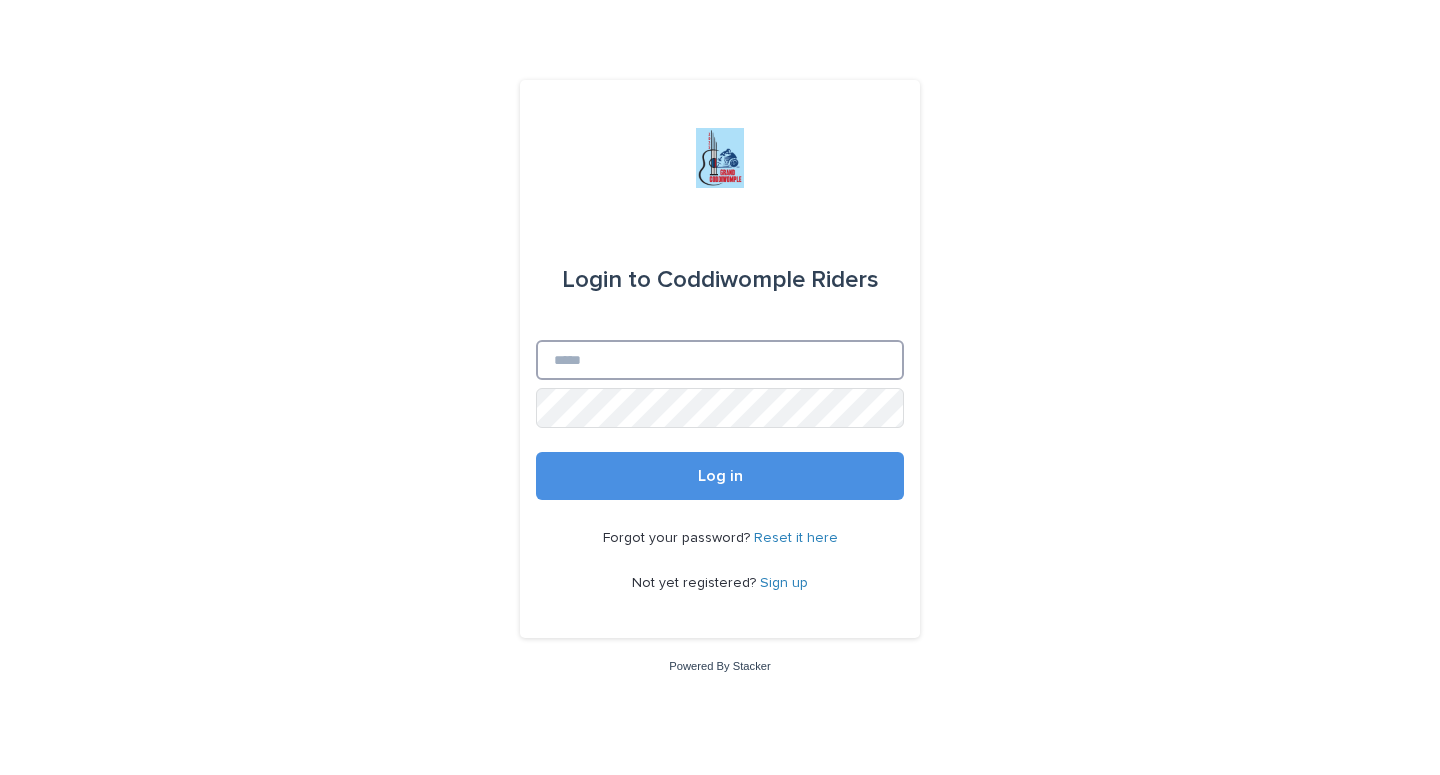click on "Email" at bounding box center (720, 360) 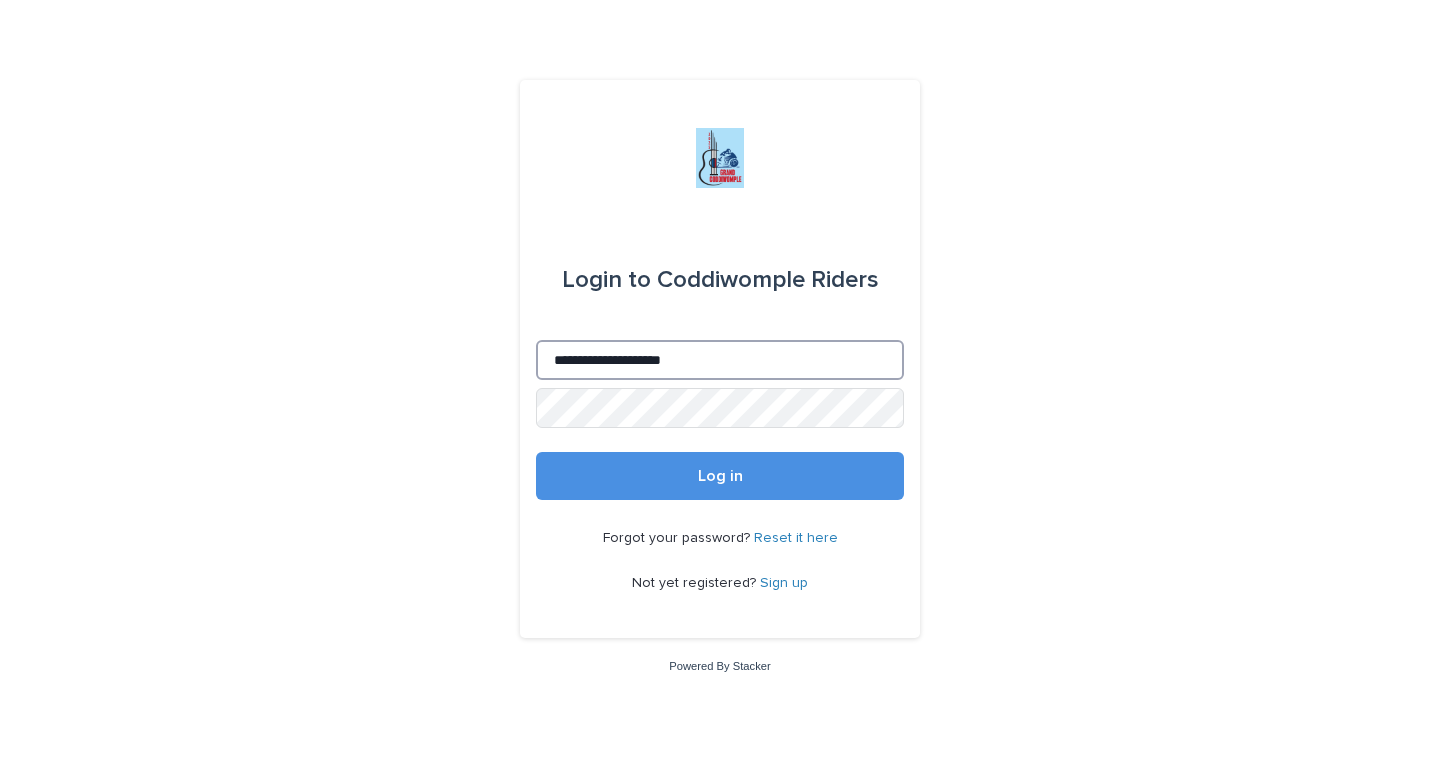 type on "**********" 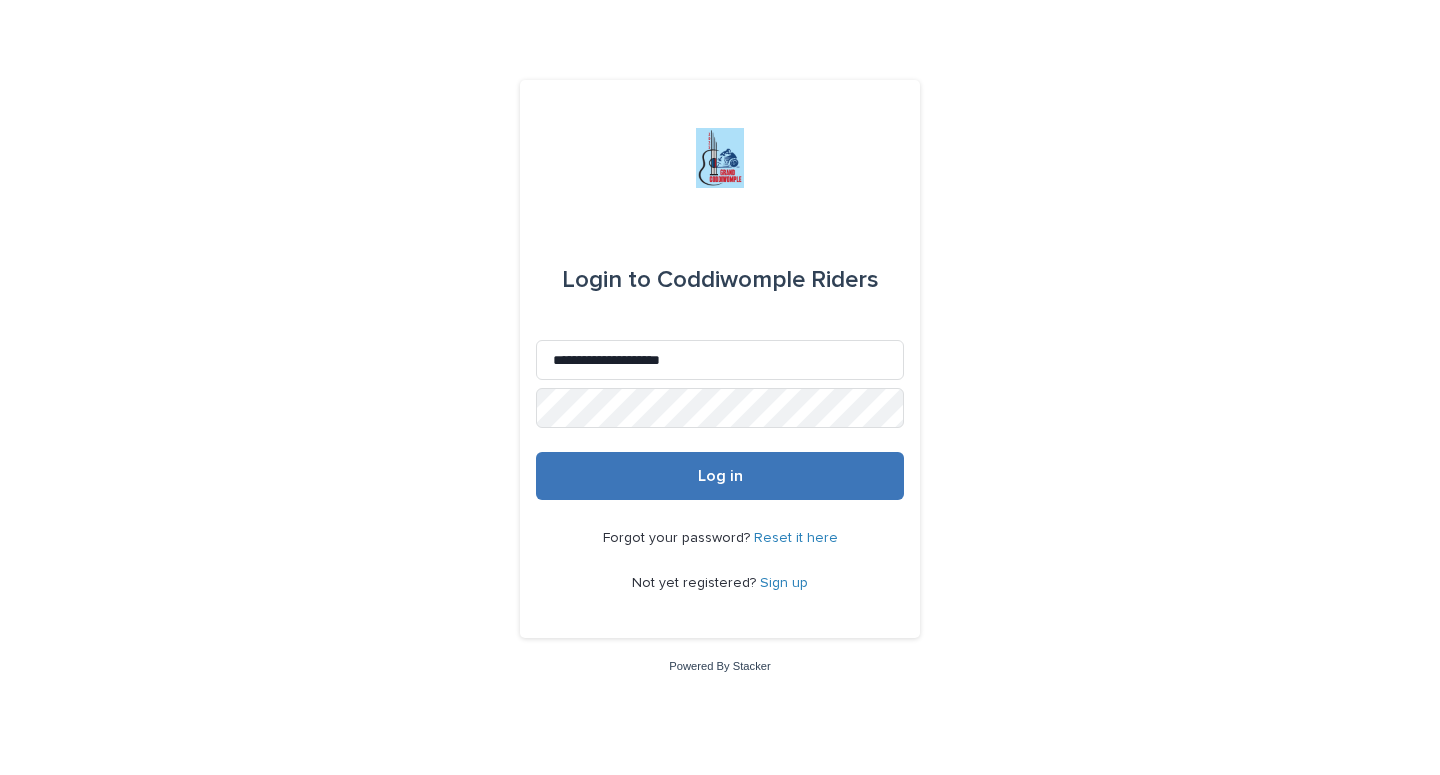 click on "Log in" at bounding box center [720, 476] 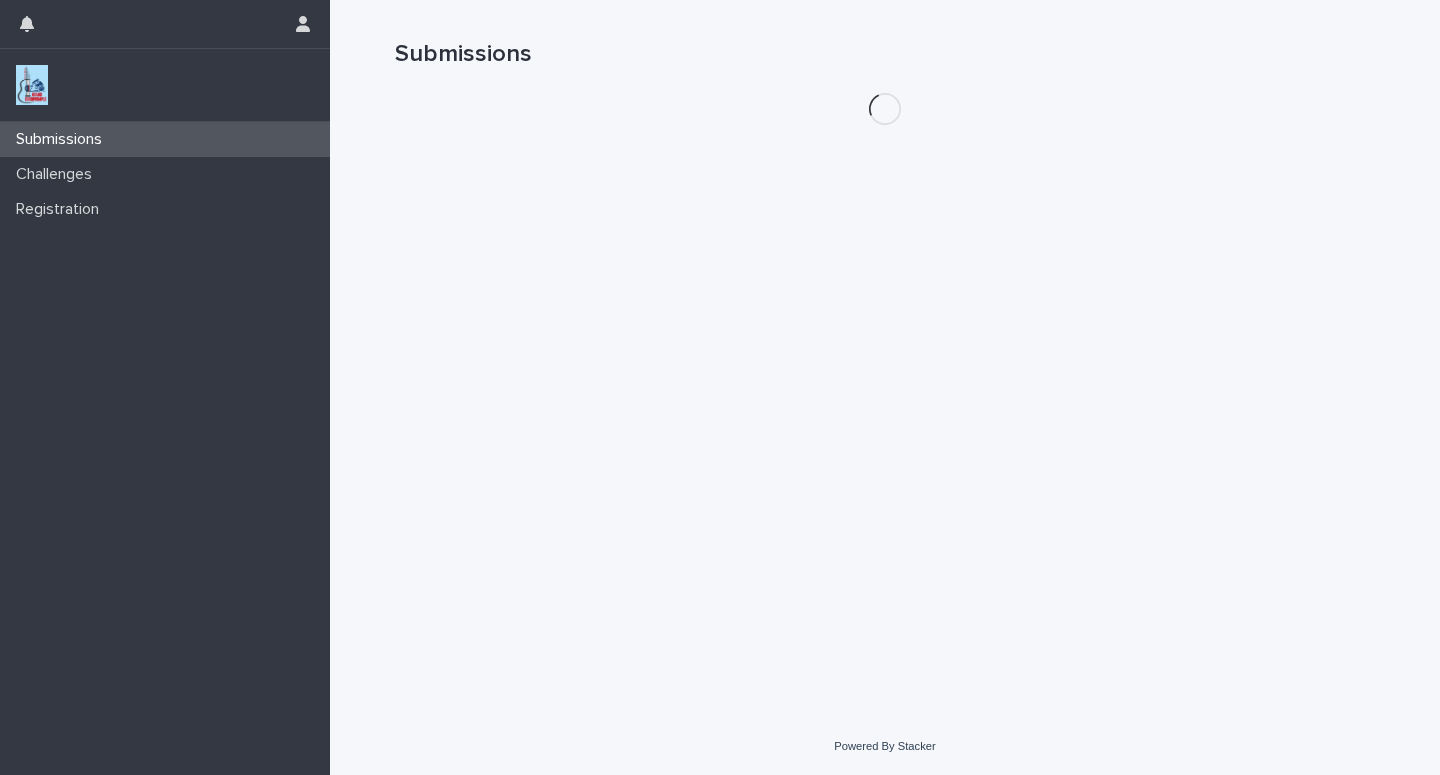 scroll, scrollTop: 0, scrollLeft: 0, axis: both 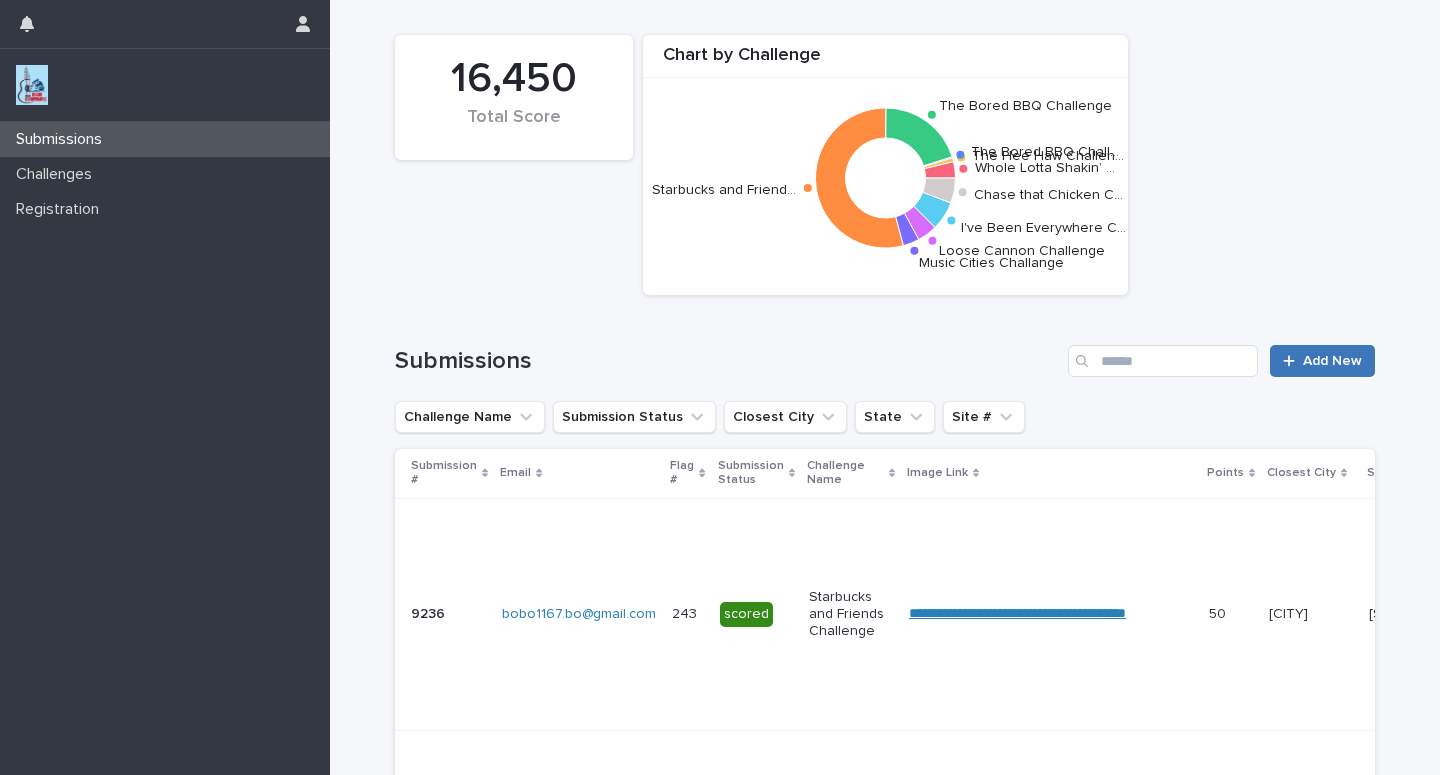click on "Add New" at bounding box center [1332, 361] 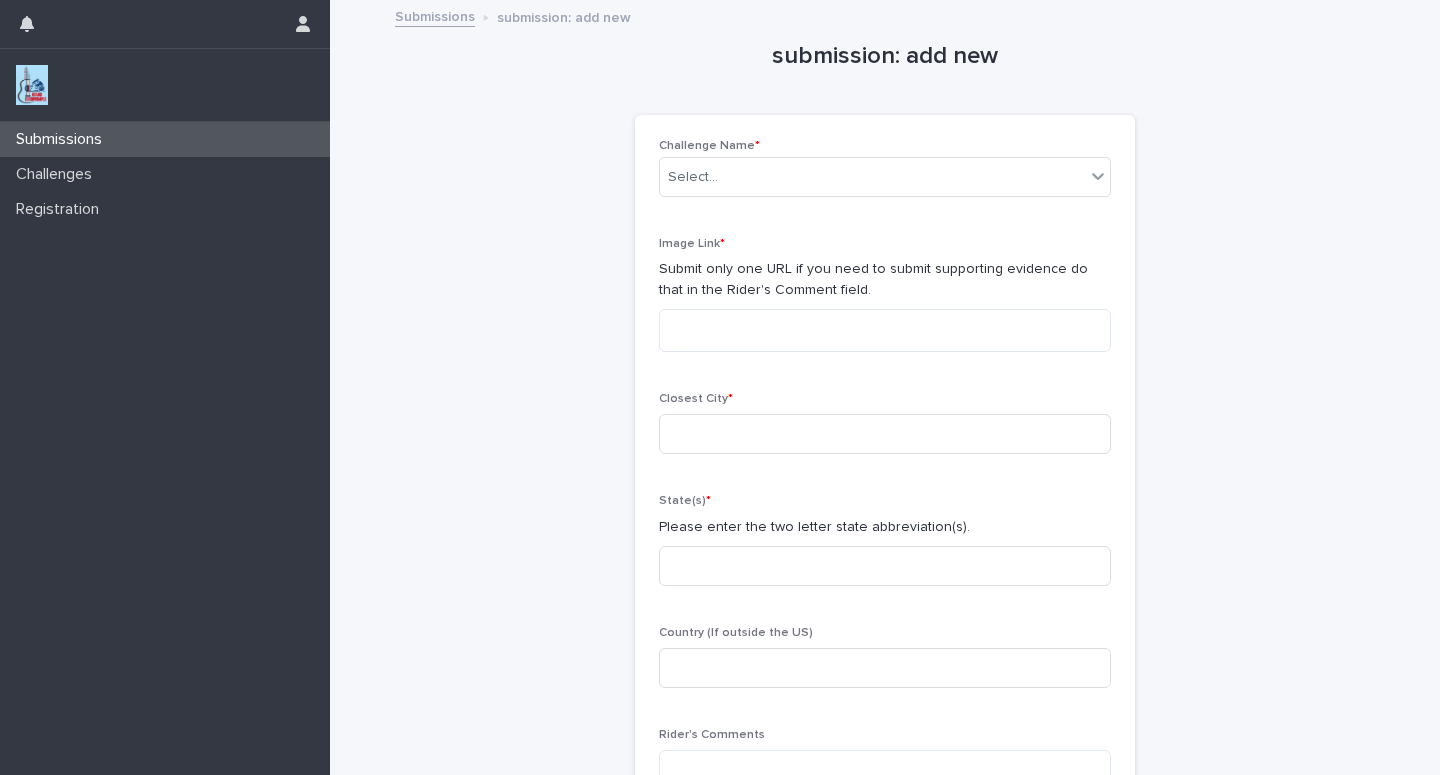 click on "Submissions Challenges Registration" at bounding box center (165, 448) 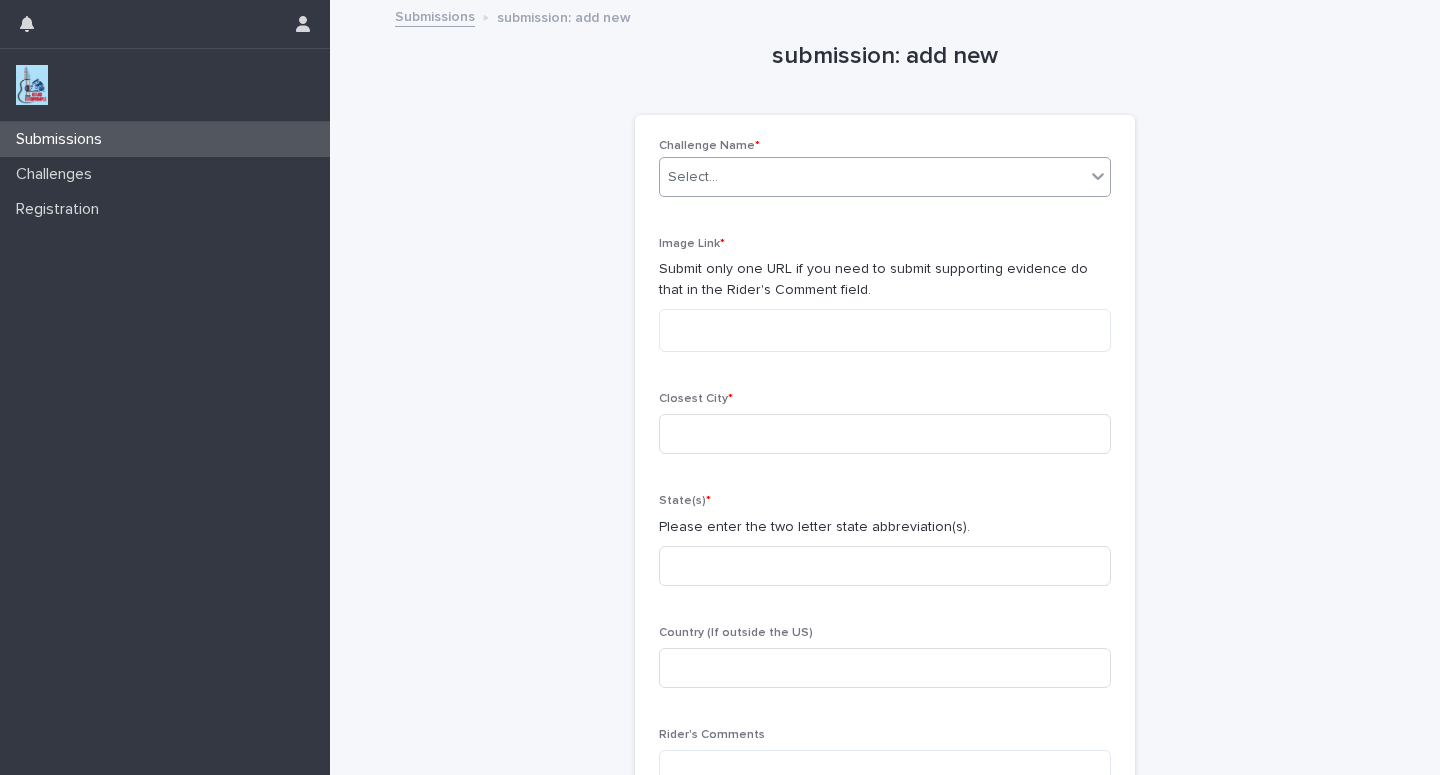 click on "Select..." at bounding box center [872, 177] 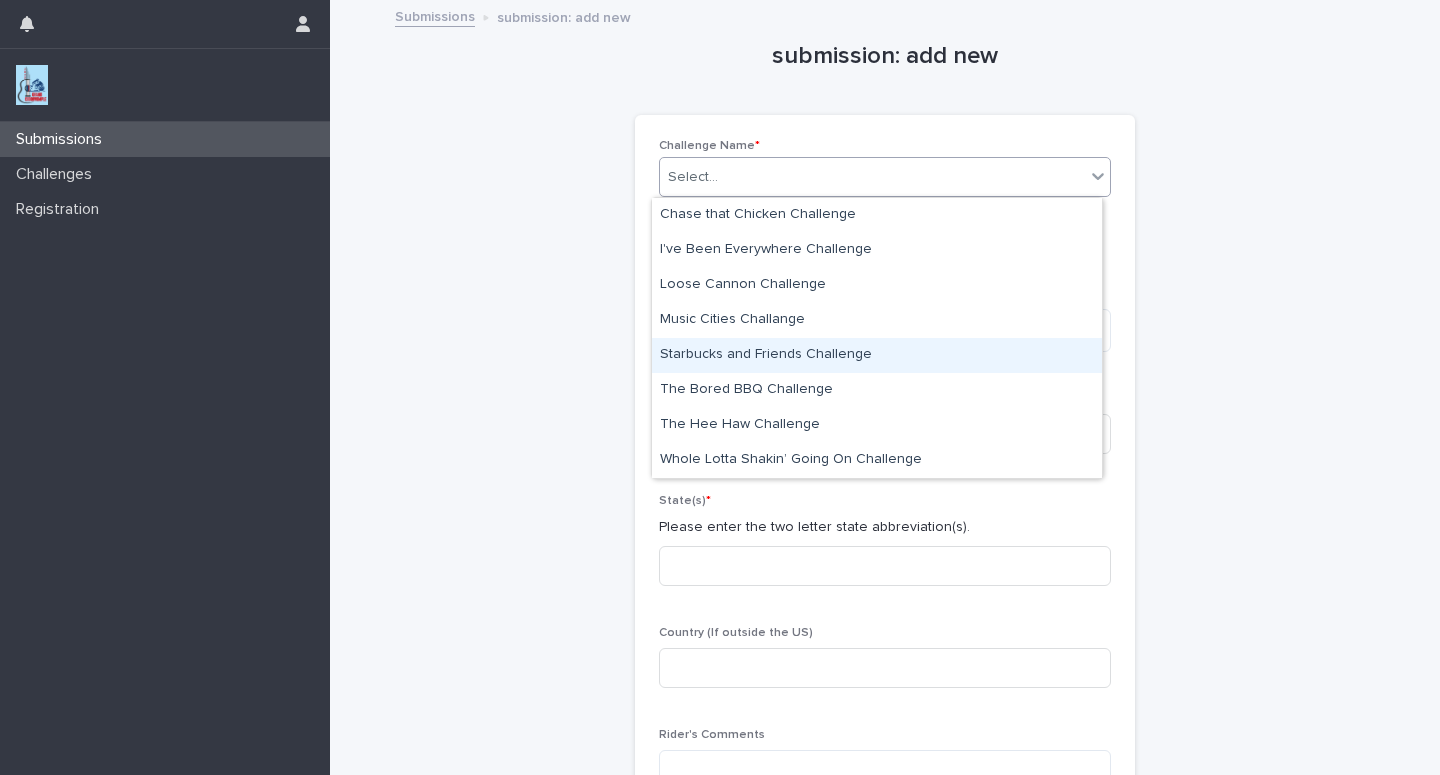 click on "Starbucks and Friends Challenge" at bounding box center [877, 355] 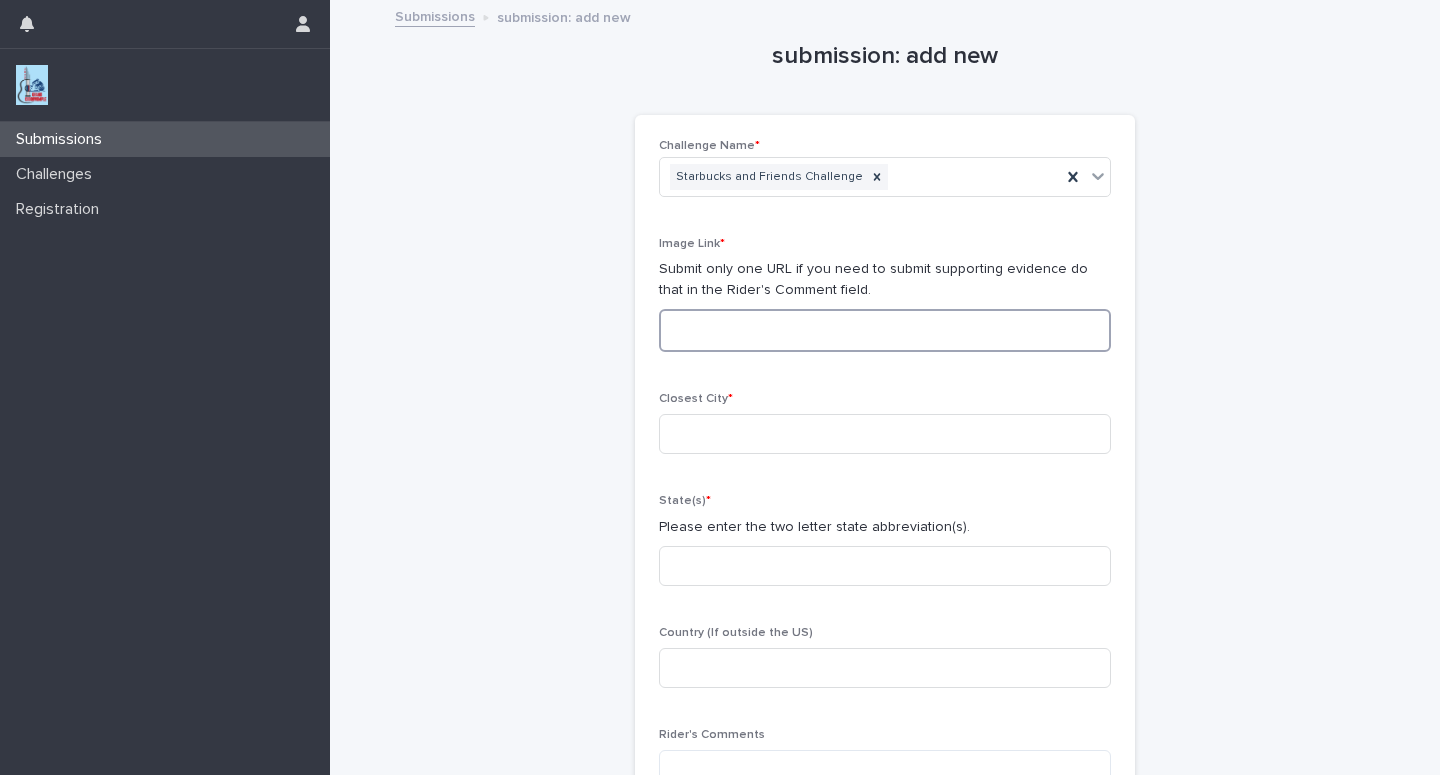 click at bounding box center (885, 330) 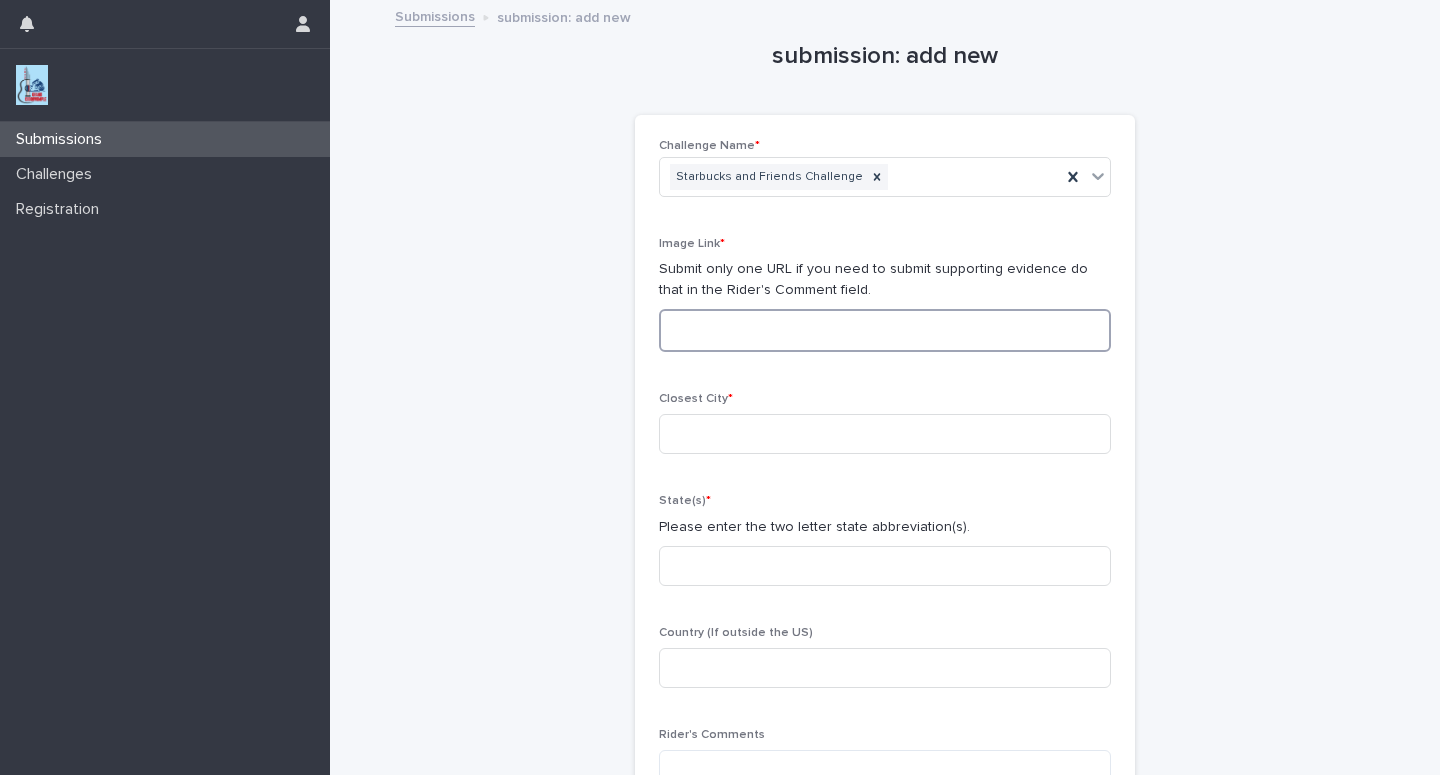 paste on "**********" 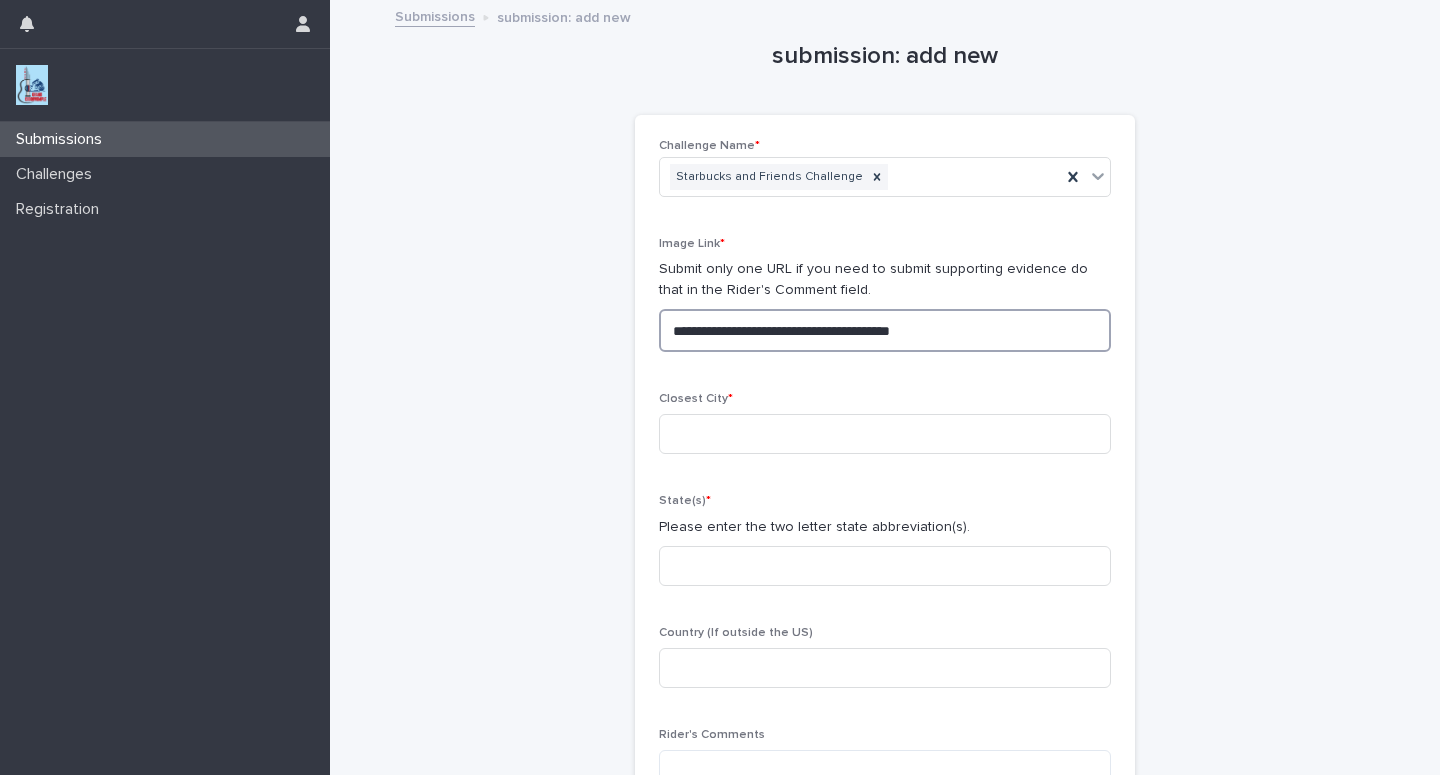 type on "**********" 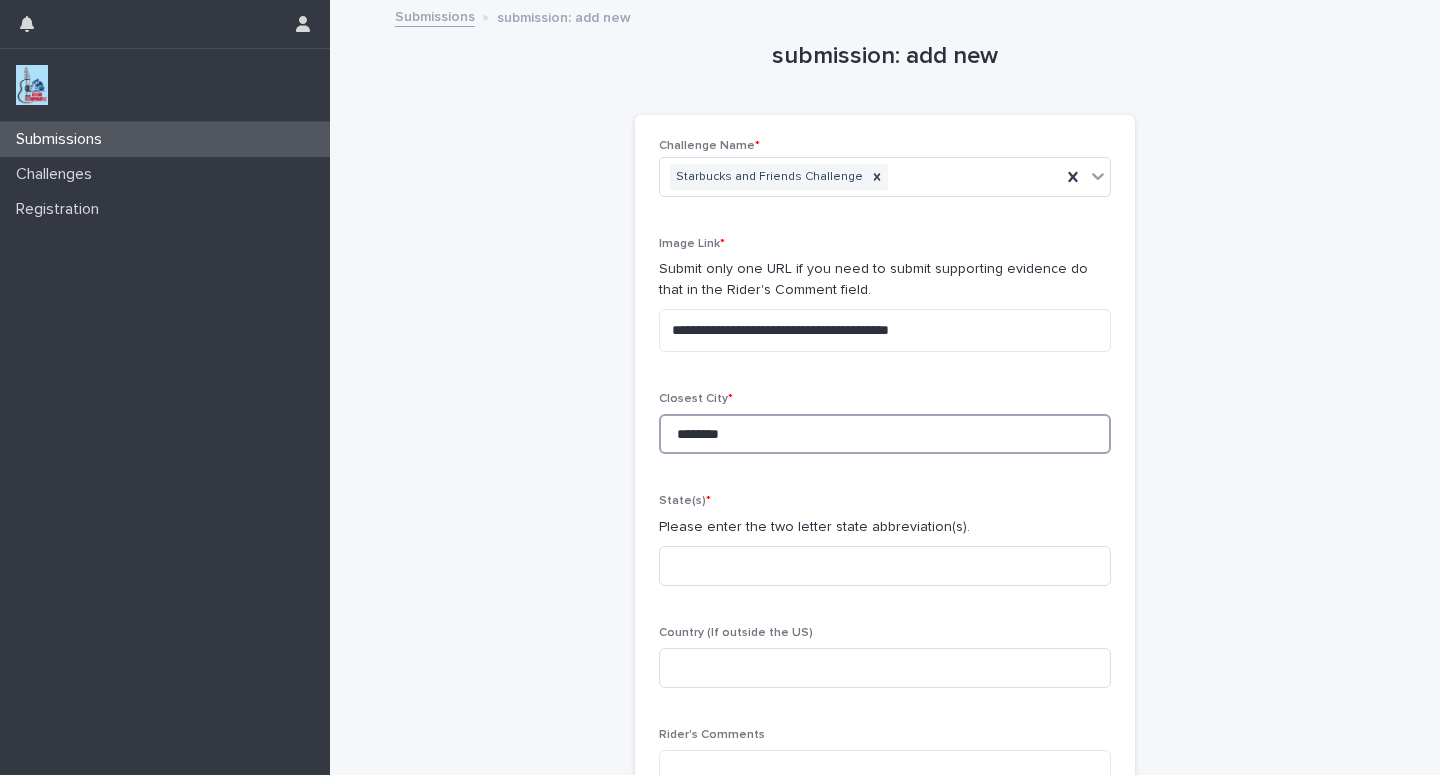 type on "********" 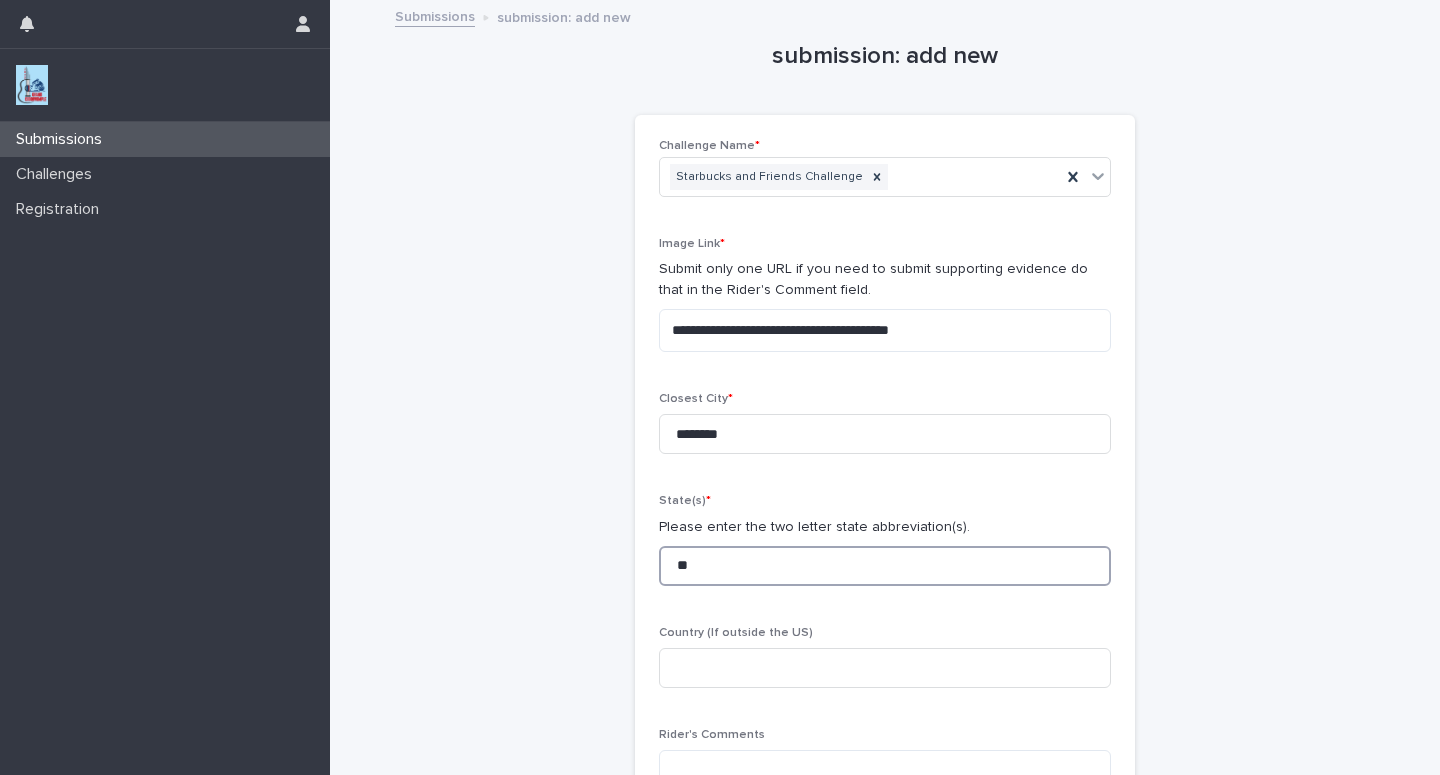 type on "**" 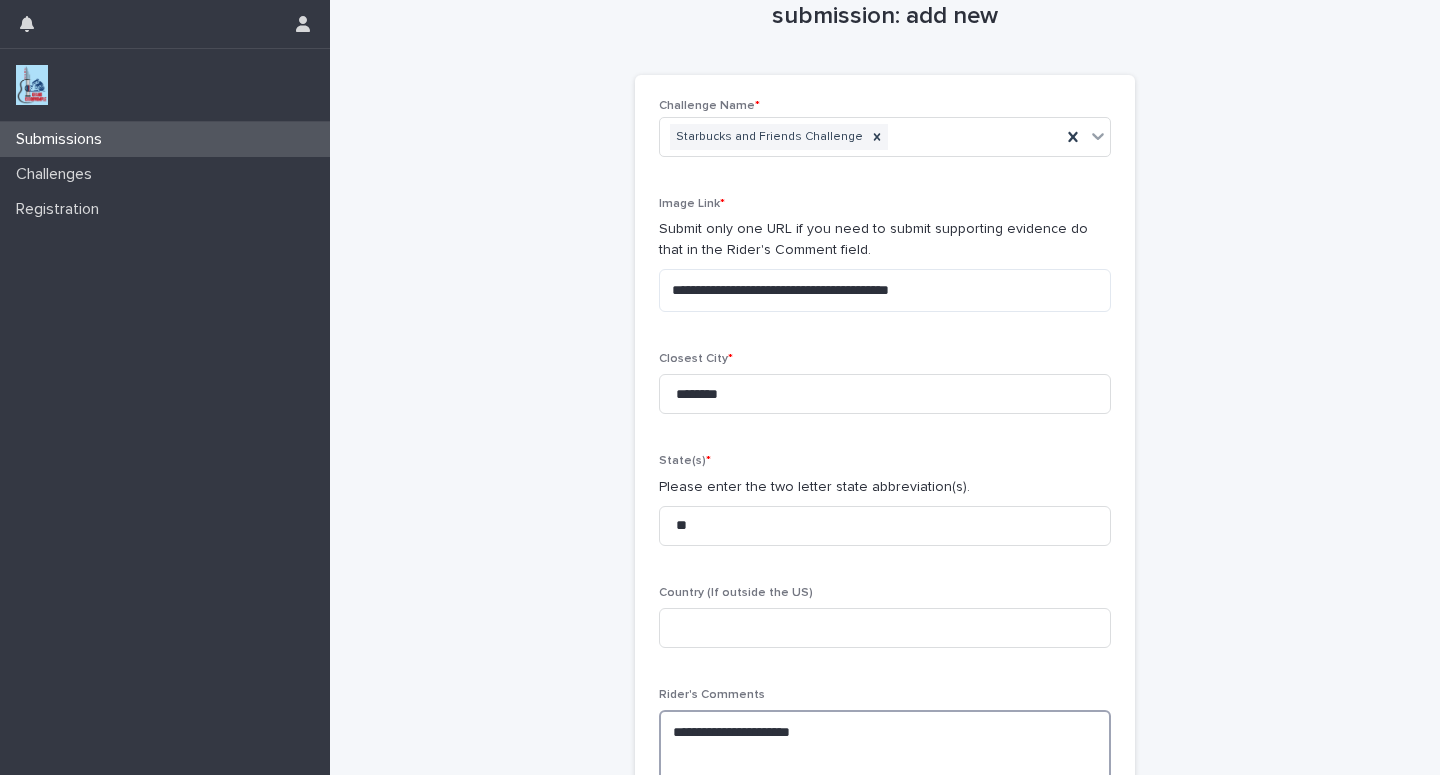 scroll, scrollTop: 40, scrollLeft: 0, axis: vertical 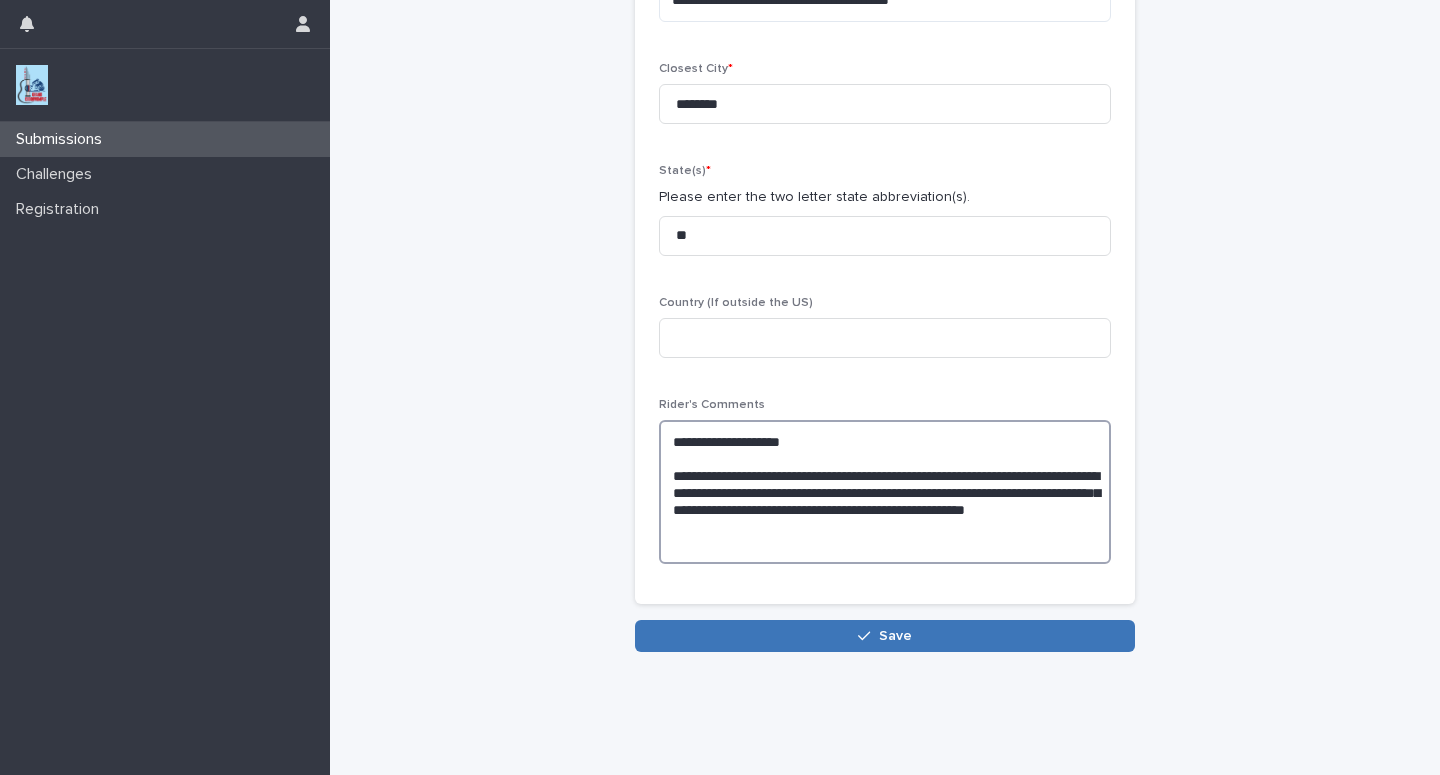 type on "**********" 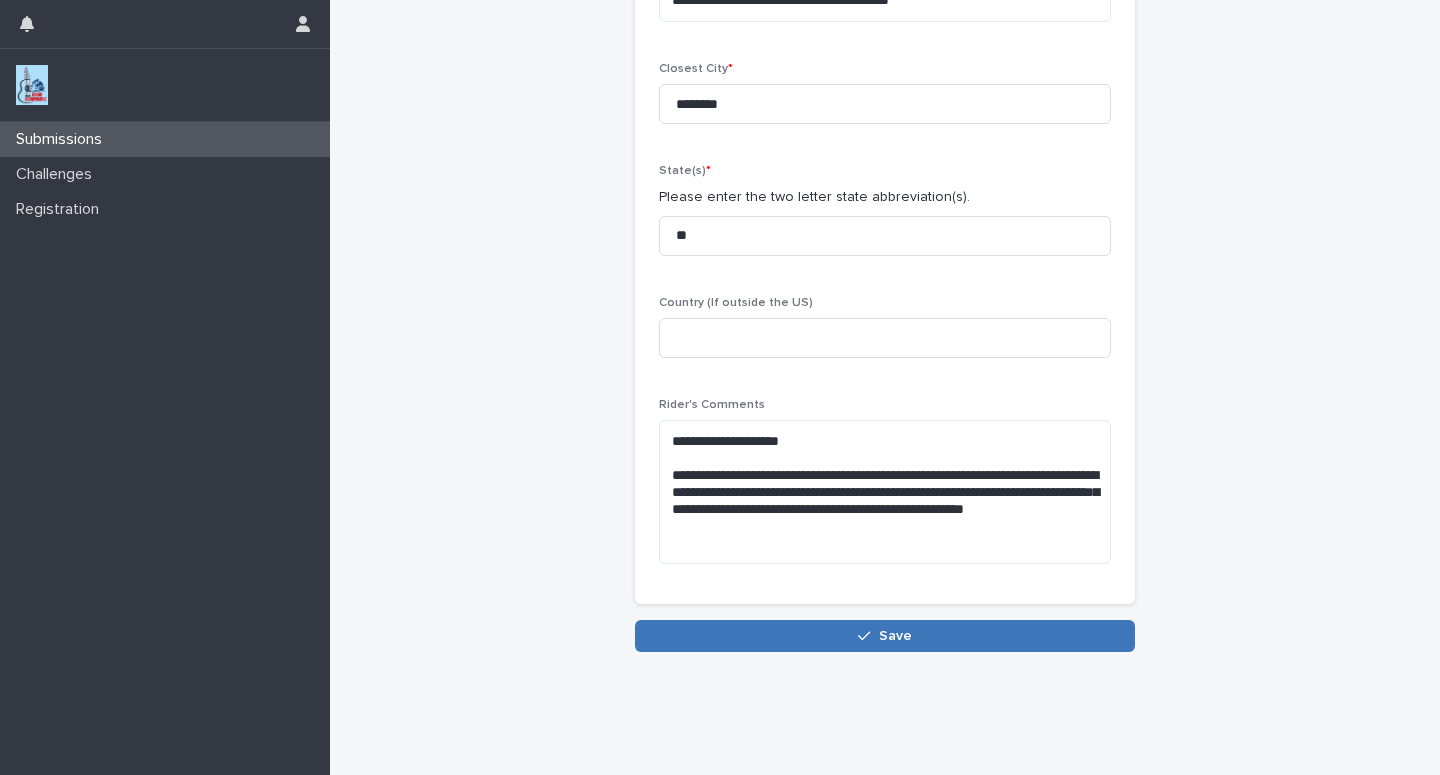 click on "Save" at bounding box center [885, 636] 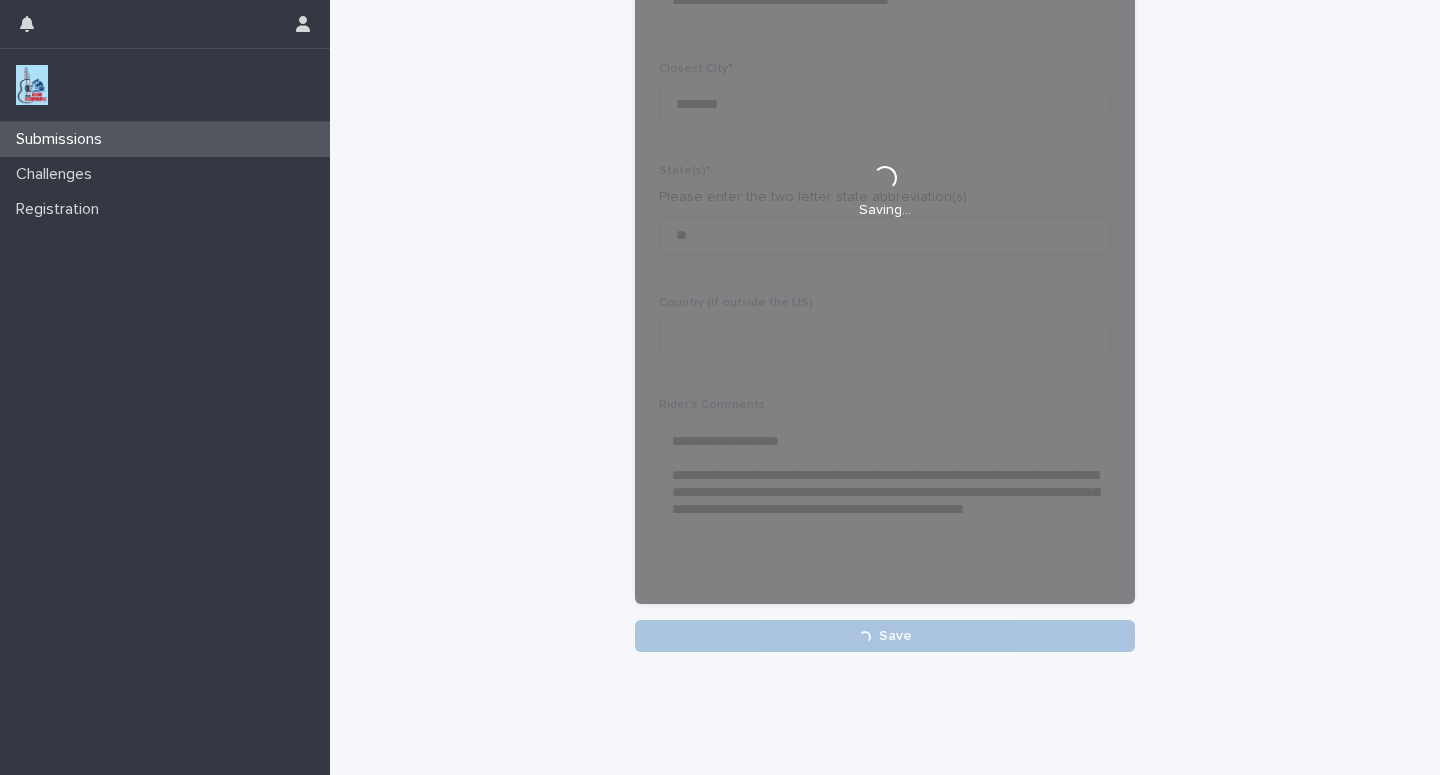 scroll, scrollTop: 330, scrollLeft: 0, axis: vertical 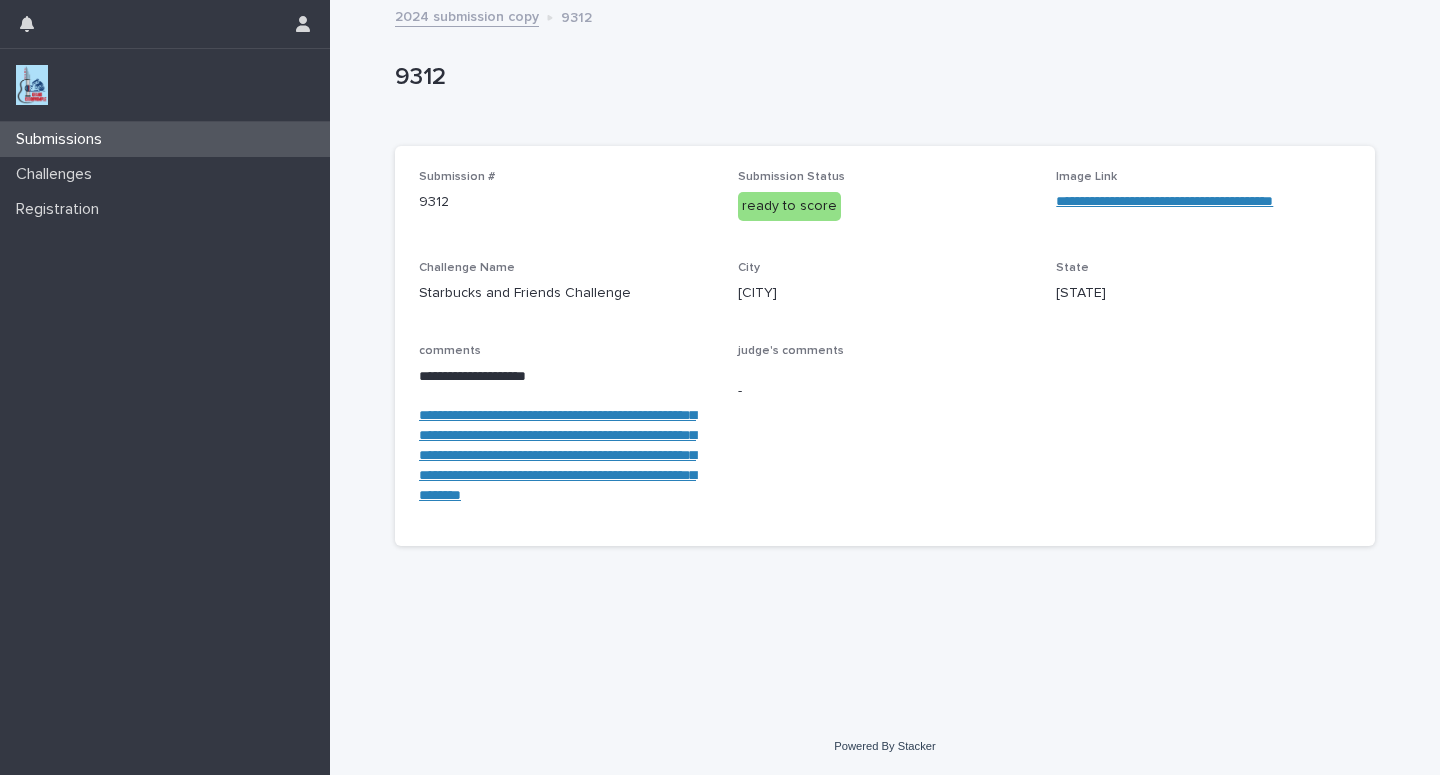 click on "Submissions" at bounding box center (165, 139) 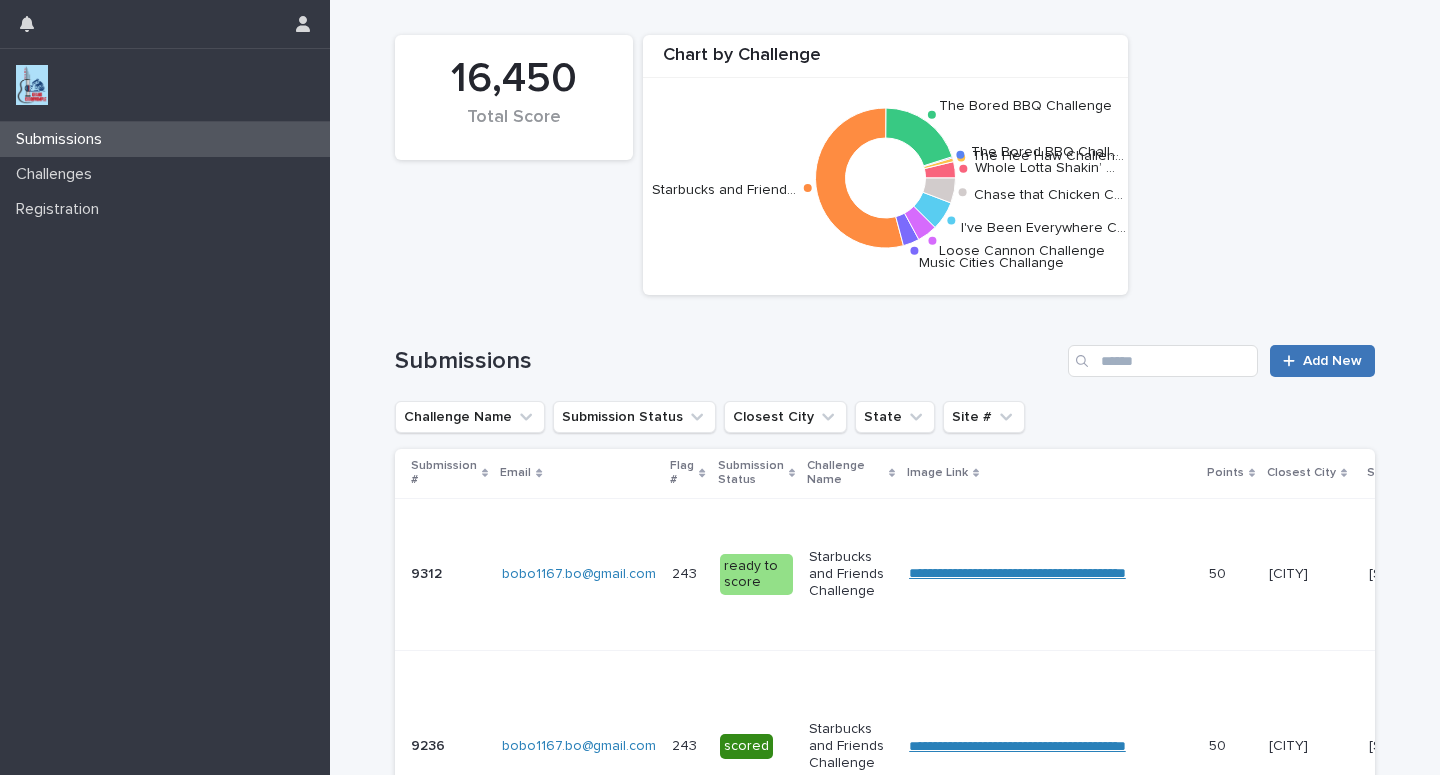 click on "Add New" at bounding box center (1332, 361) 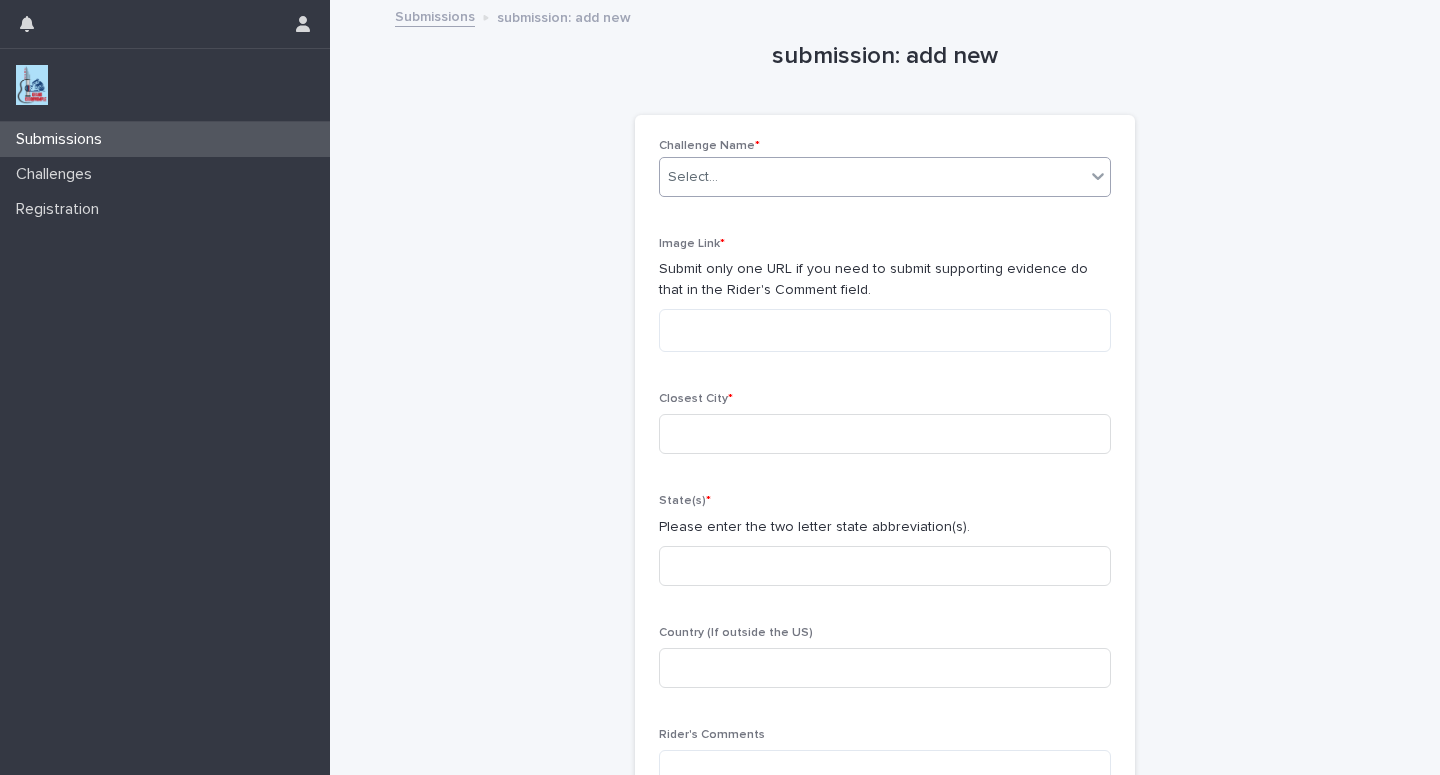 click on "Select..." at bounding box center [872, 177] 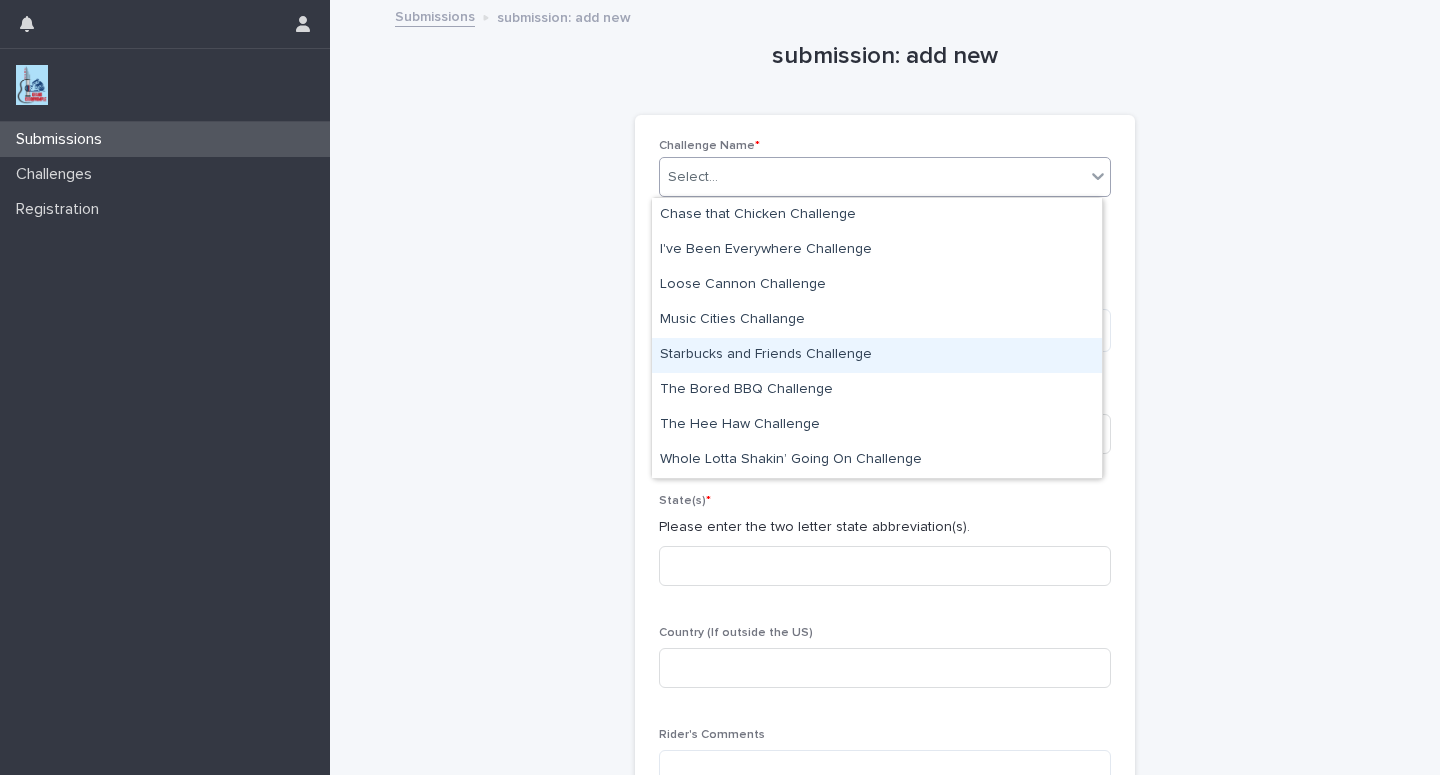 click on "Starbucks and Friends Challenge" at bounding box center (877, 355) 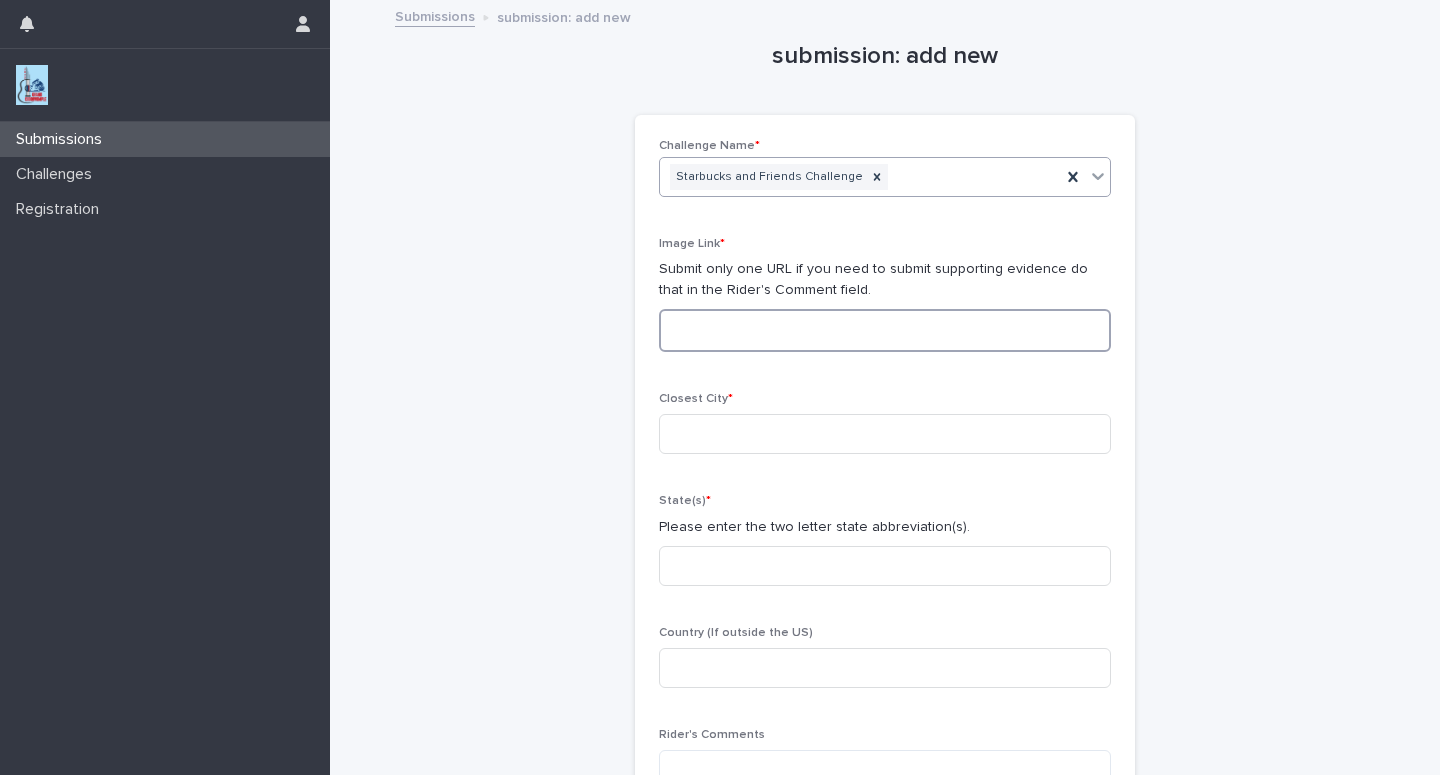 click at bounding box center (885, 330) 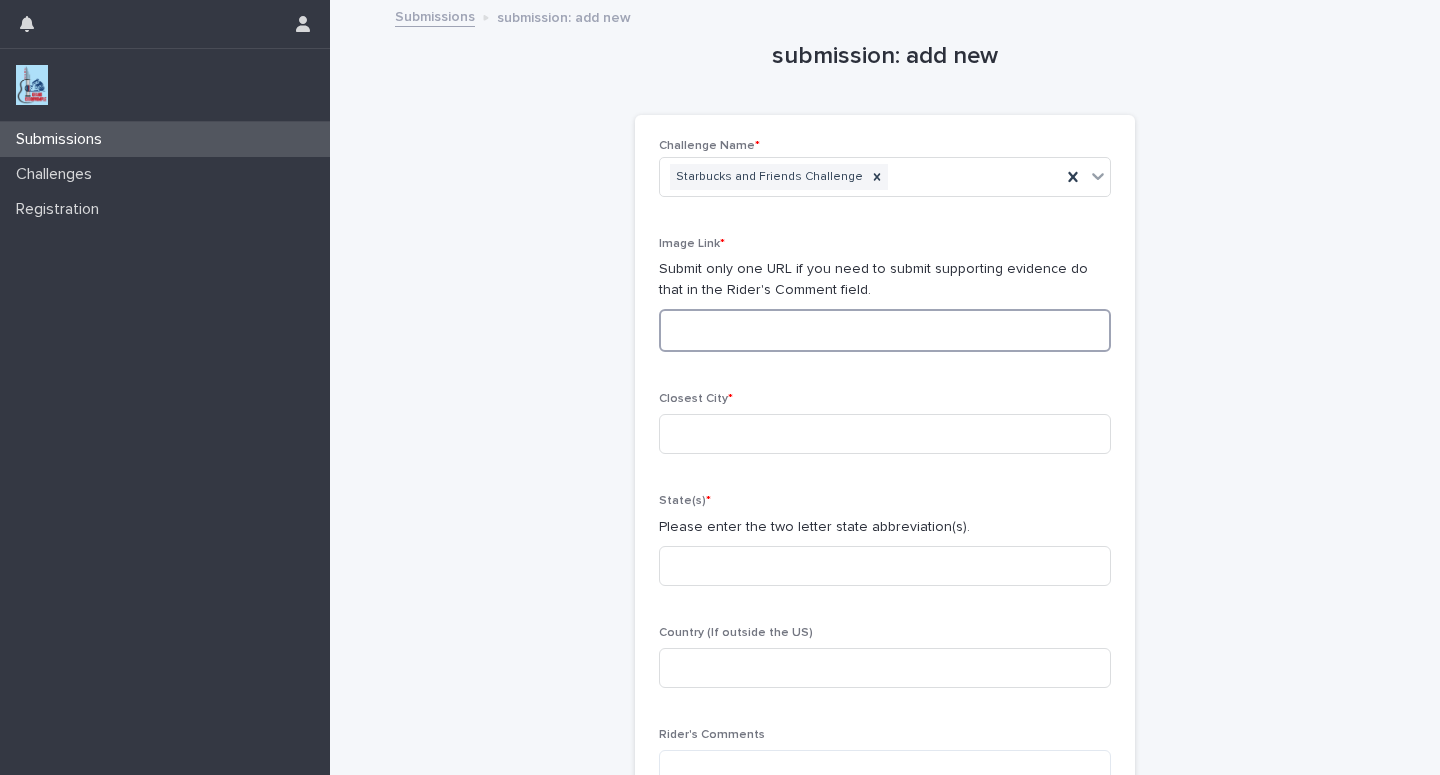 paste on "**********" 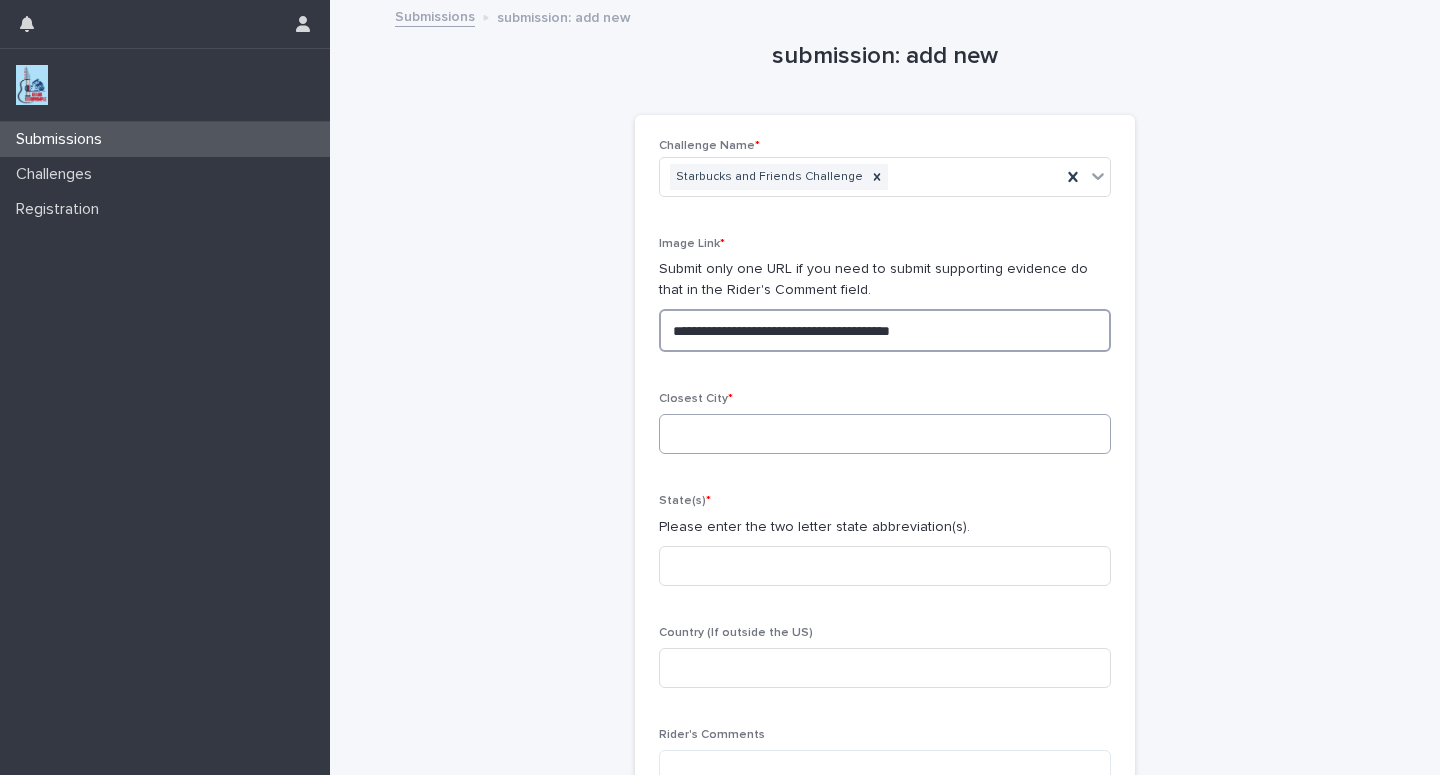 type on "**********" 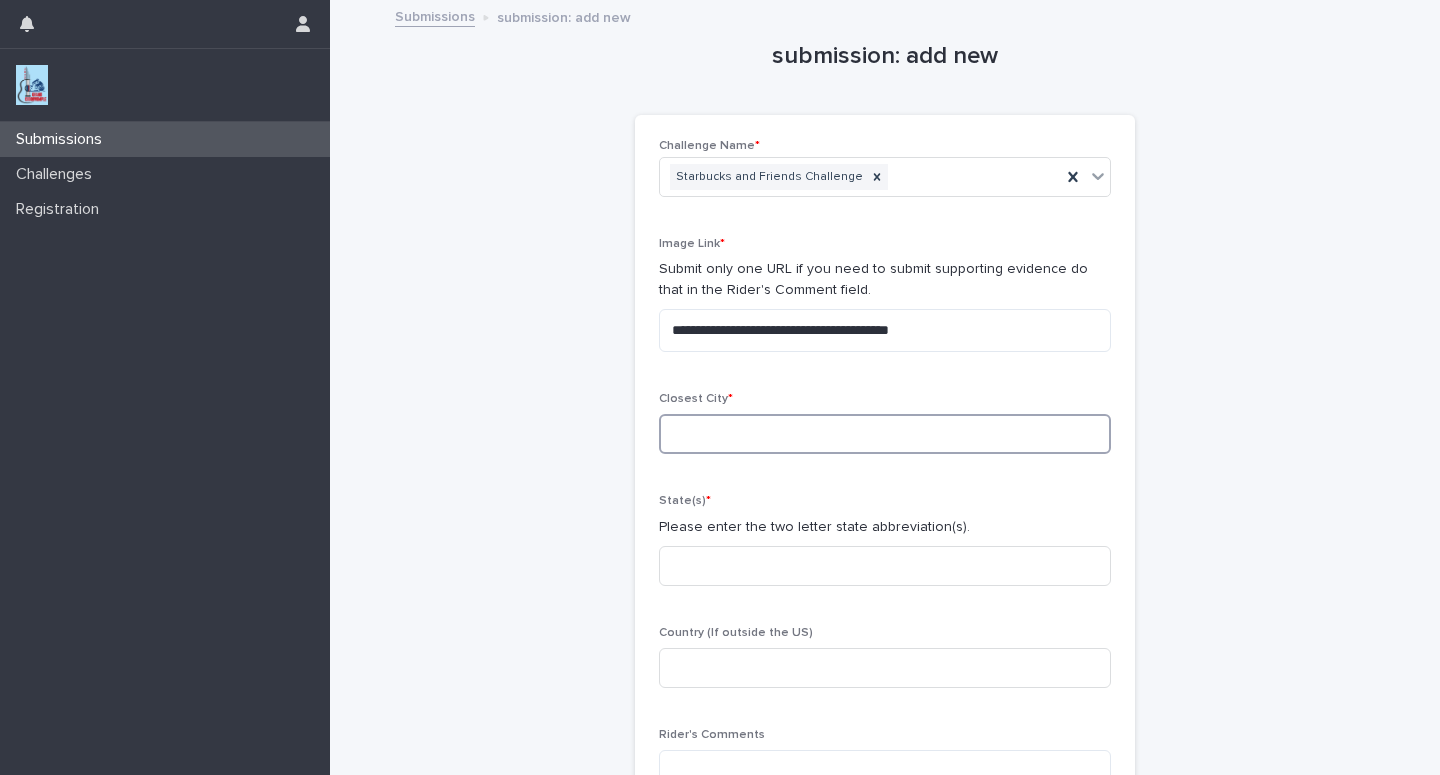 click at bounding box center (885, 434) 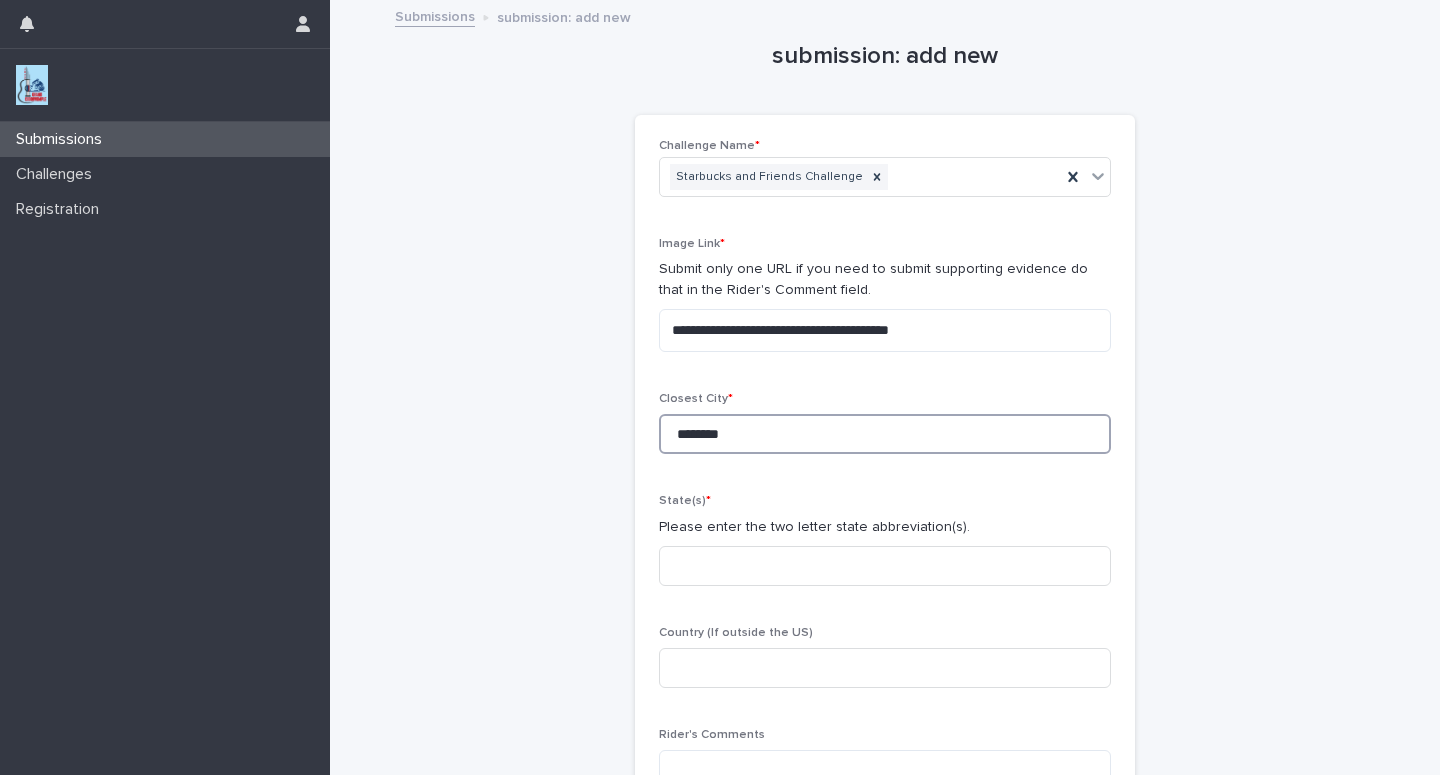 type on "********" 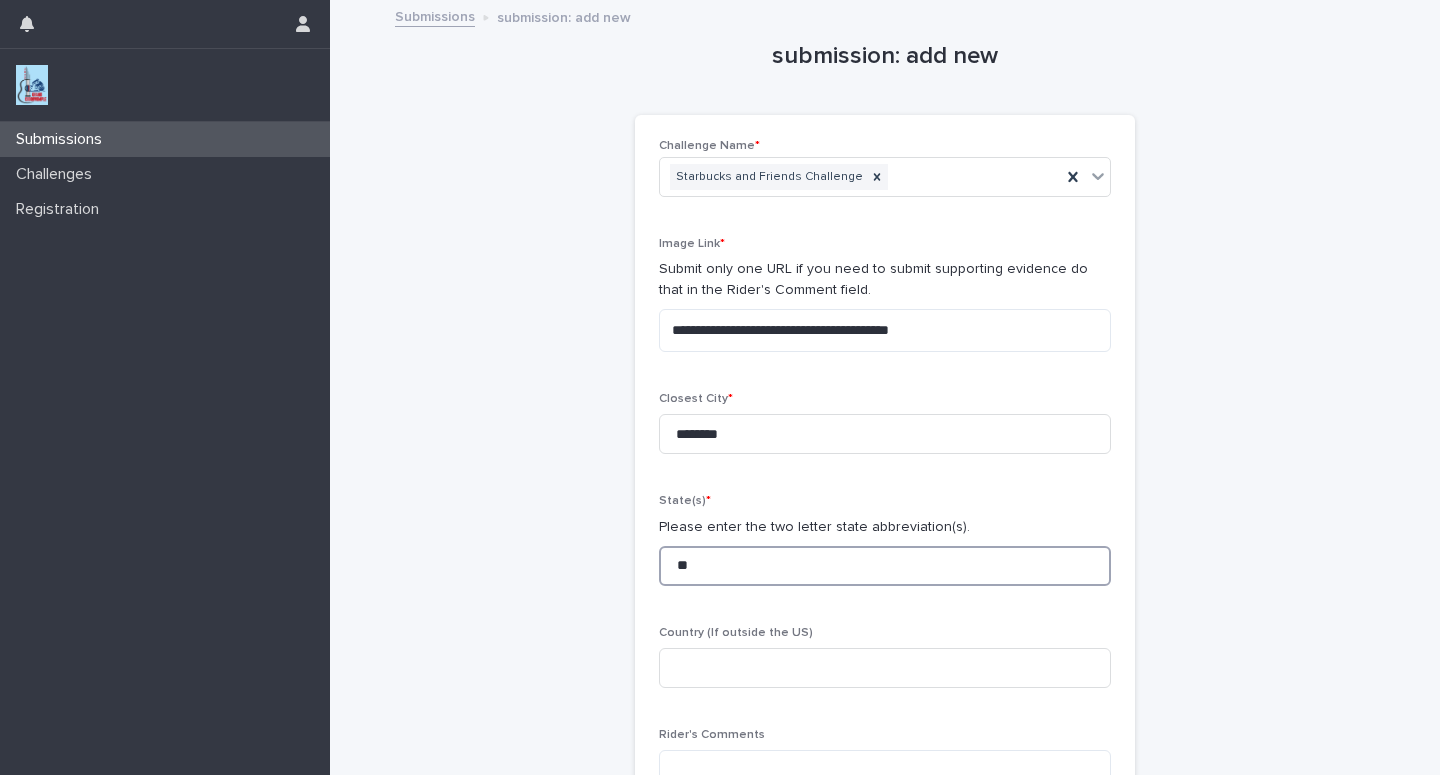 type on "**" 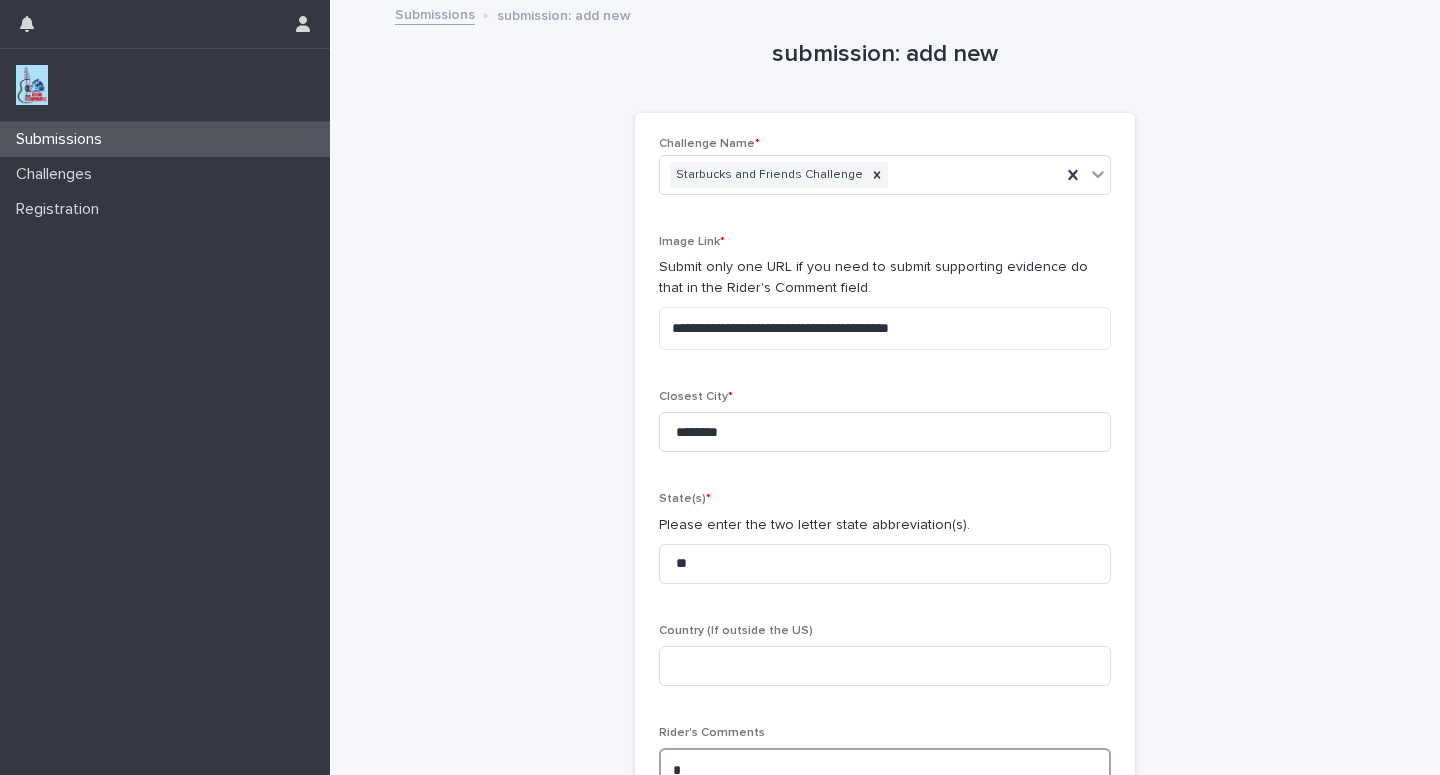 scroll, scrollTop: 5, scrollLeft: 0, axis: vertical 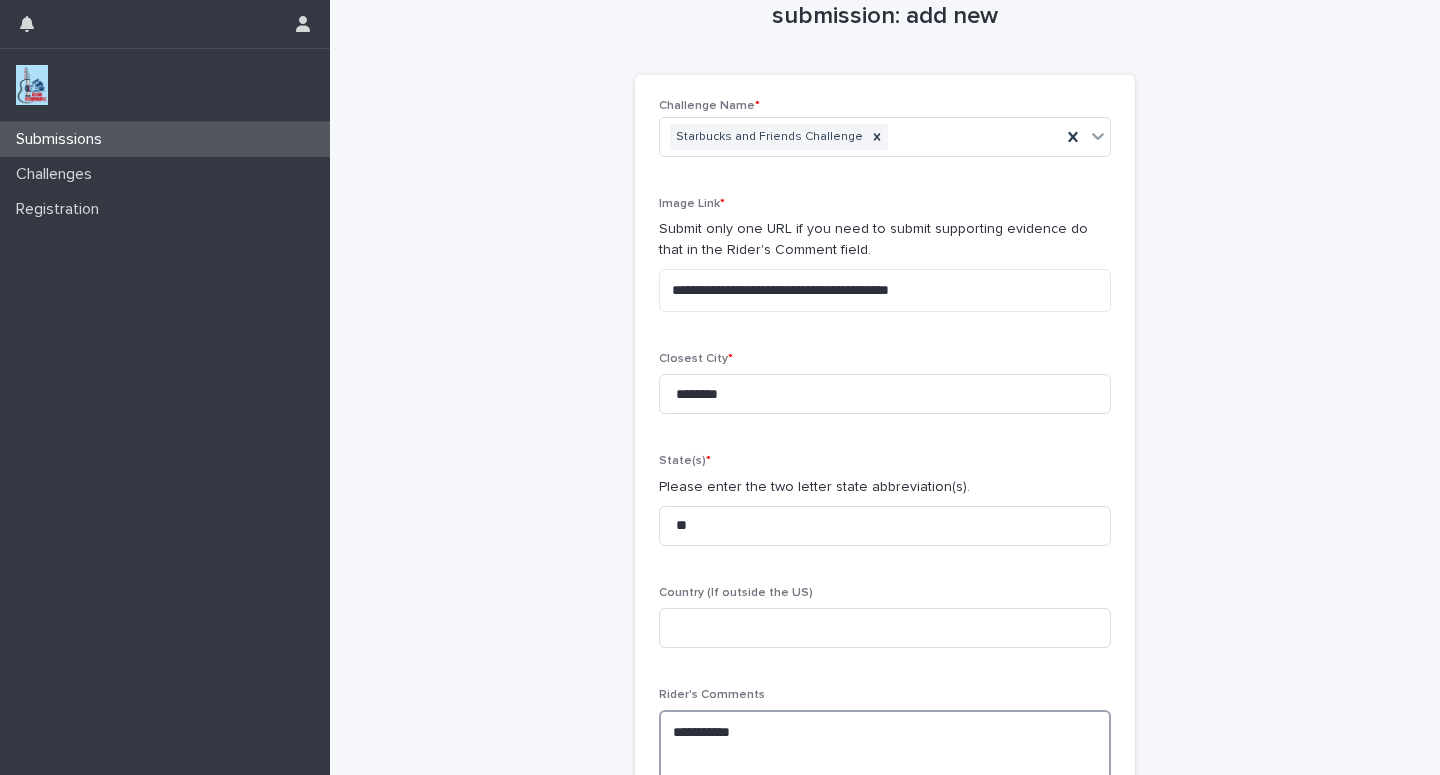 paste on "**********" 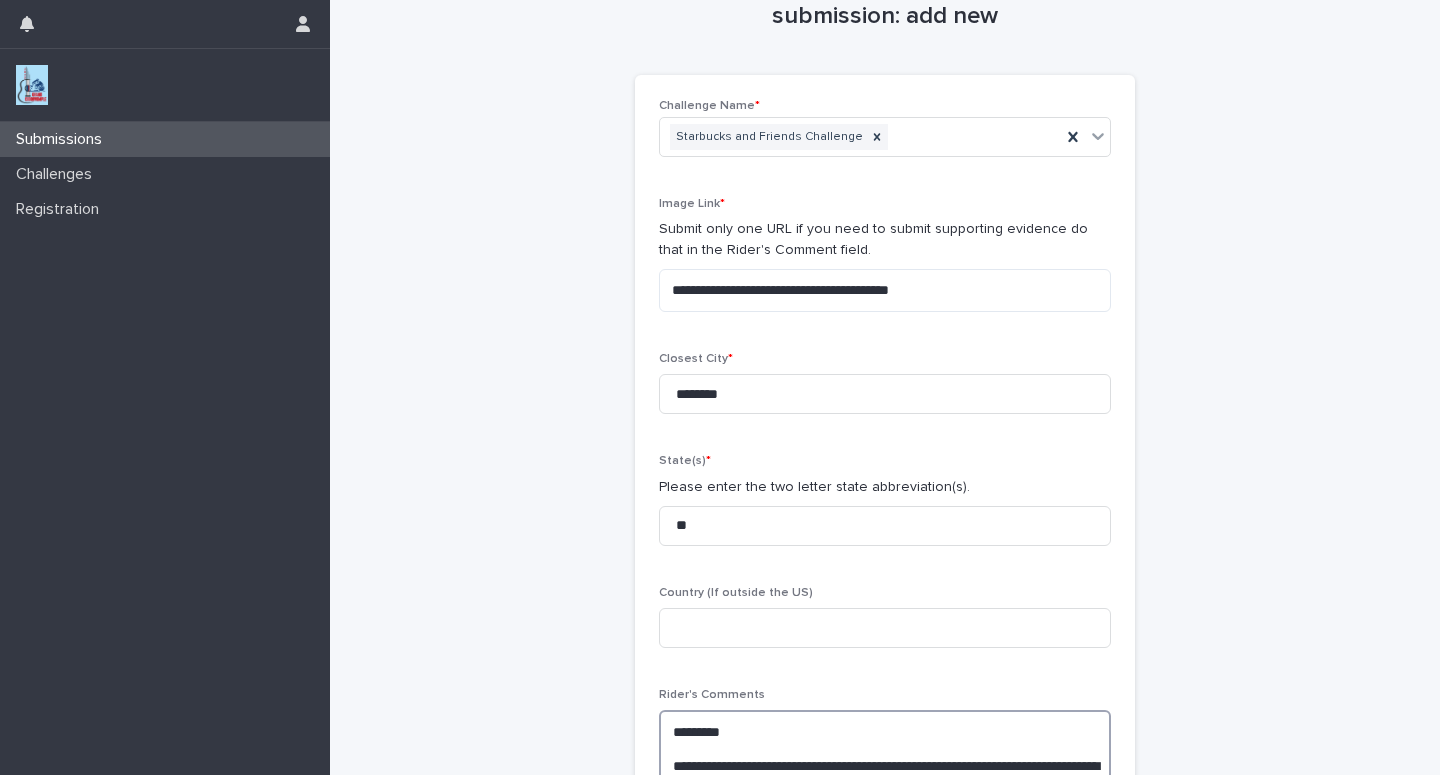 scroll, scrollTop: 156, scrollLeft: 0, axis: vertical 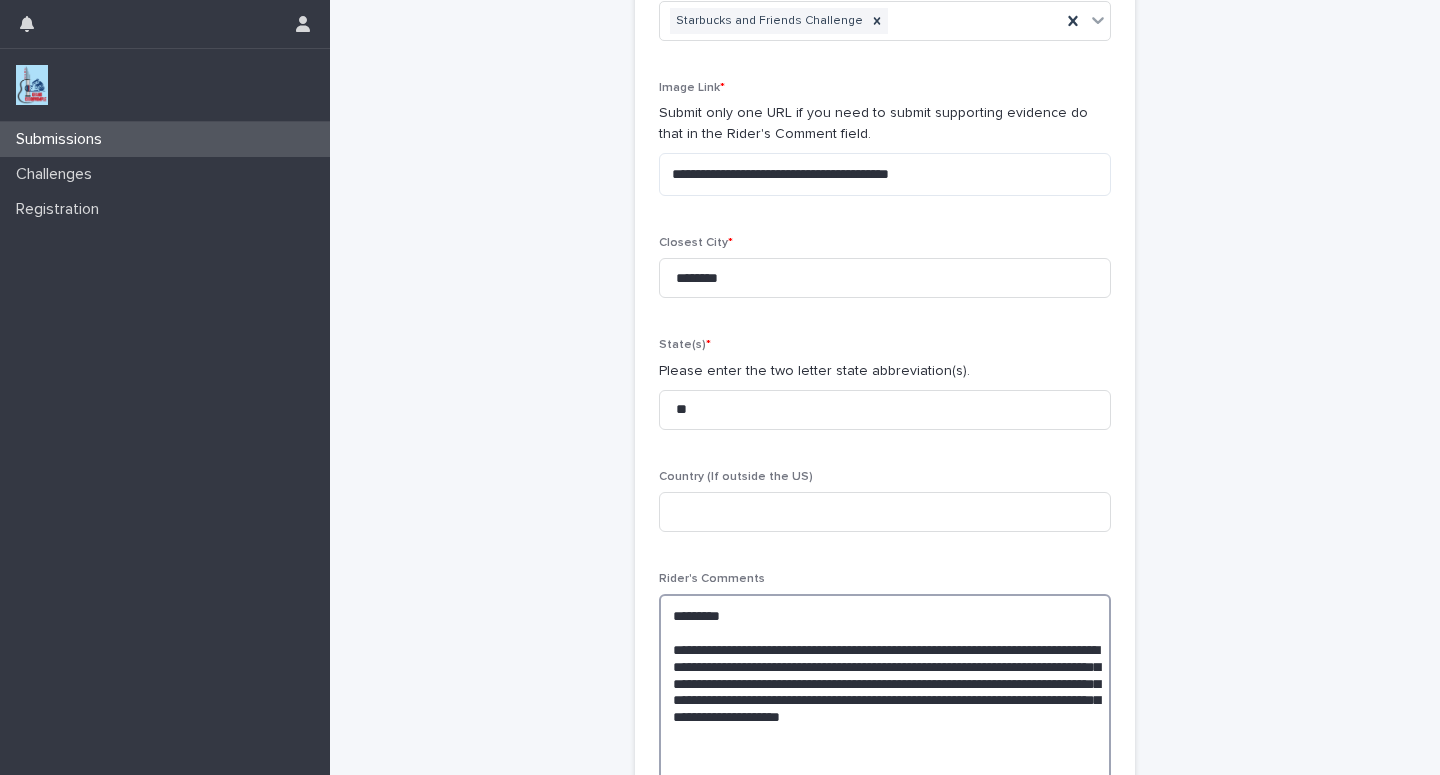 click on "**********" at bounding box center [885, 691] 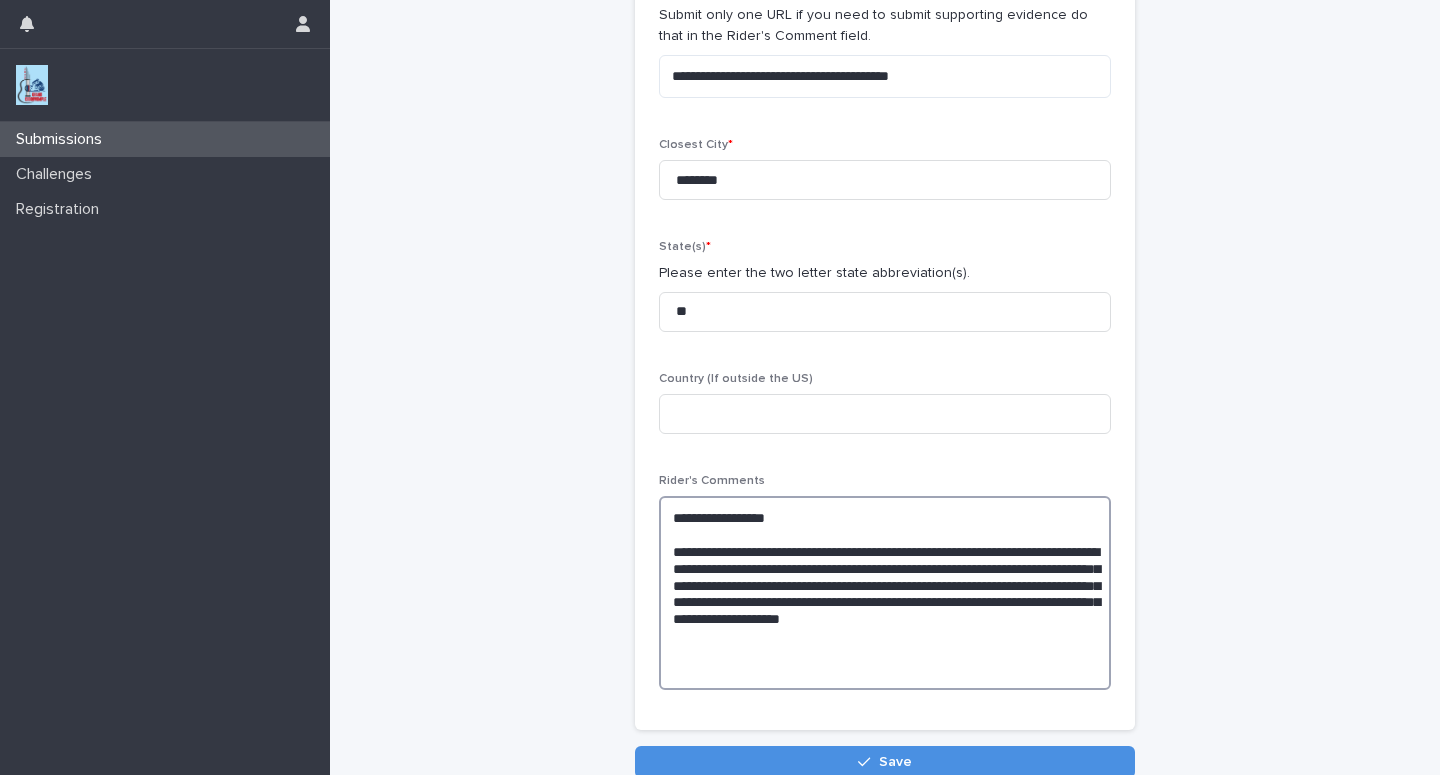 scroll, scrollTop: 352, scrollLeft: 0, axis: vertical 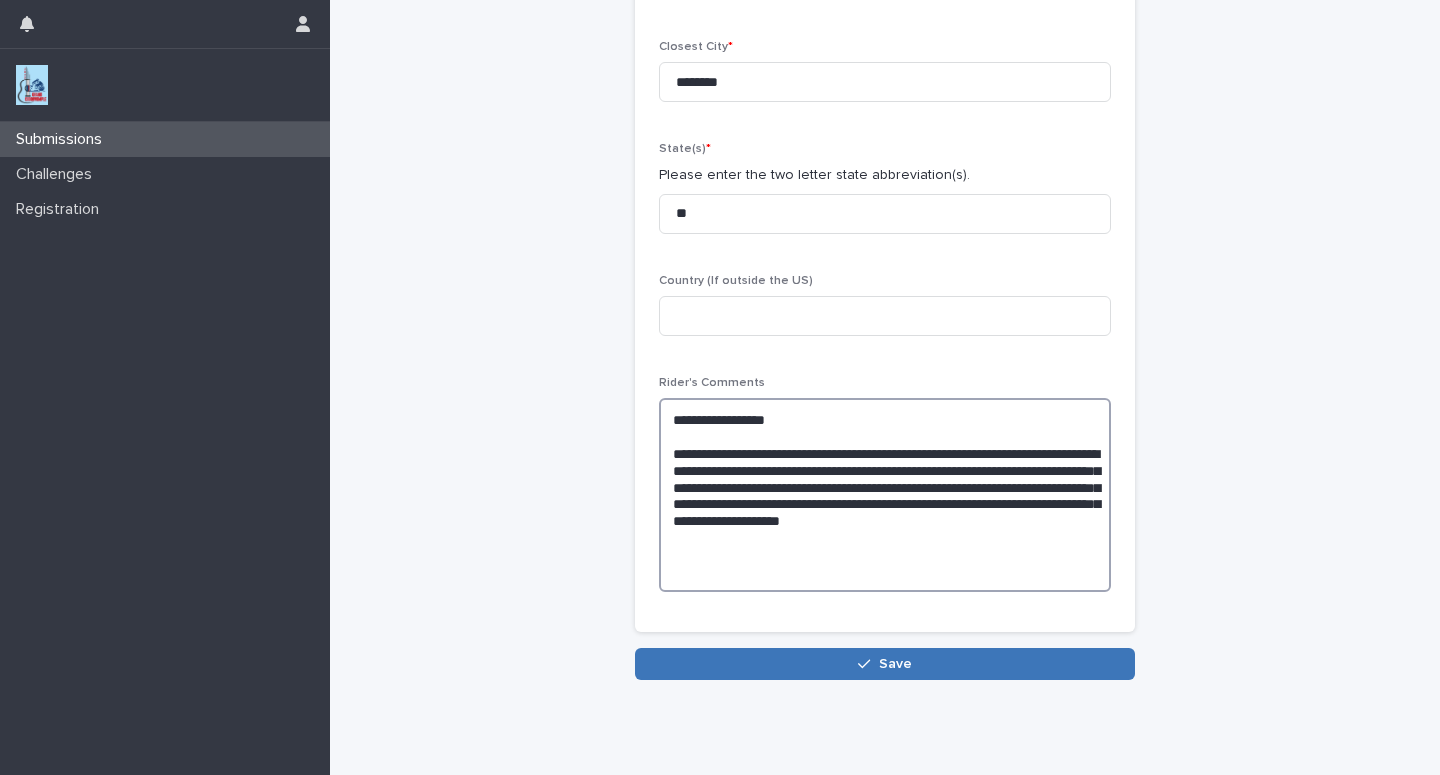type on "**********" 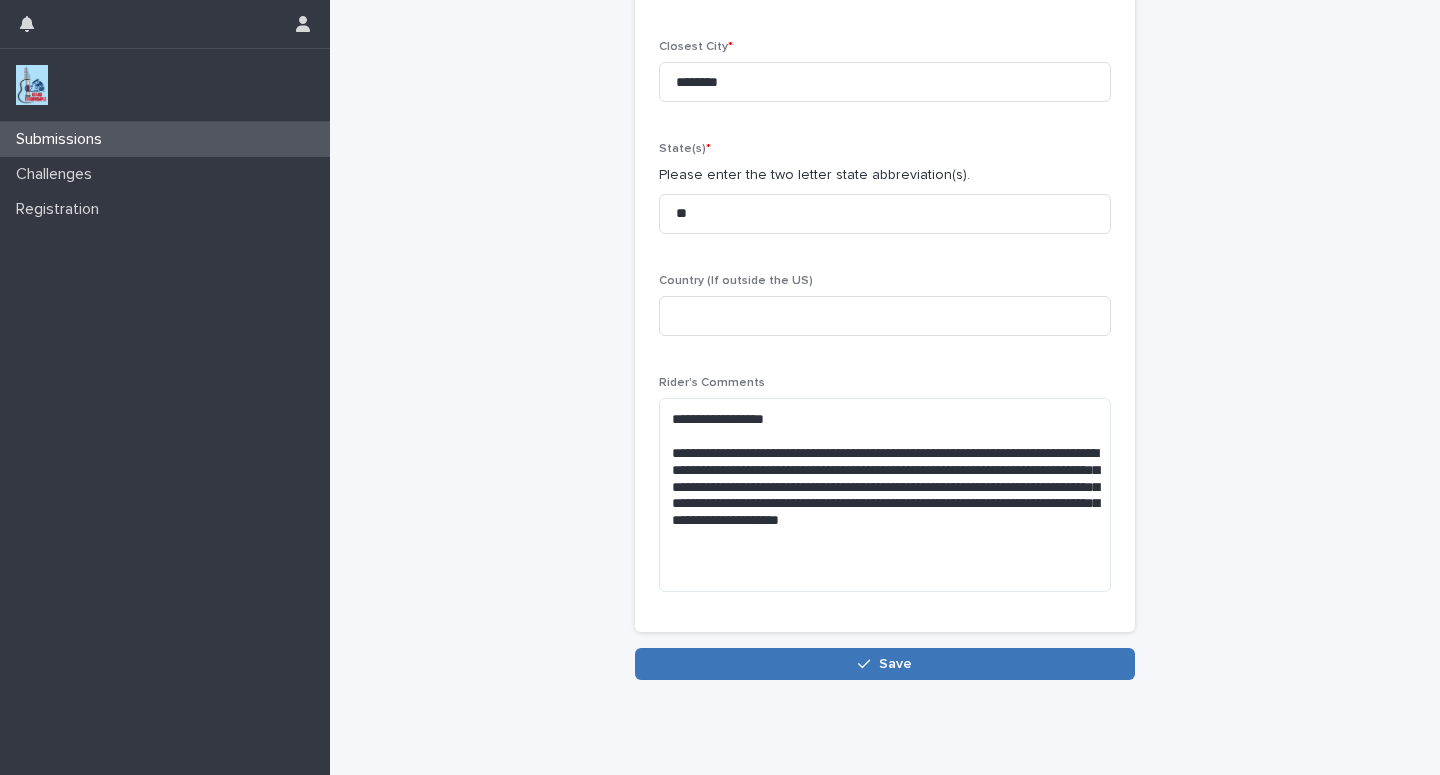 click on "Save" at bounding box center [885, 664] 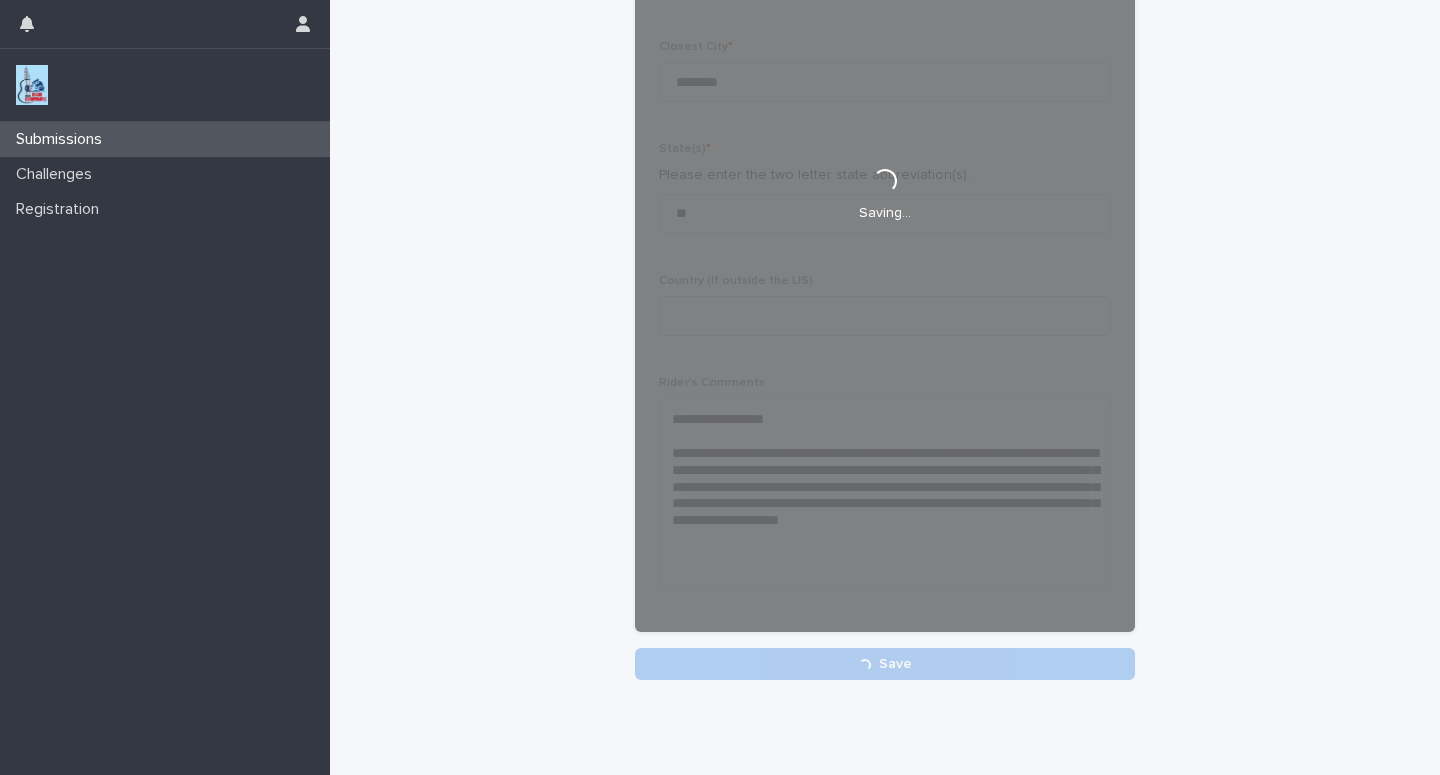 scroll, scrollTop: 352, scrollLeft: 0, axis: vertical 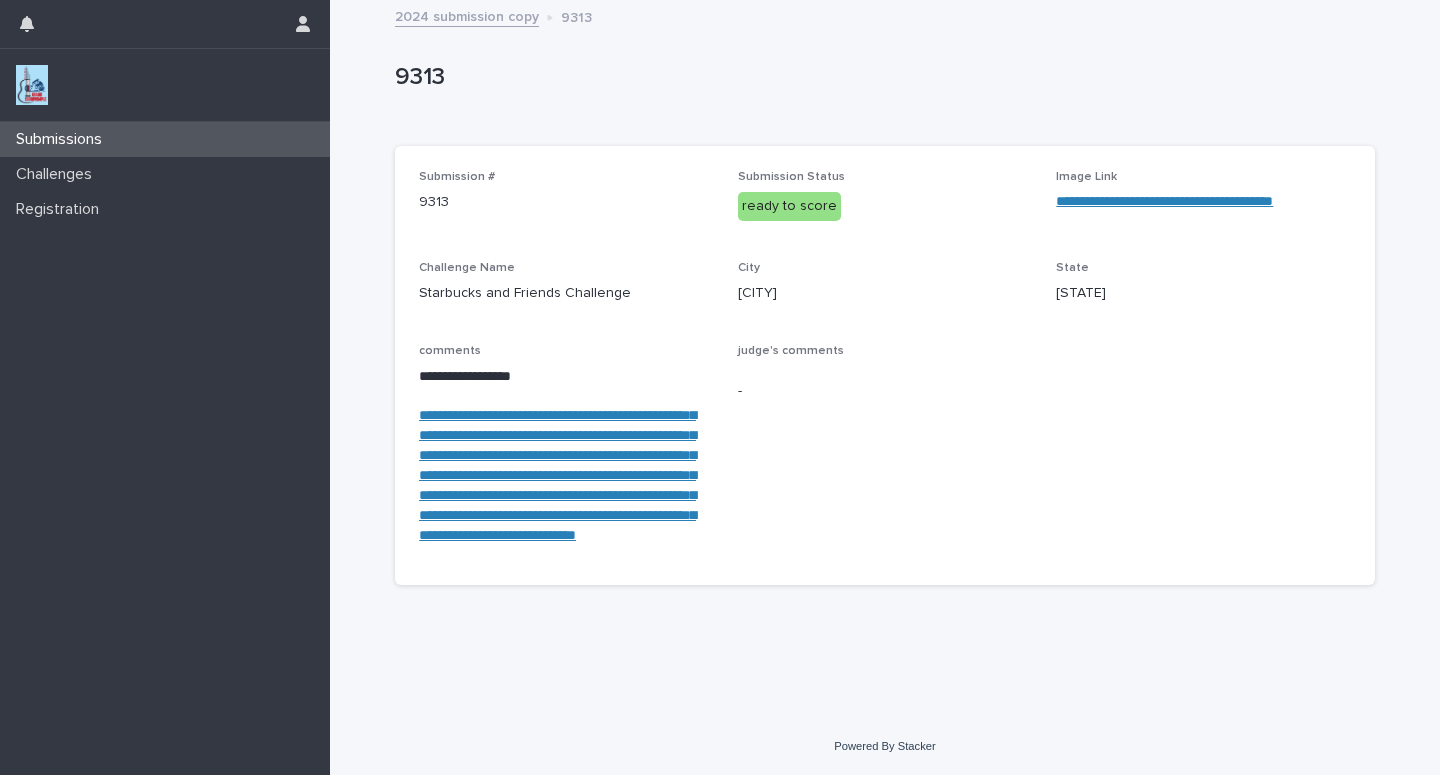 click on "Submissions" at bounding box center [165, 139] 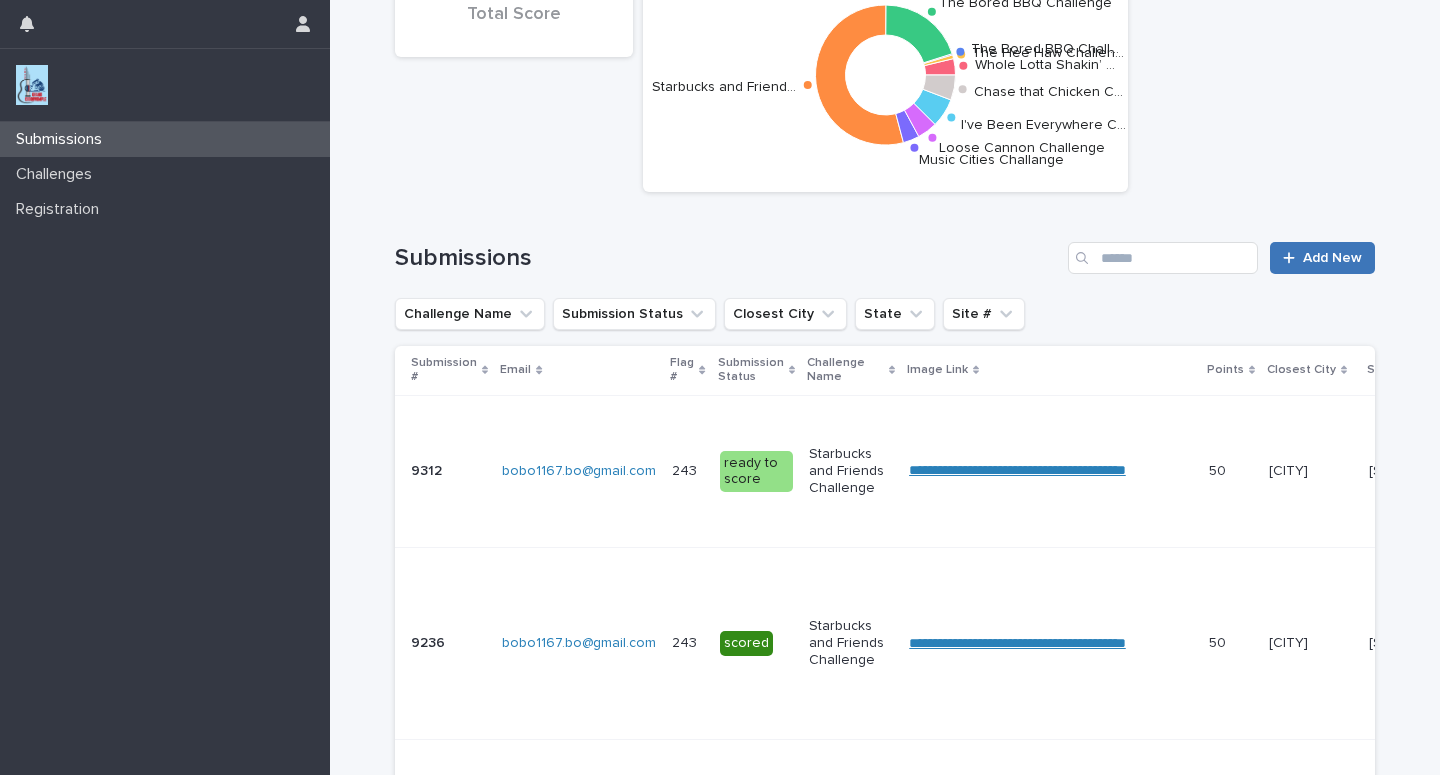 scroll, scrollTop: 0, scrollLeft: 0, axis: both 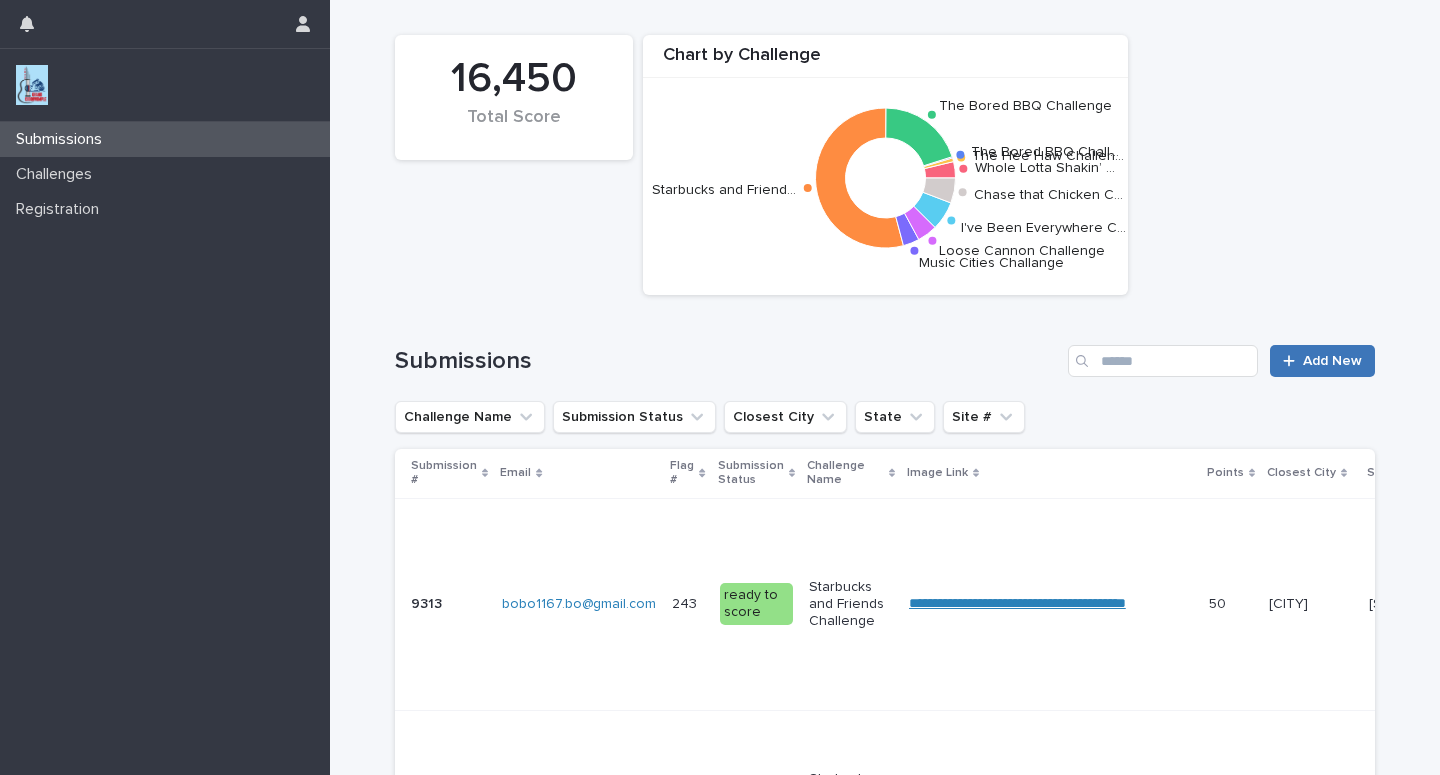 click on "Add New" at bounding box center (1332, 361) 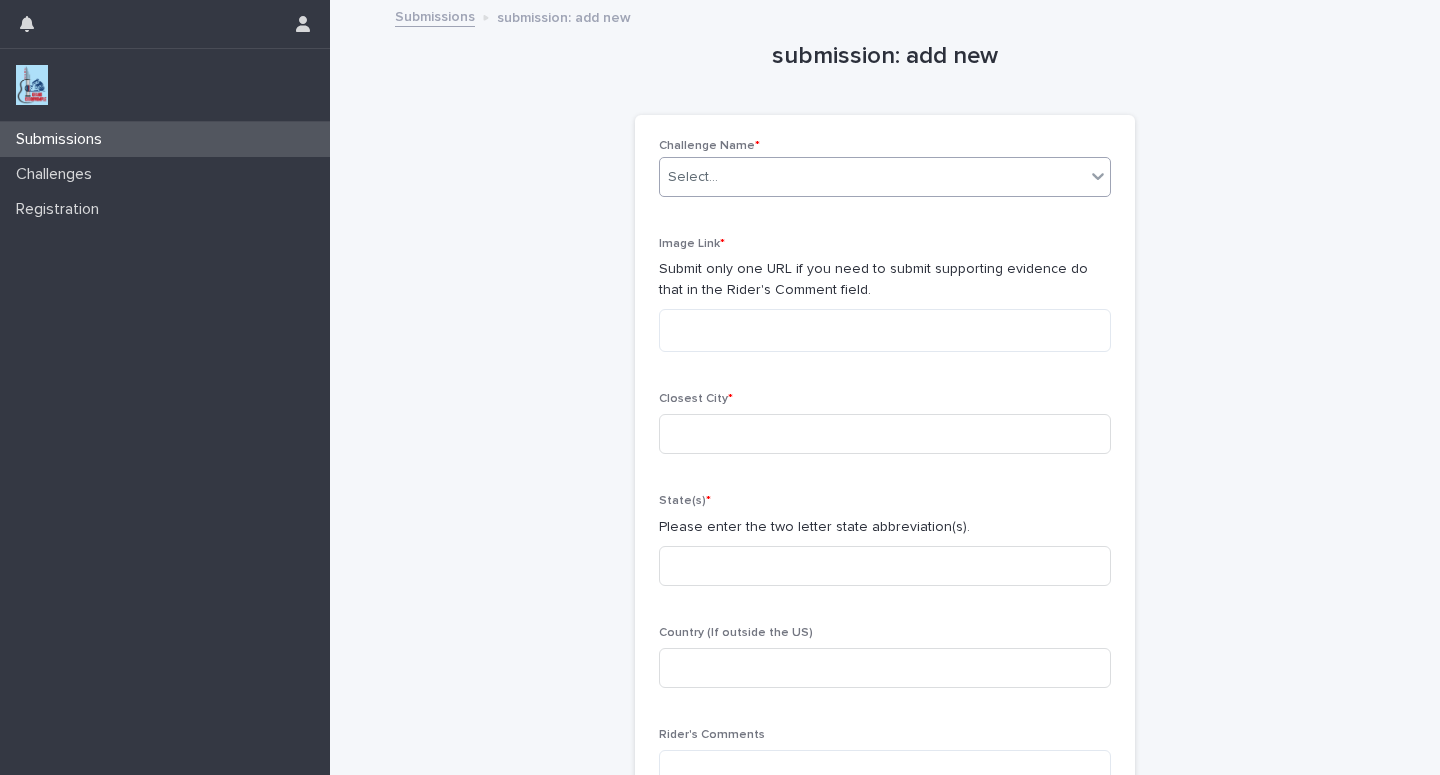 click on "Select..." at bounding box center [872, 177] 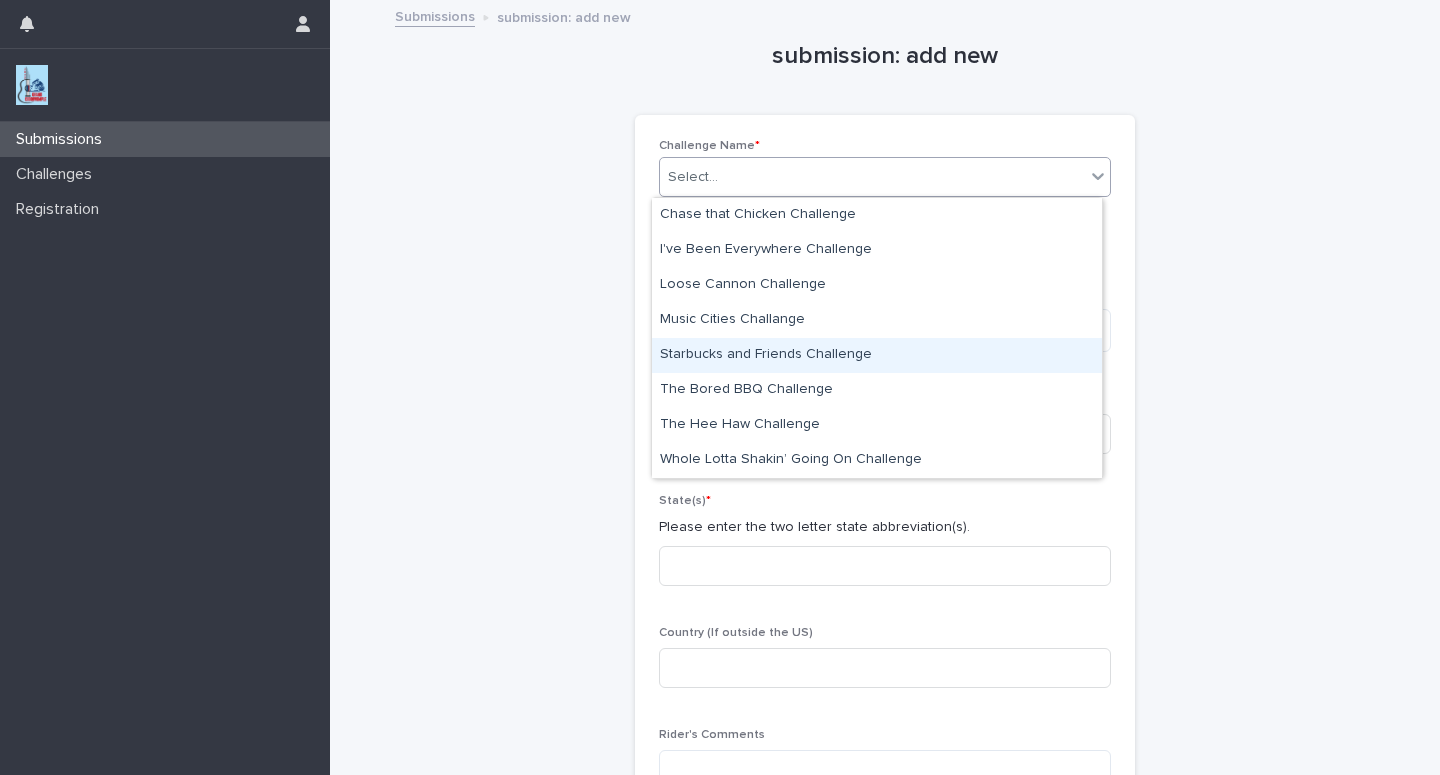 click on "Starbucks and Friends Challenge" at bounding box center [877, 355] 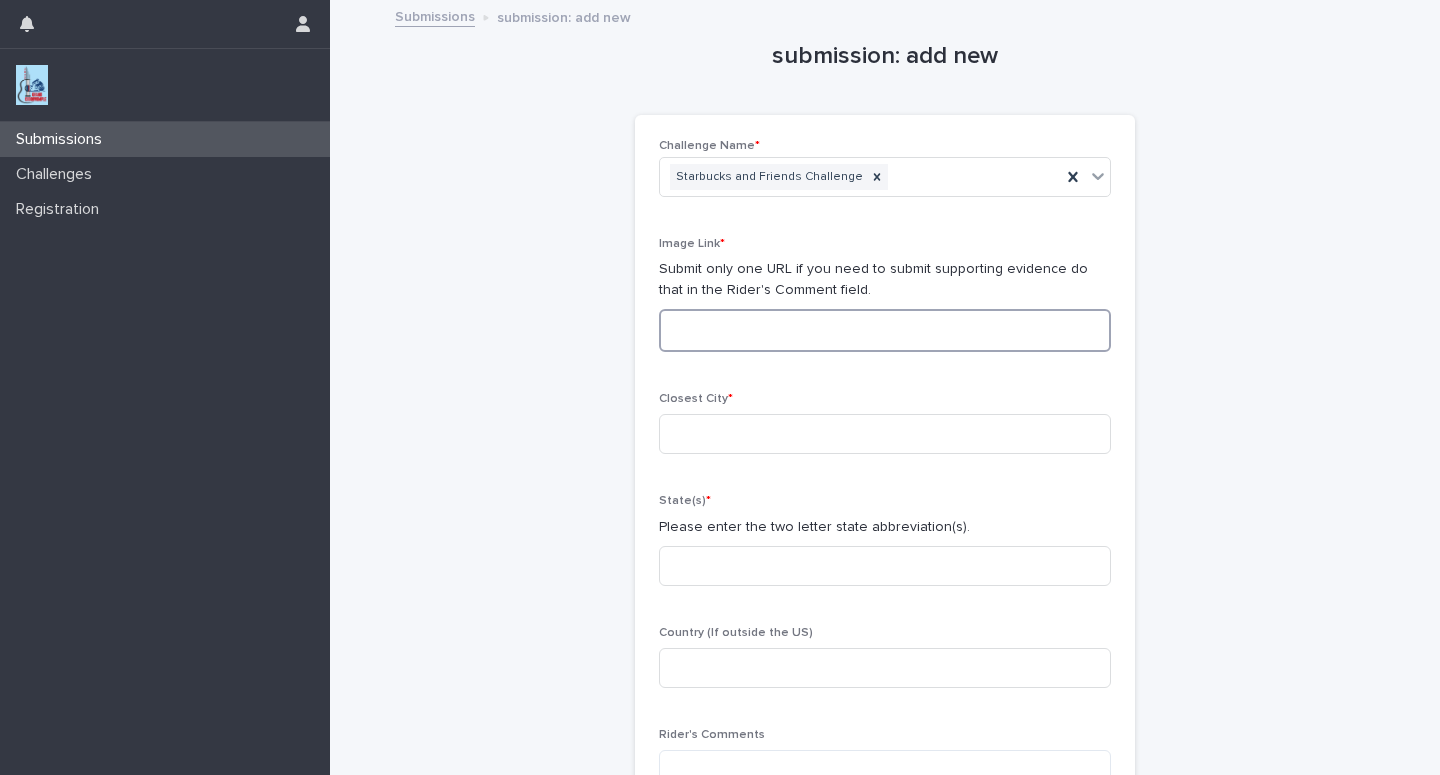 click at bounding box center [885, 330] 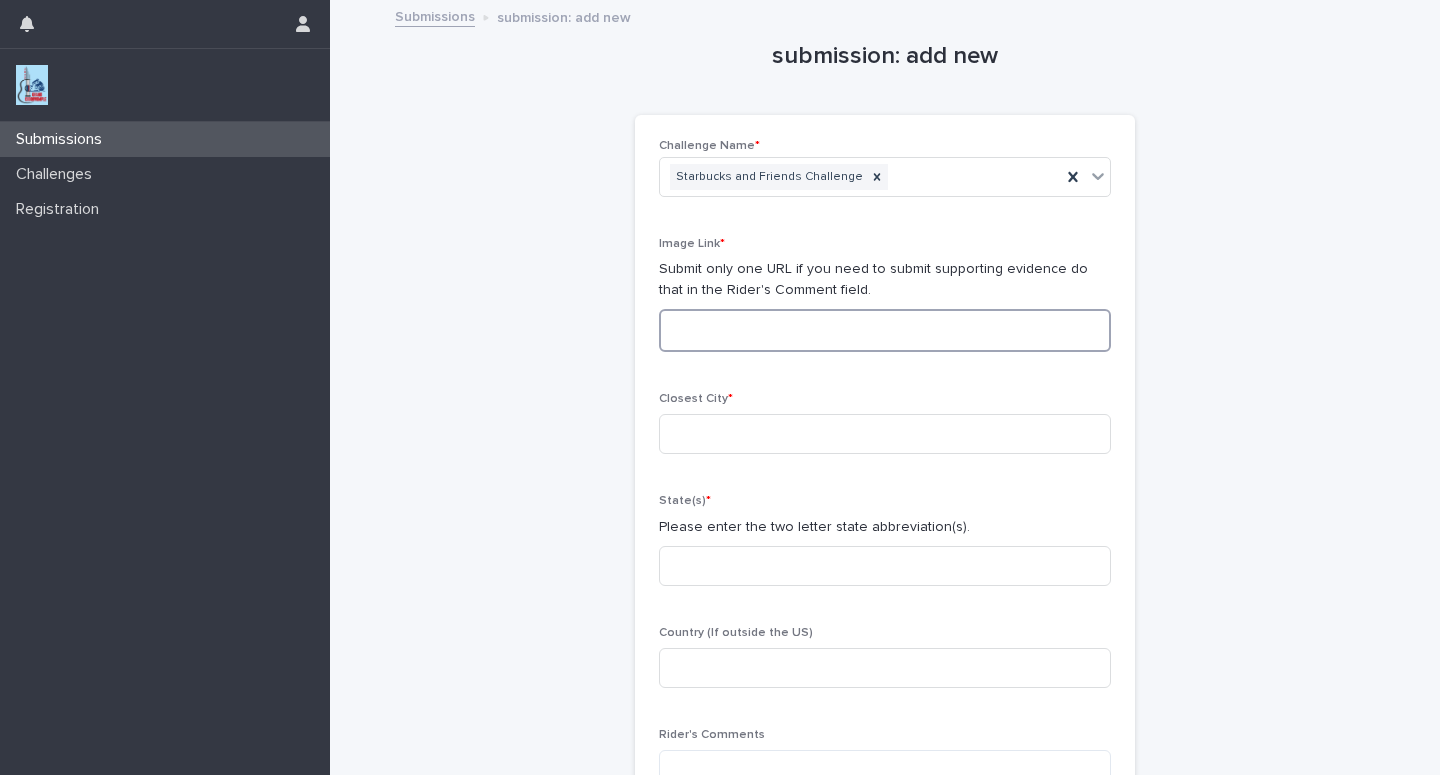 paste on "**********" 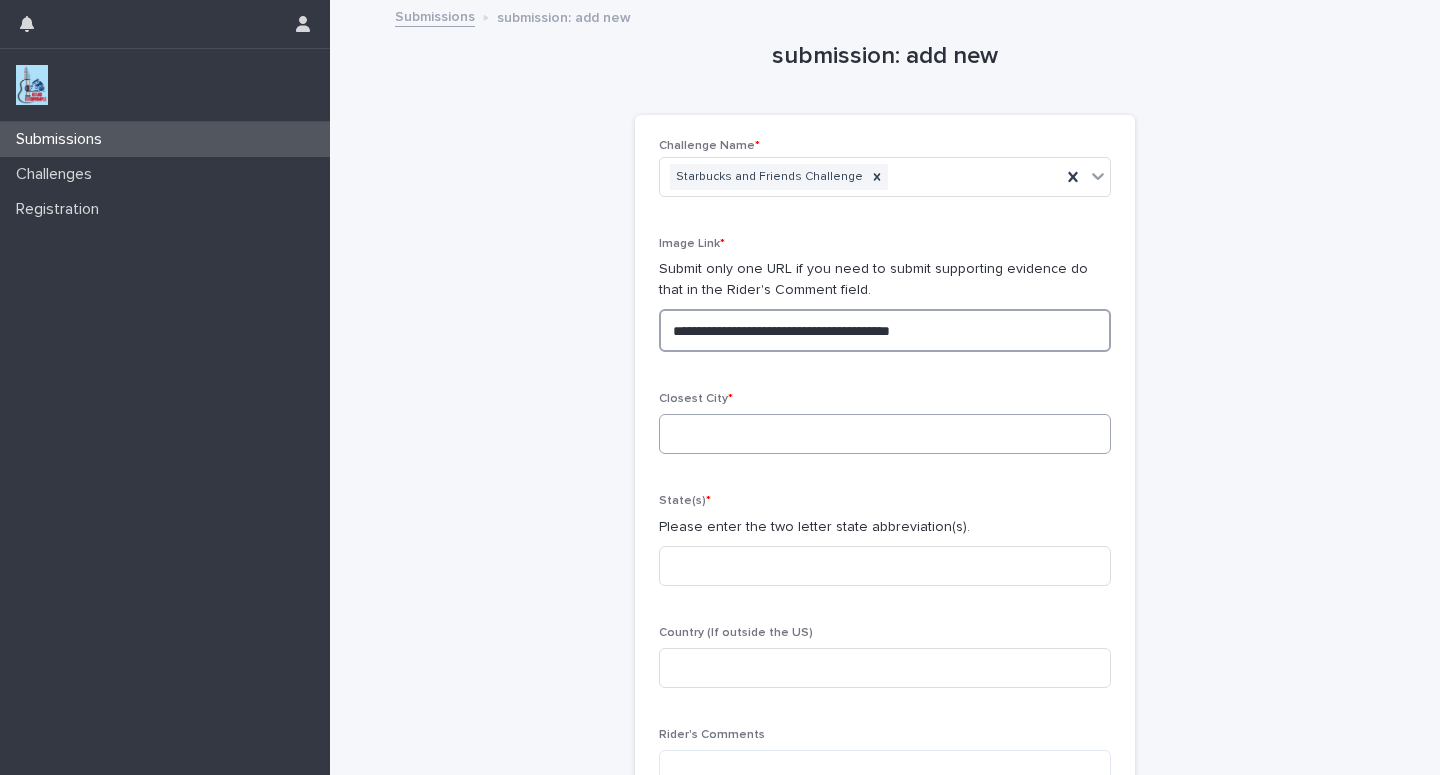 type on "**********" 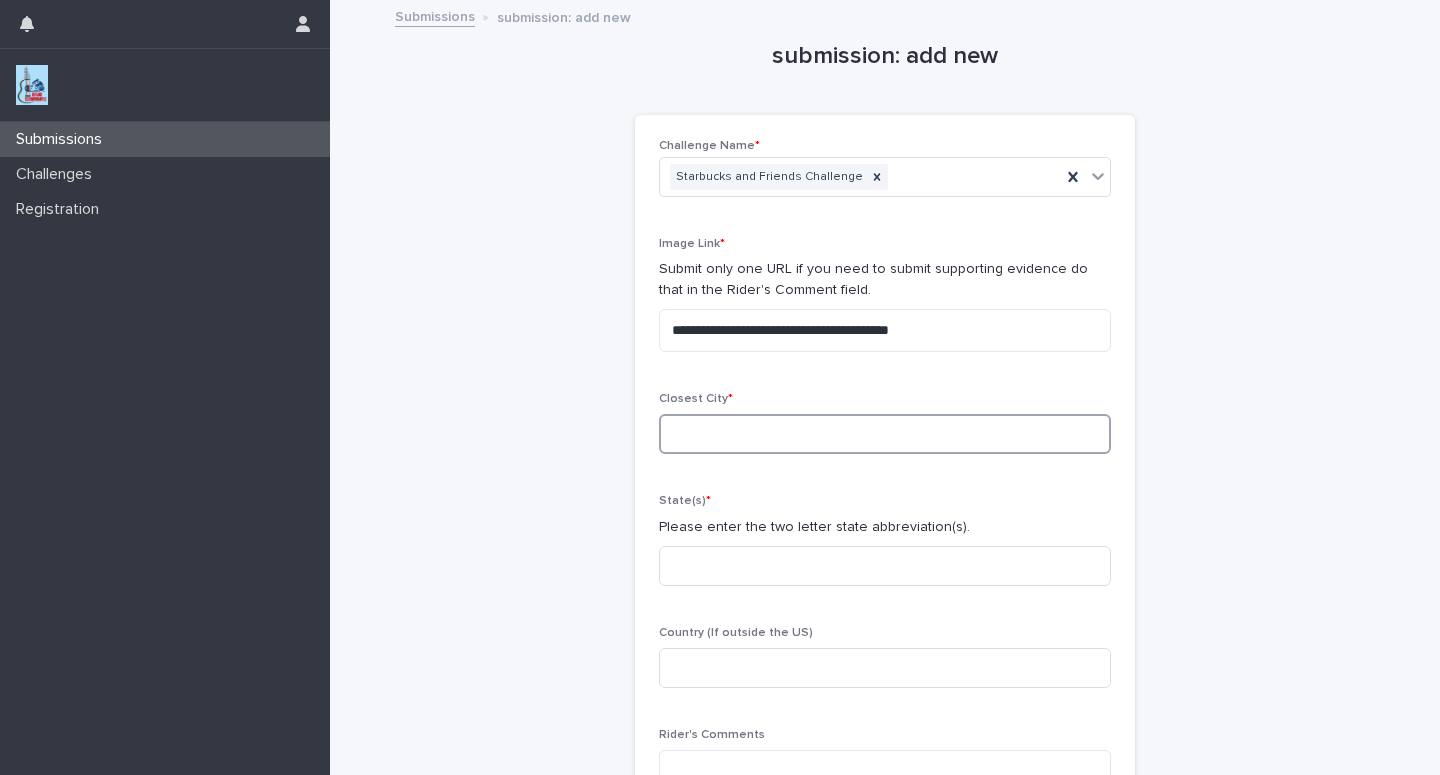 drag, startPoint x: 743, startPoint y: 440, endPoint x: 815, endPoint y: 387, distance: 89.40358 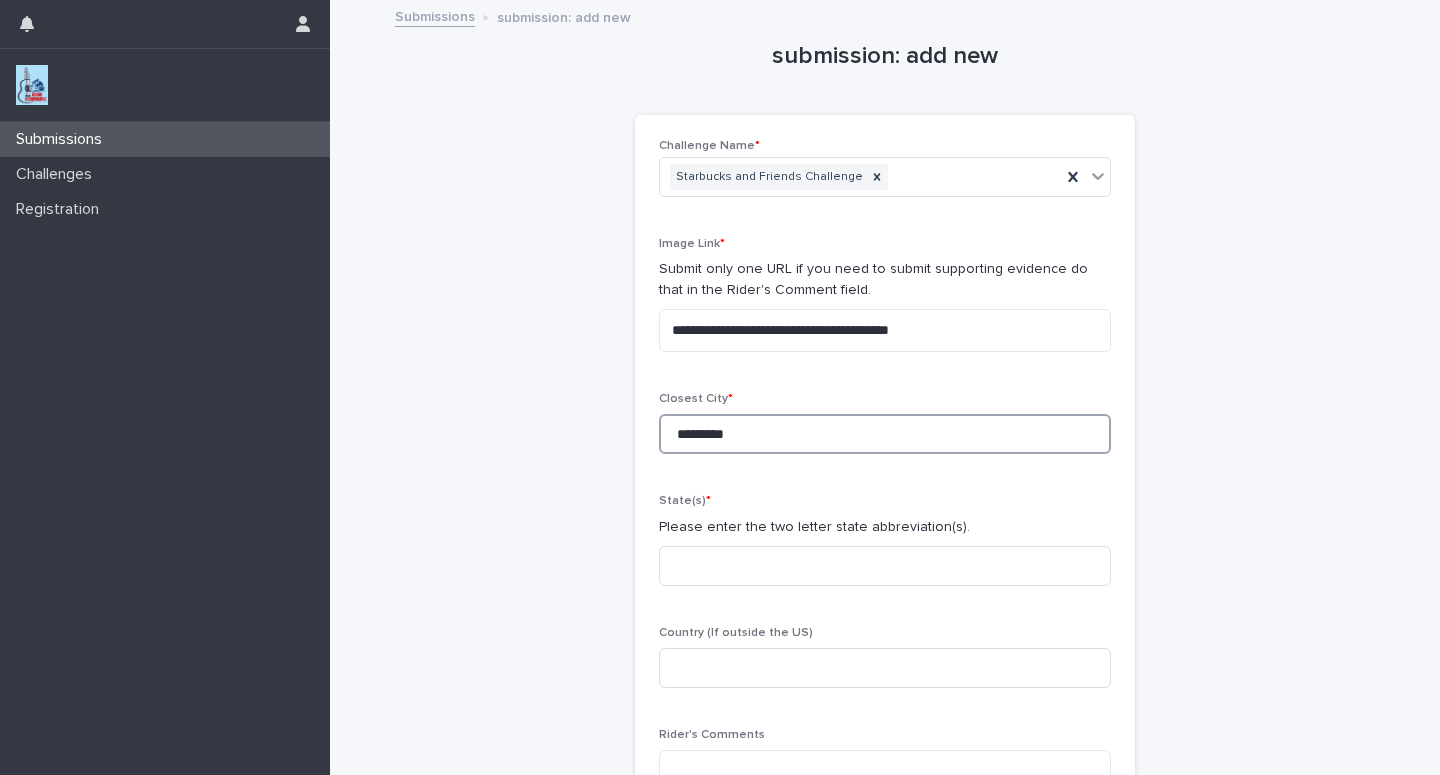 type on "*********" 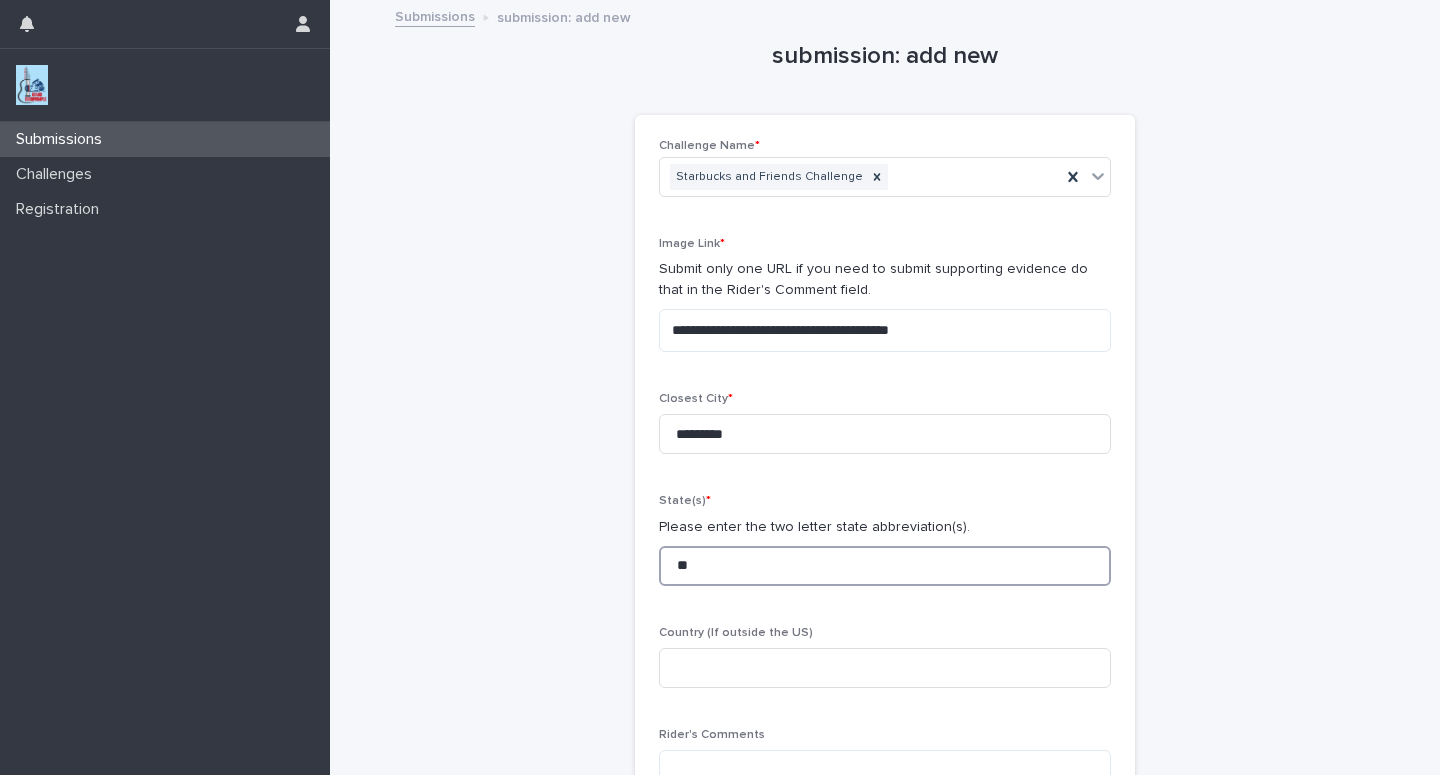 type on "**" 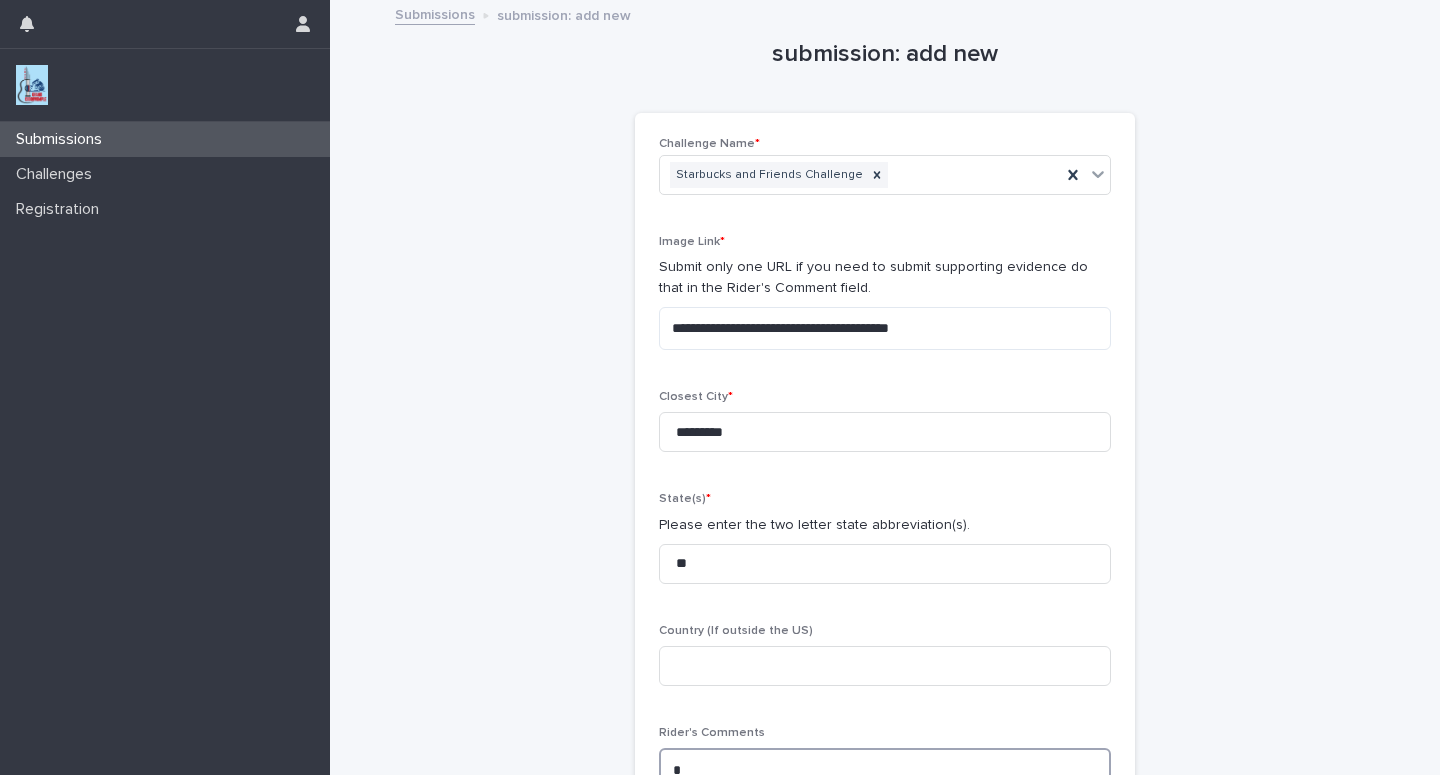 scroll, scrollTop: 5, scrollLeft: 0, axis: vertical 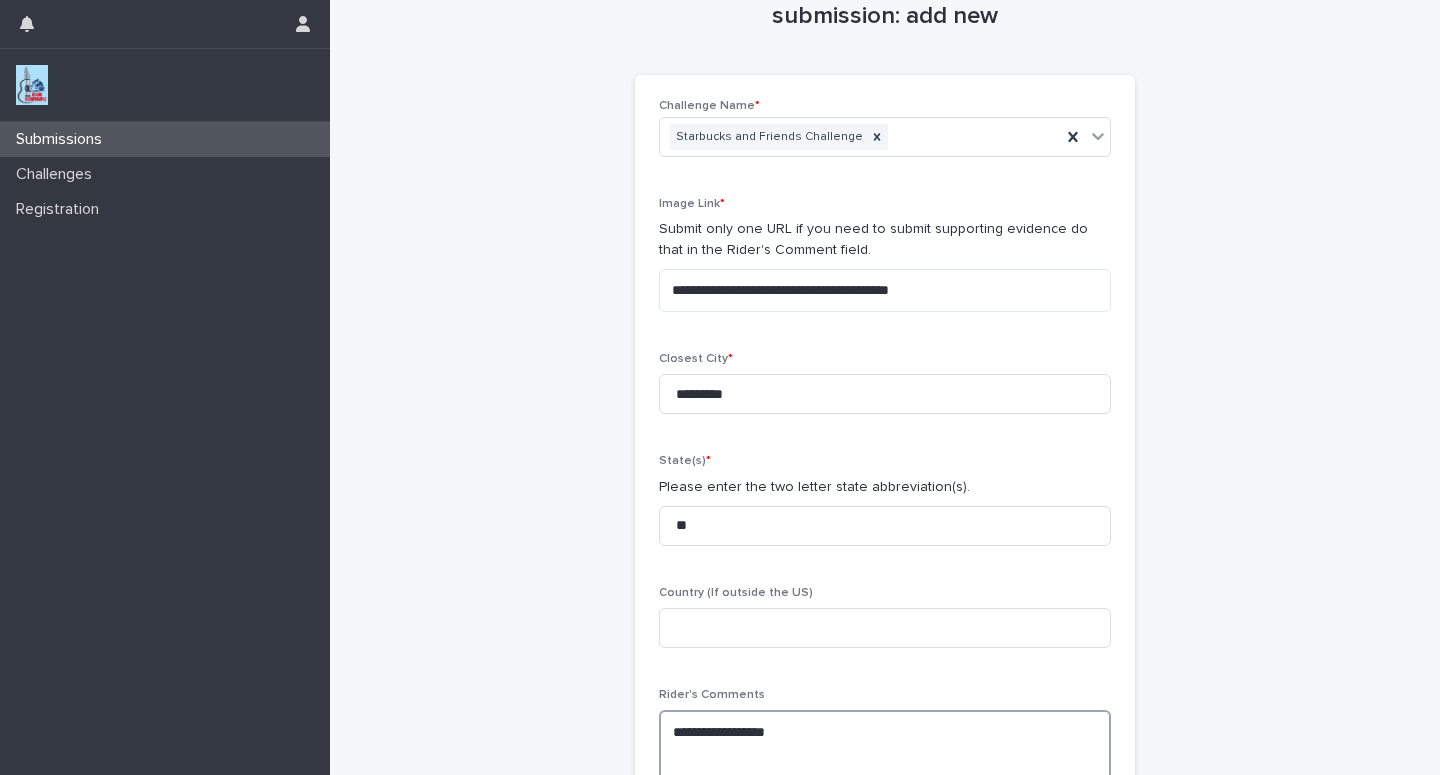 paste on "**********" 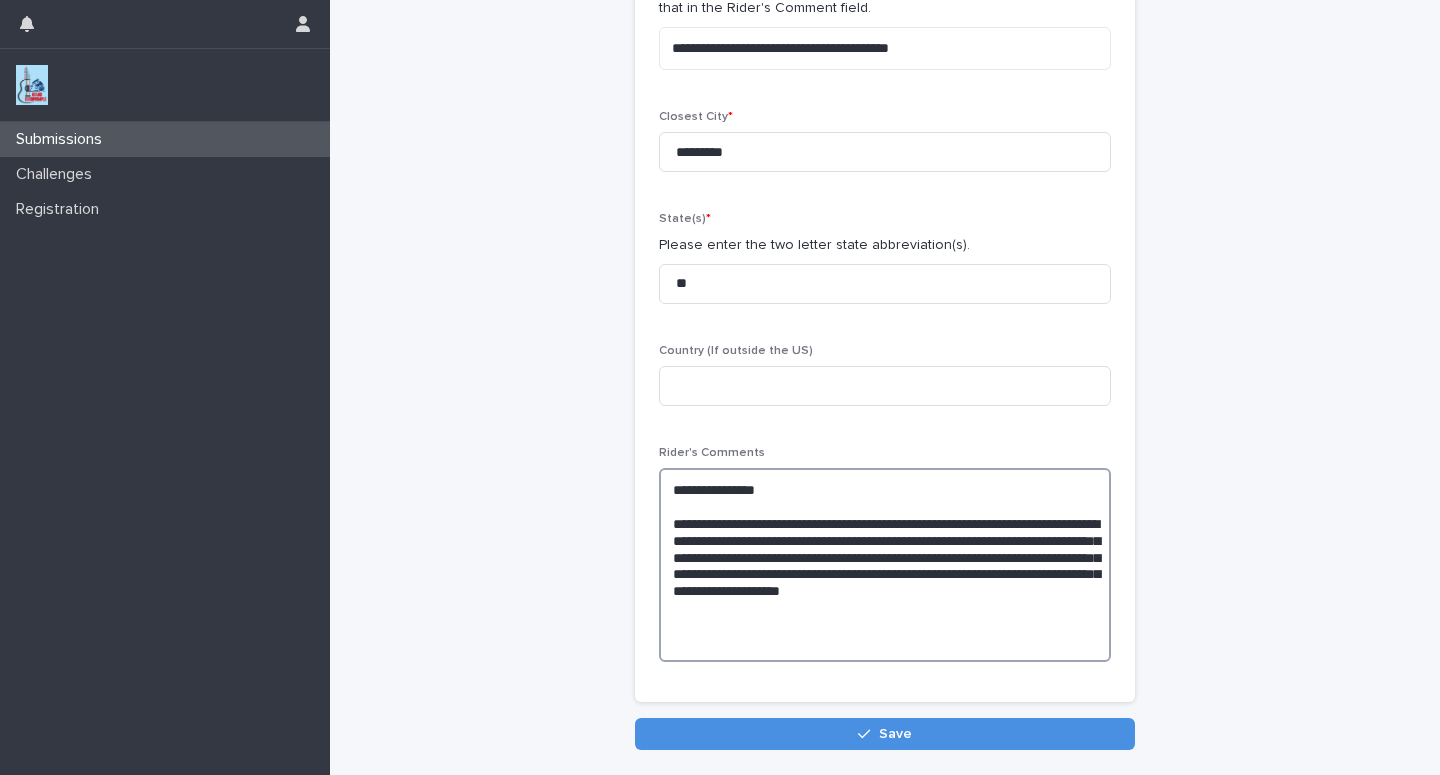 scroll, scrollTop: 408, scrollLeft: 0, axis: vertical 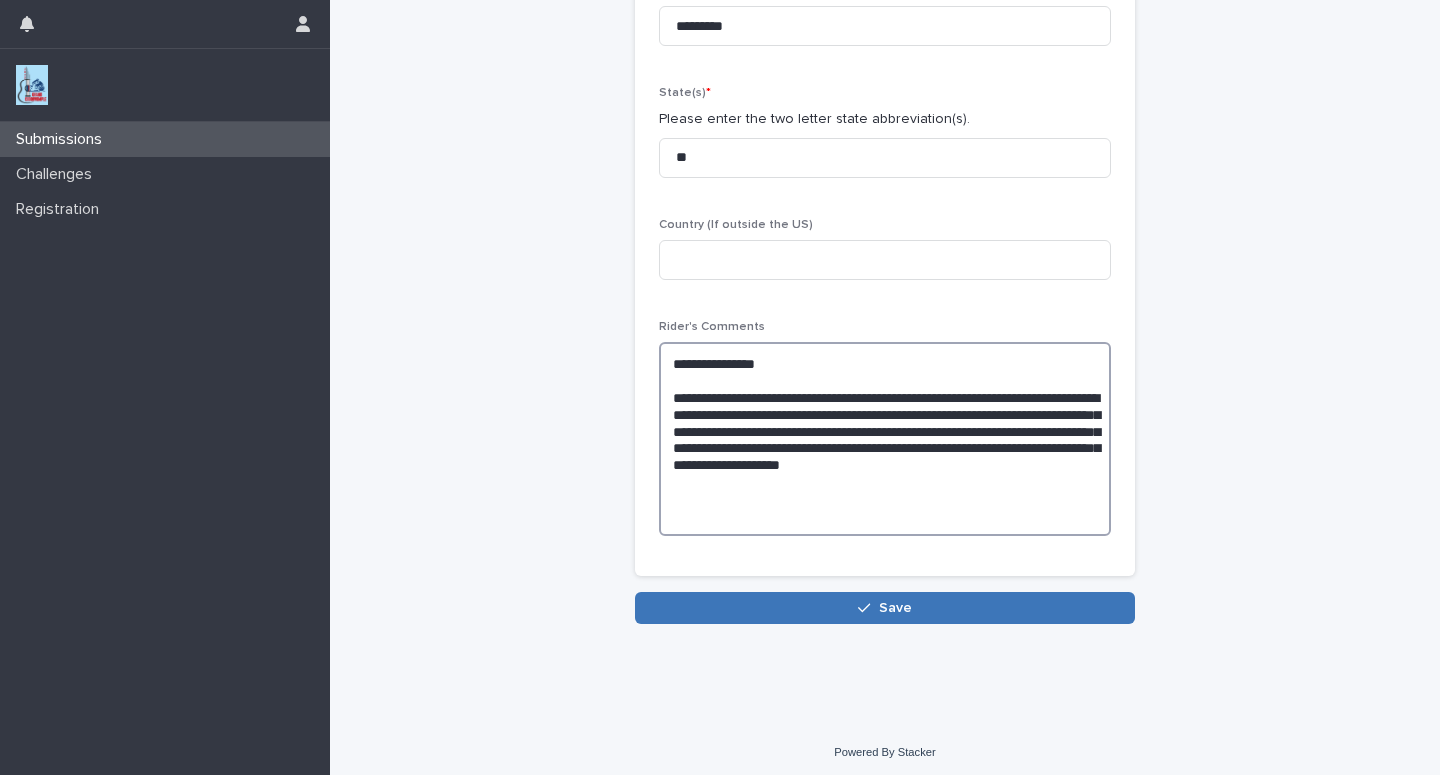 type on "**********" 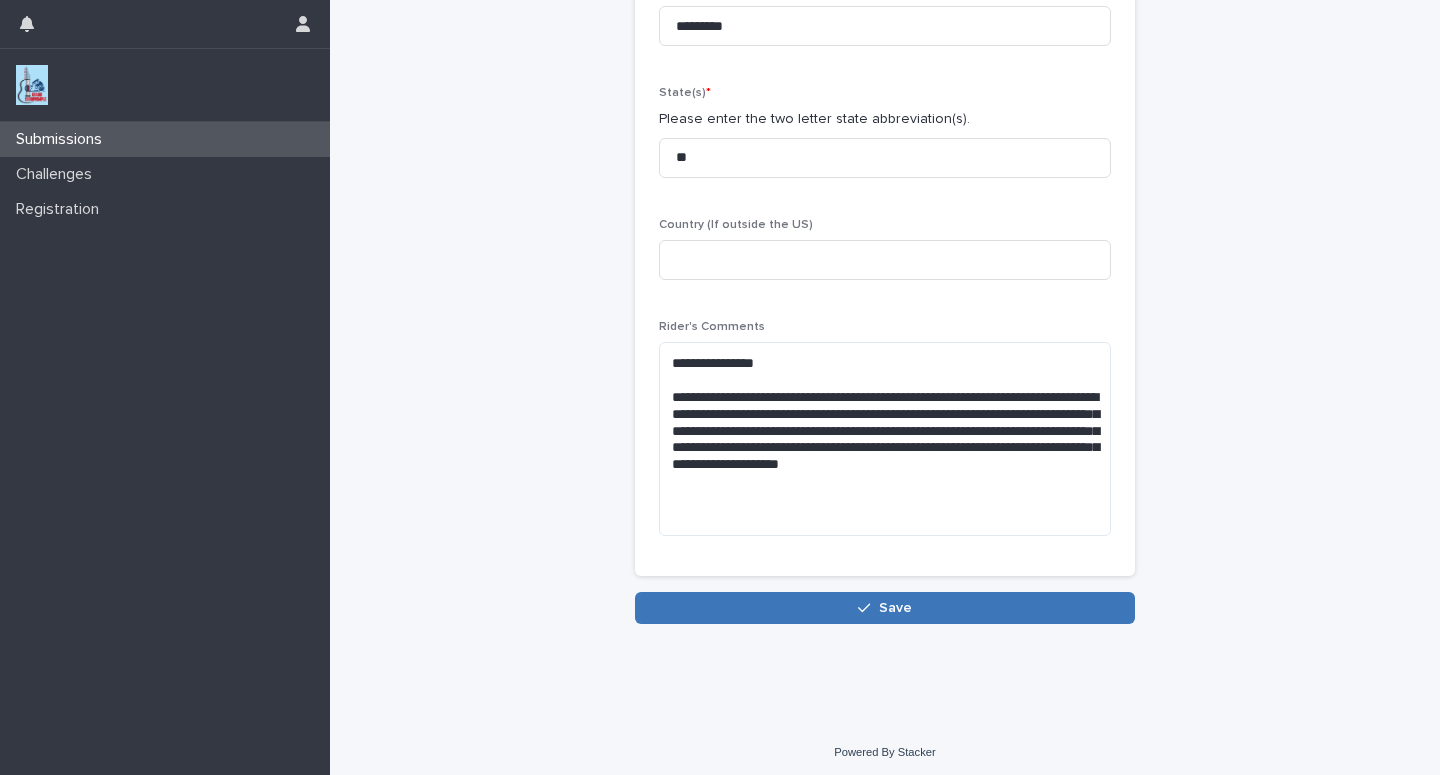 click on "Save" at bounding box center [885, 608] 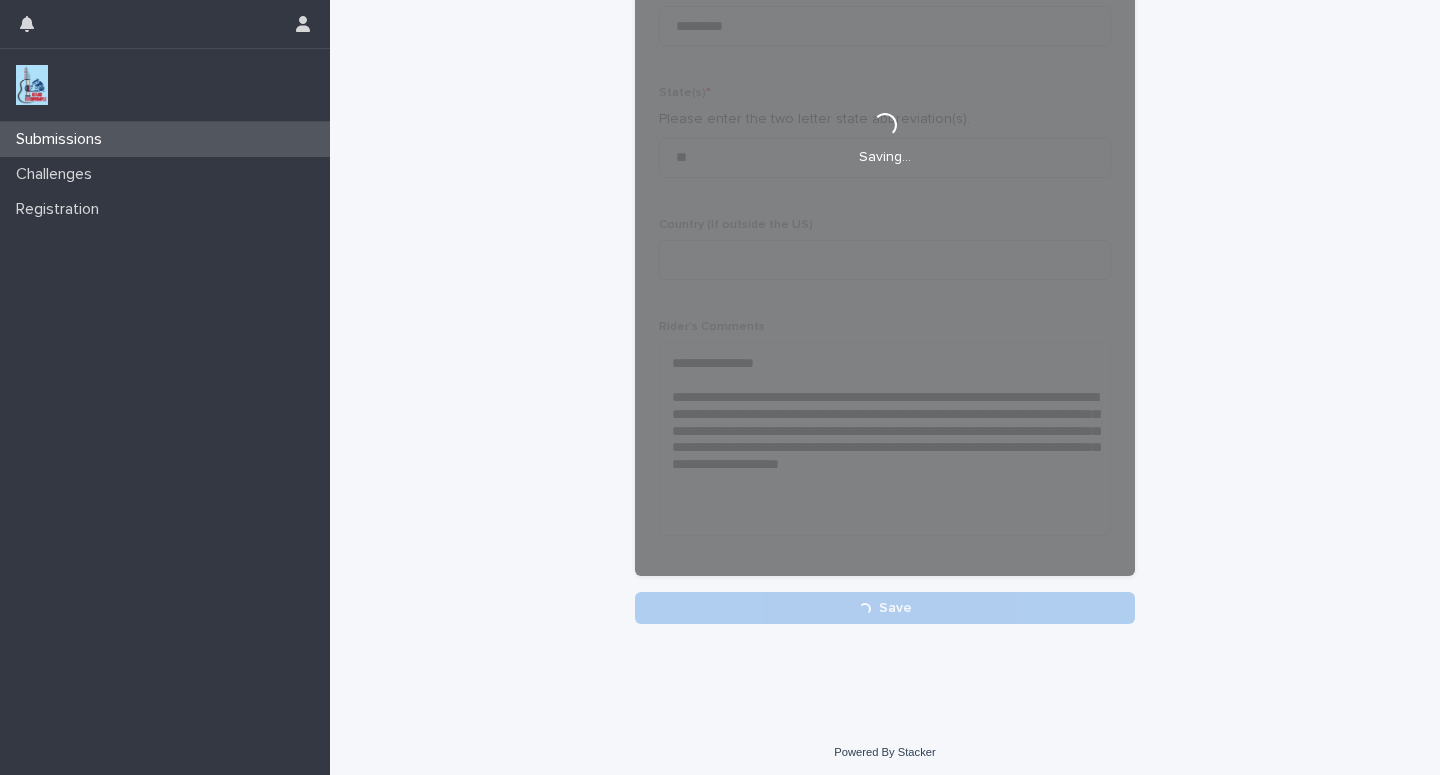 scroll, scrollTop: 408, scrollLeft: 0, axis: vertical 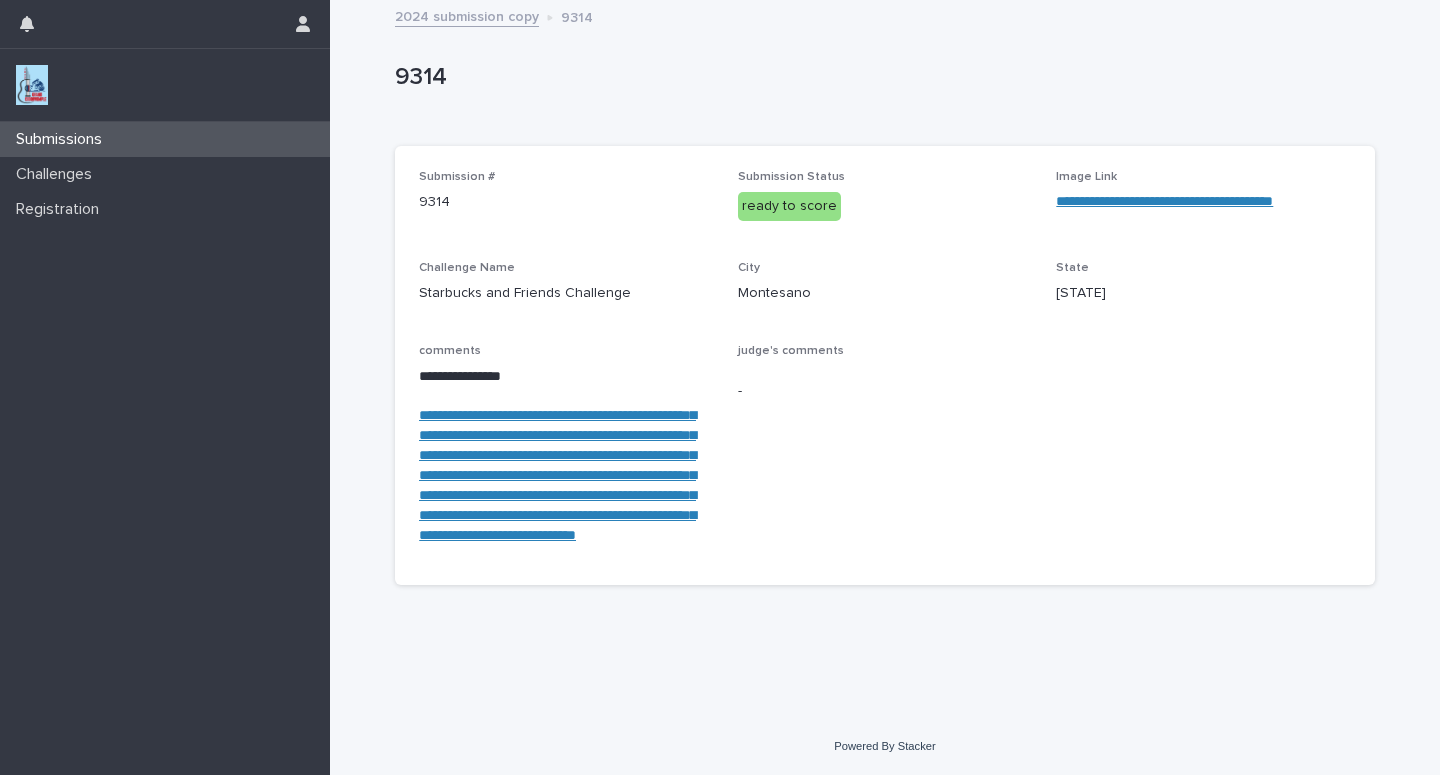 click on "Submissions" at bounding box center (165, 139) 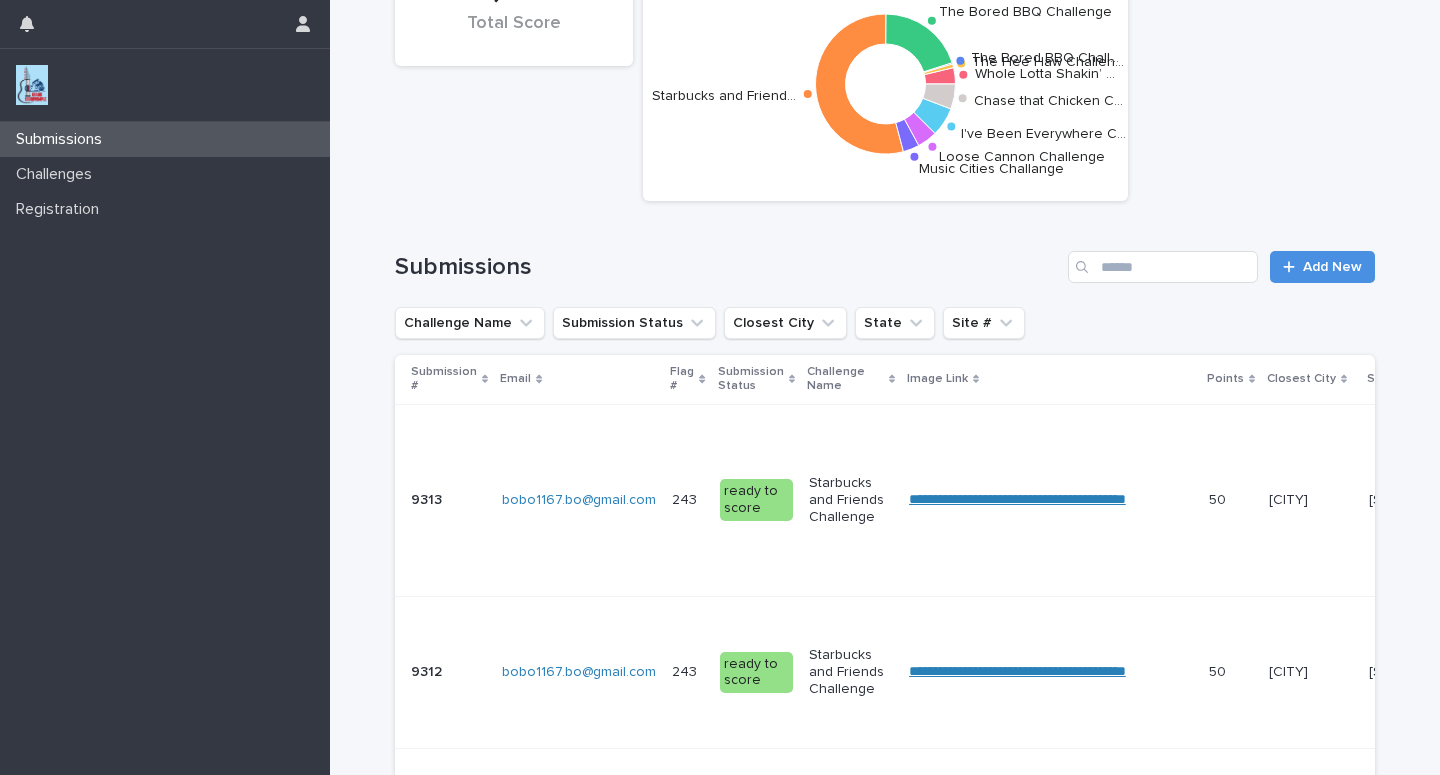 scroll, scrollTop: 0, scrollLeft: 0, axis: both 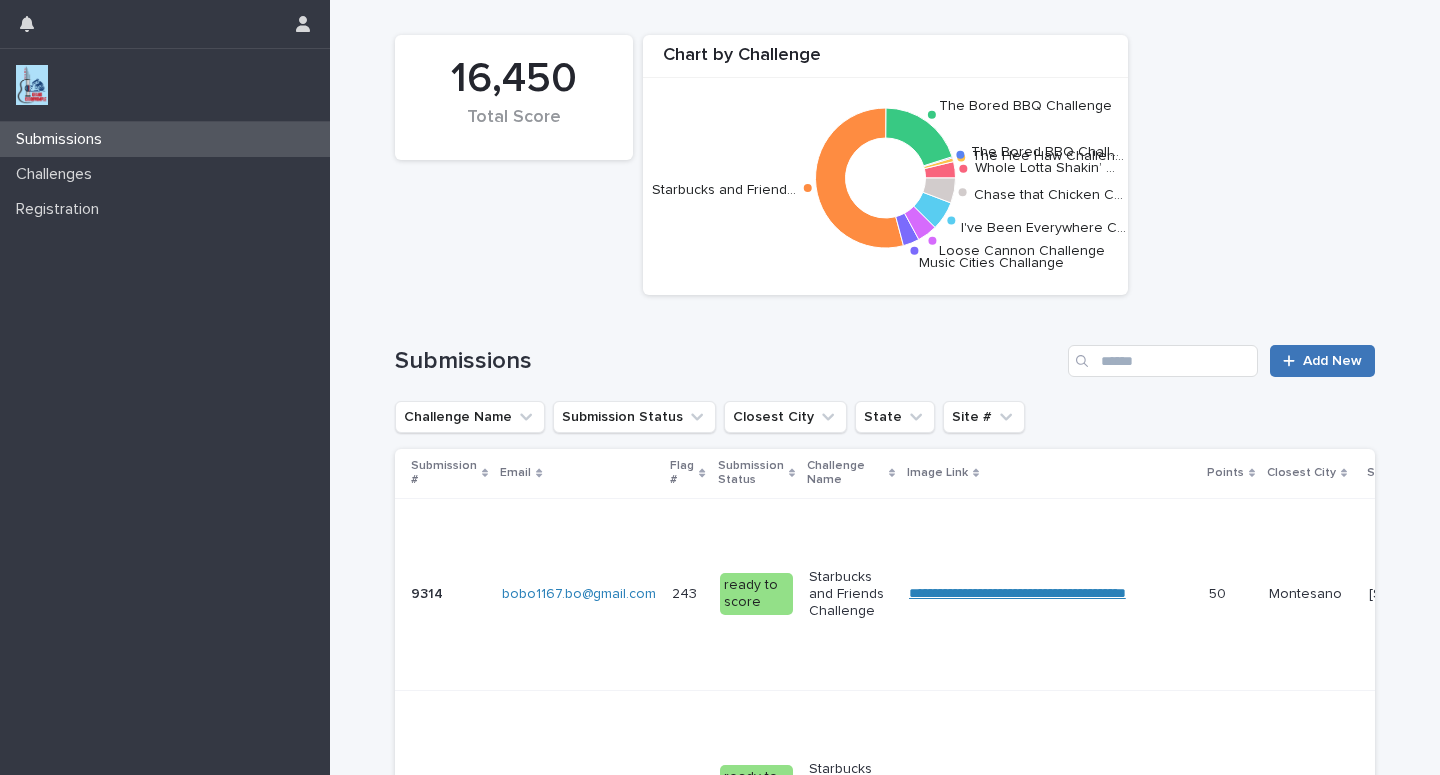 click on "Add New" at bounding box center [1322, 361] 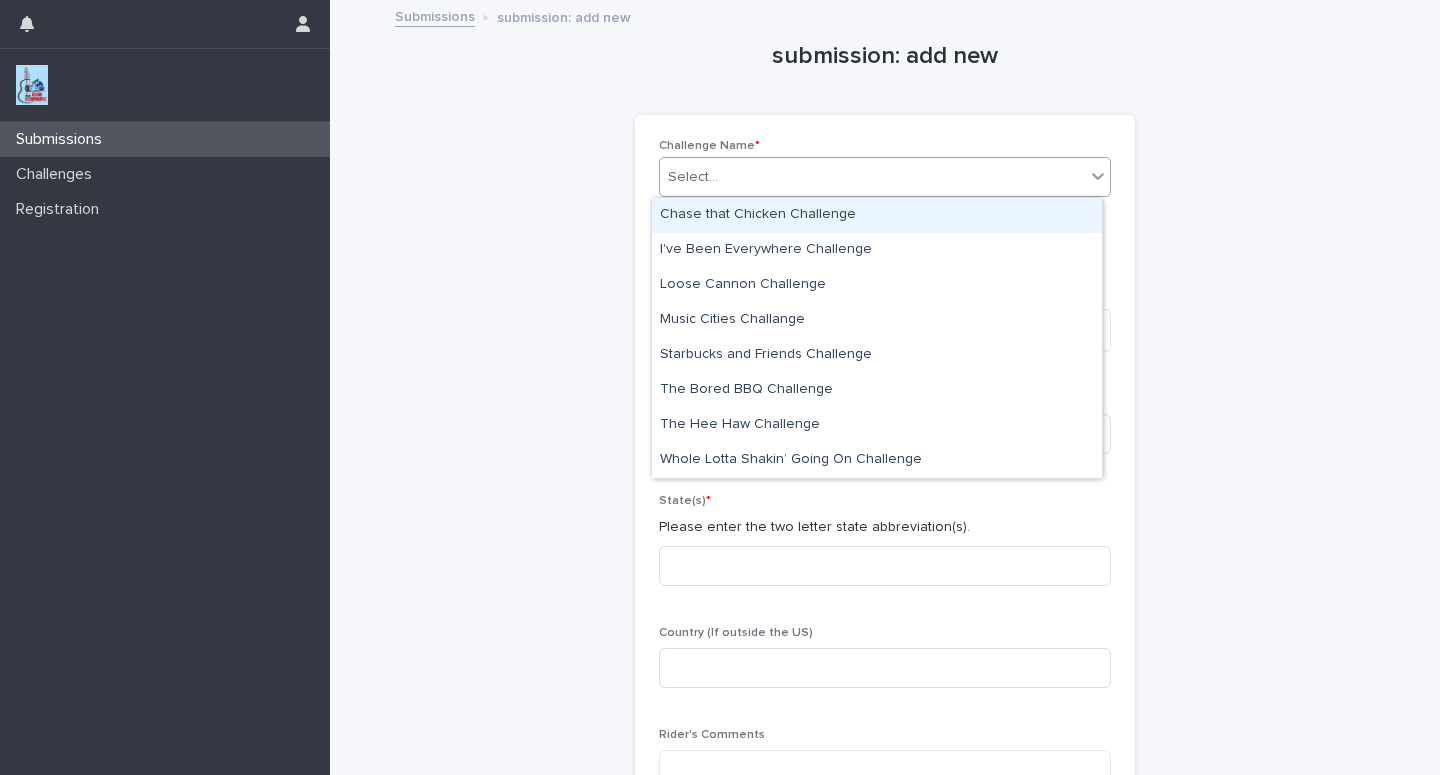 click on "Select..." at bounding box center (872, 177) 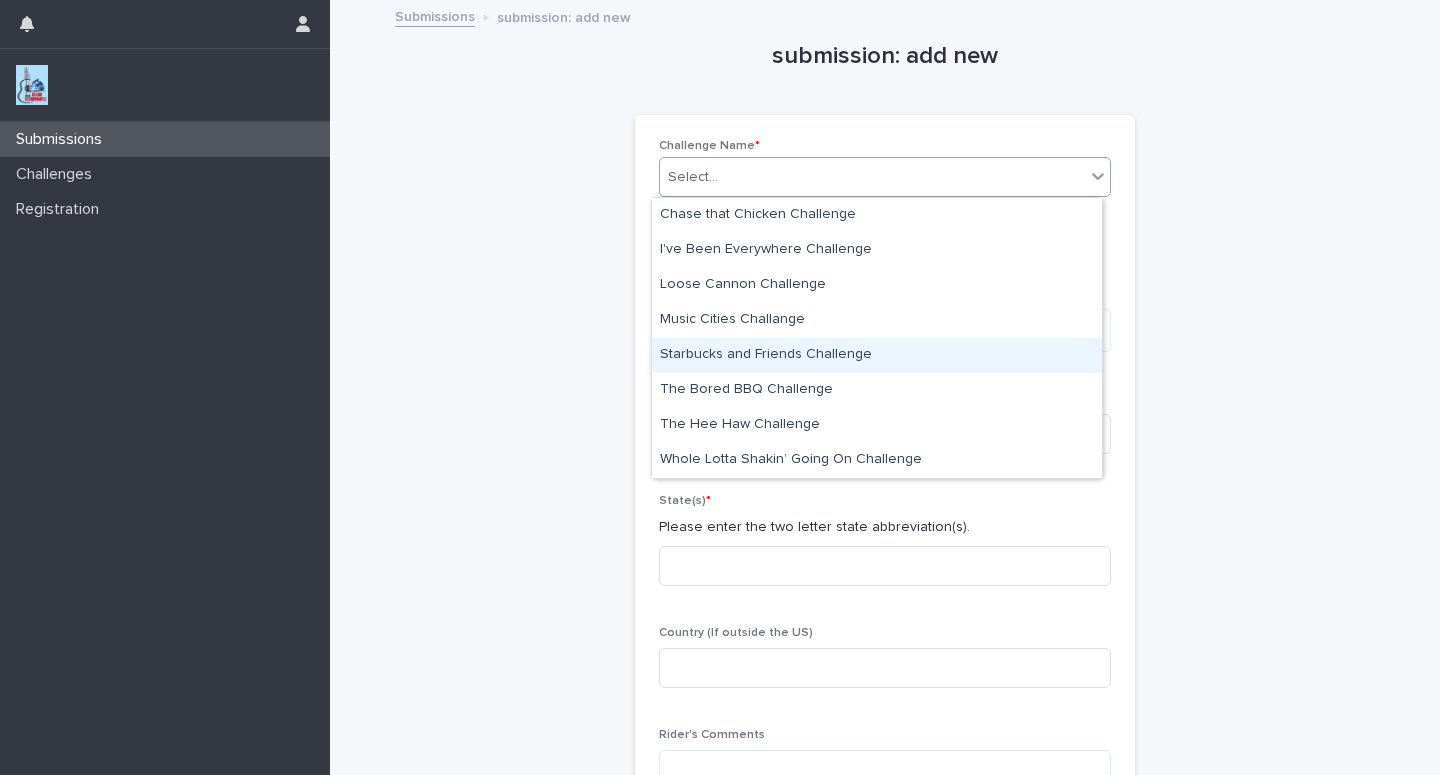 click on "Starbucks and Friends Challenge" at bounding box center (877, 355) 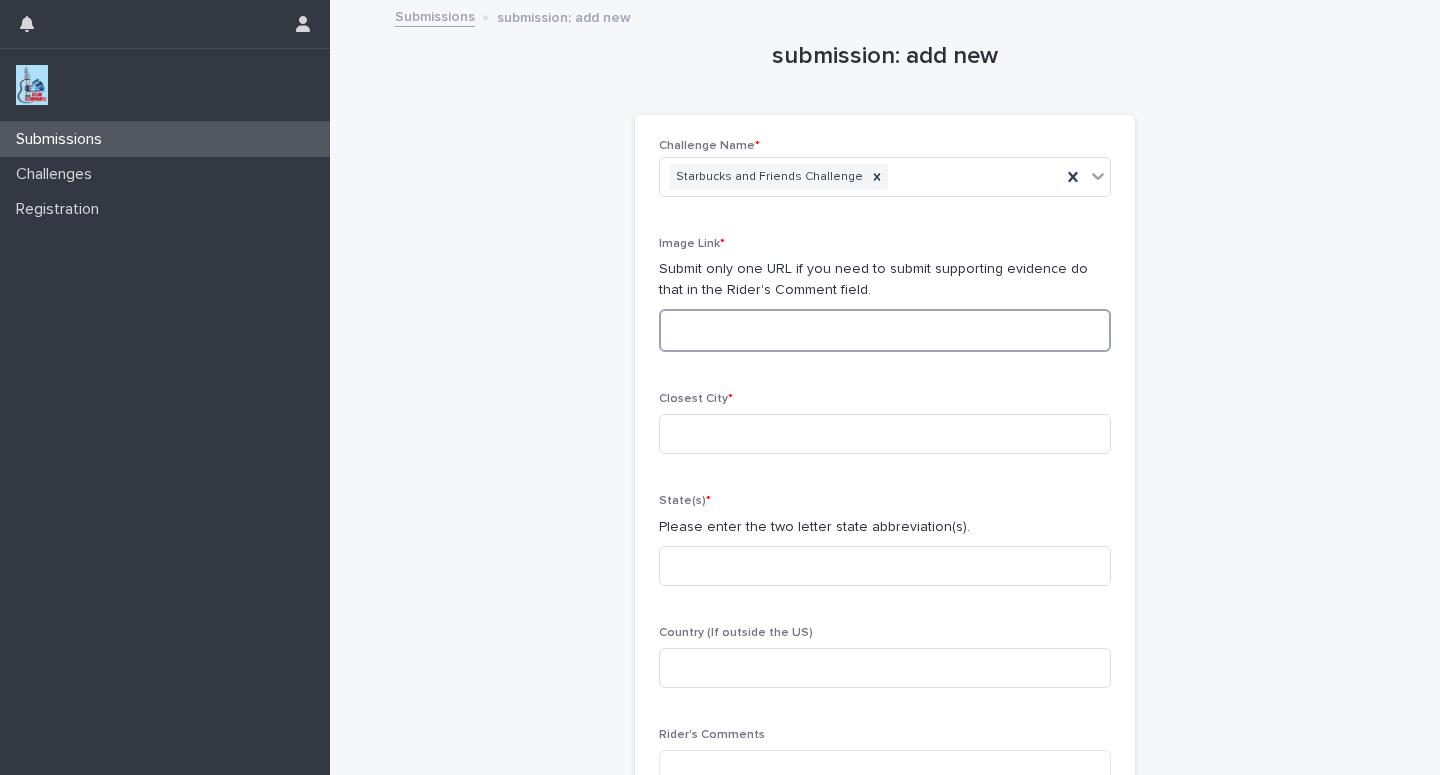 click at bounding box center (885, 330) 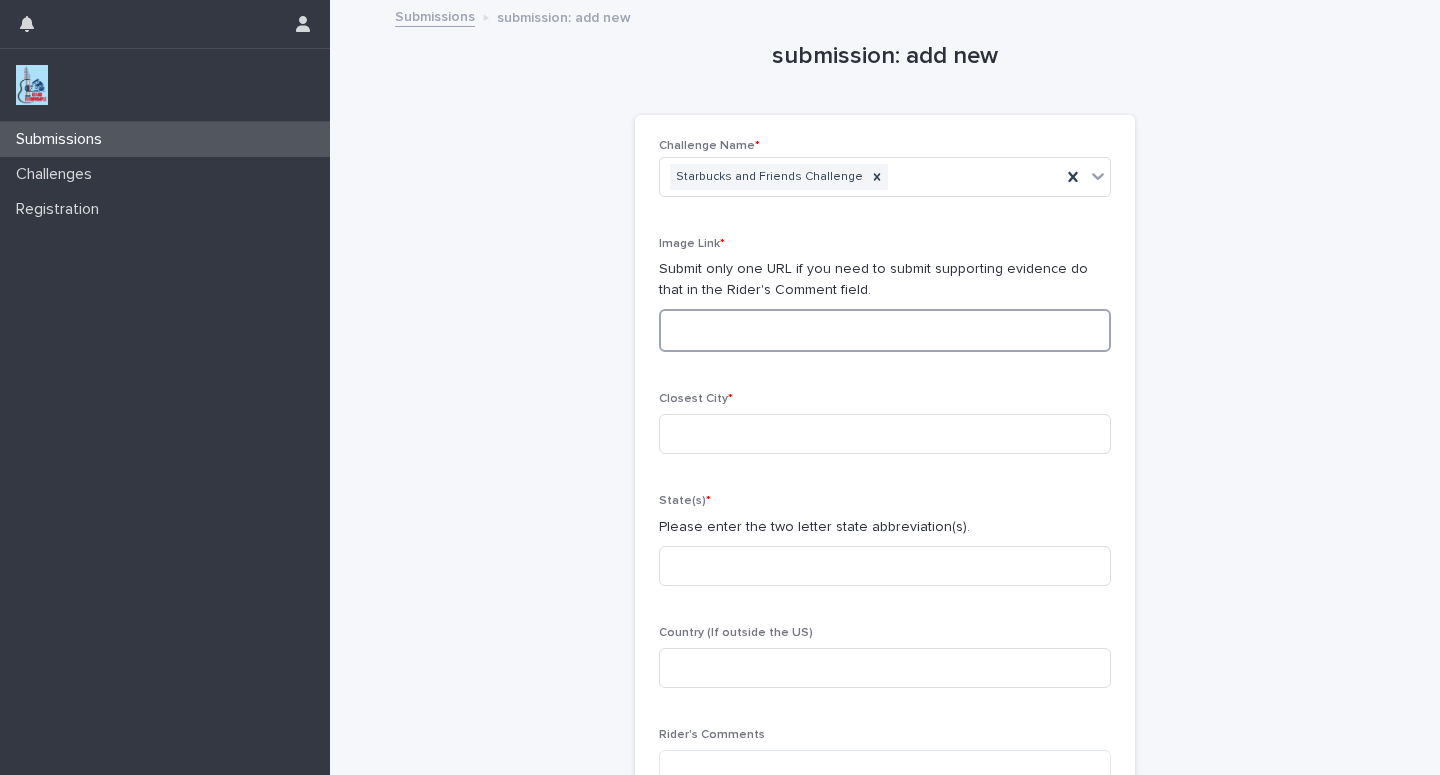 paste on "**********" 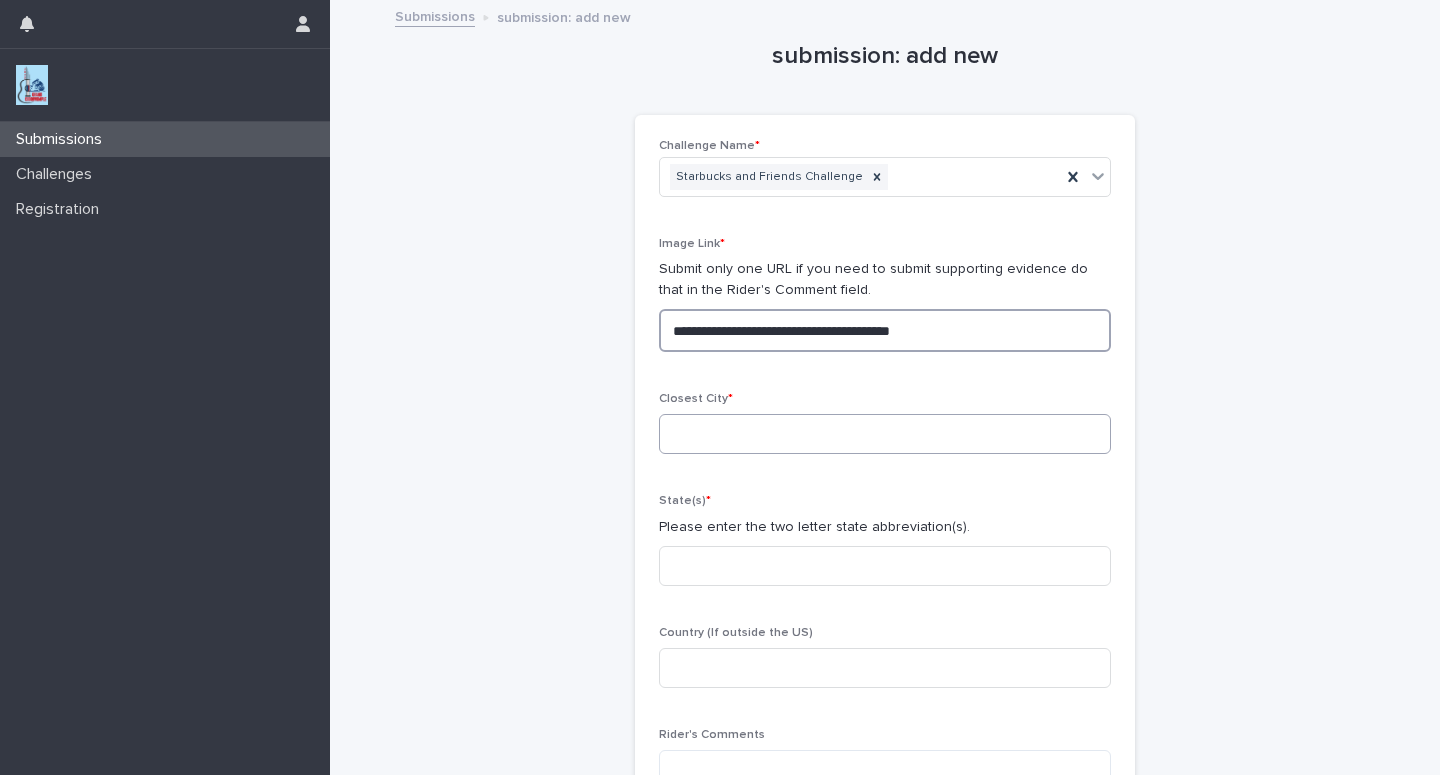 type on "**********" 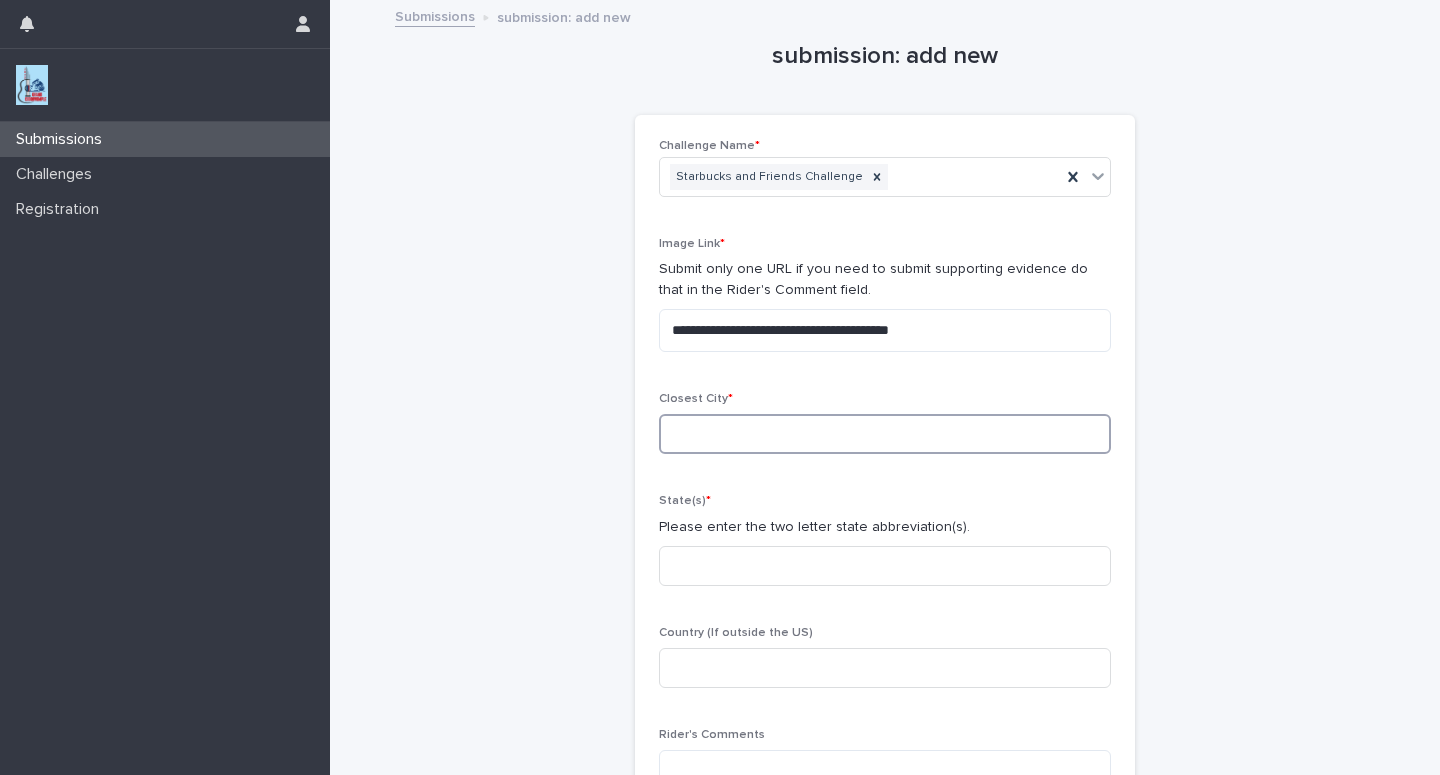 click at bounding box center (885, 434) 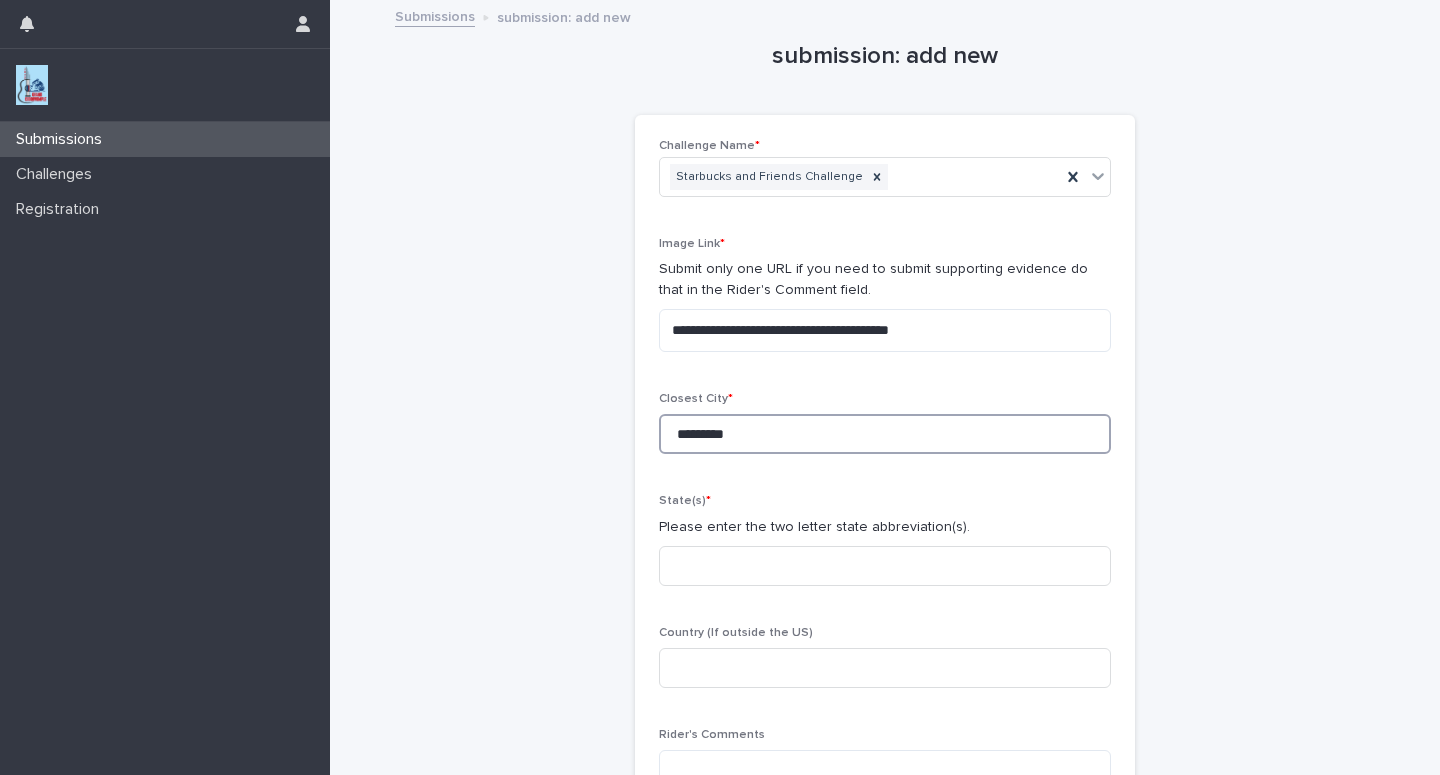 type on "*********" 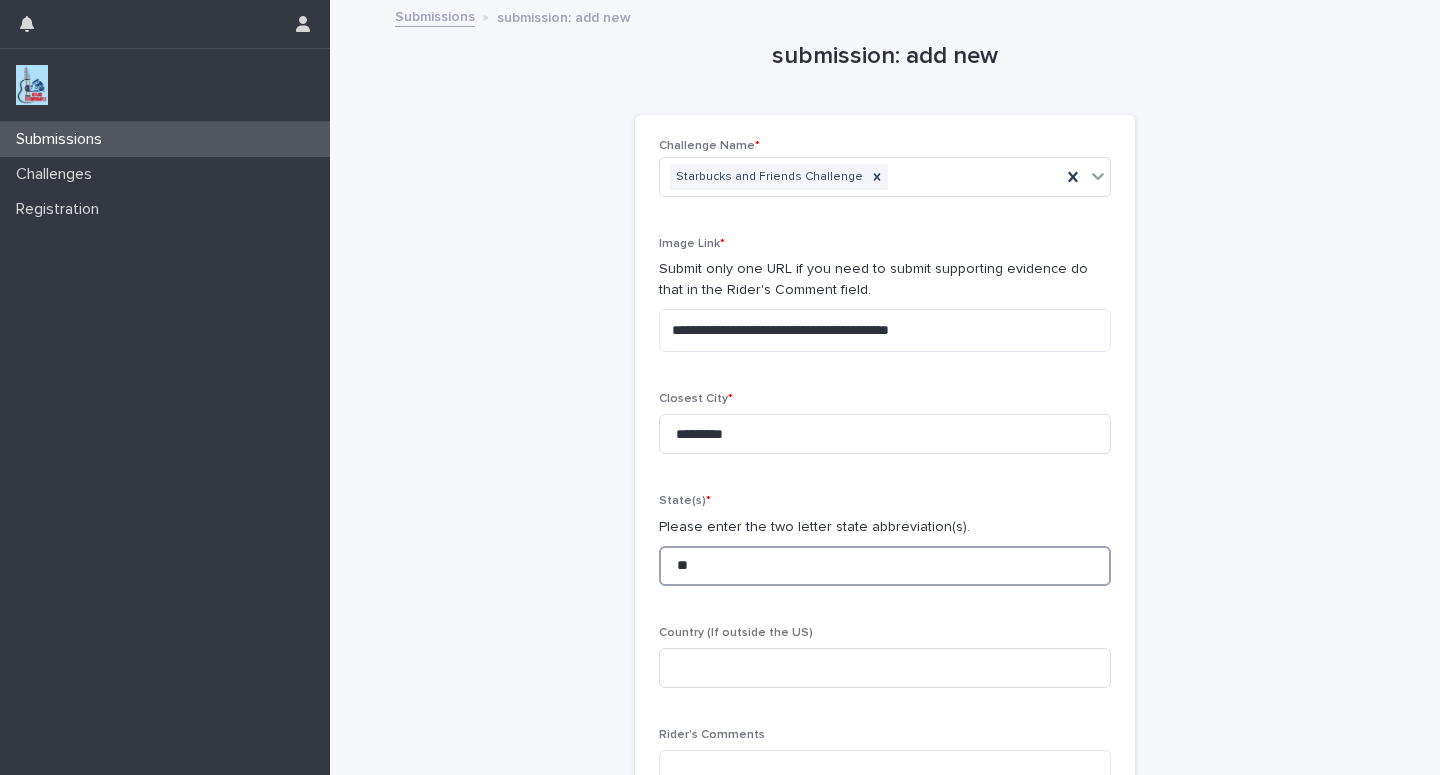 type on "**" 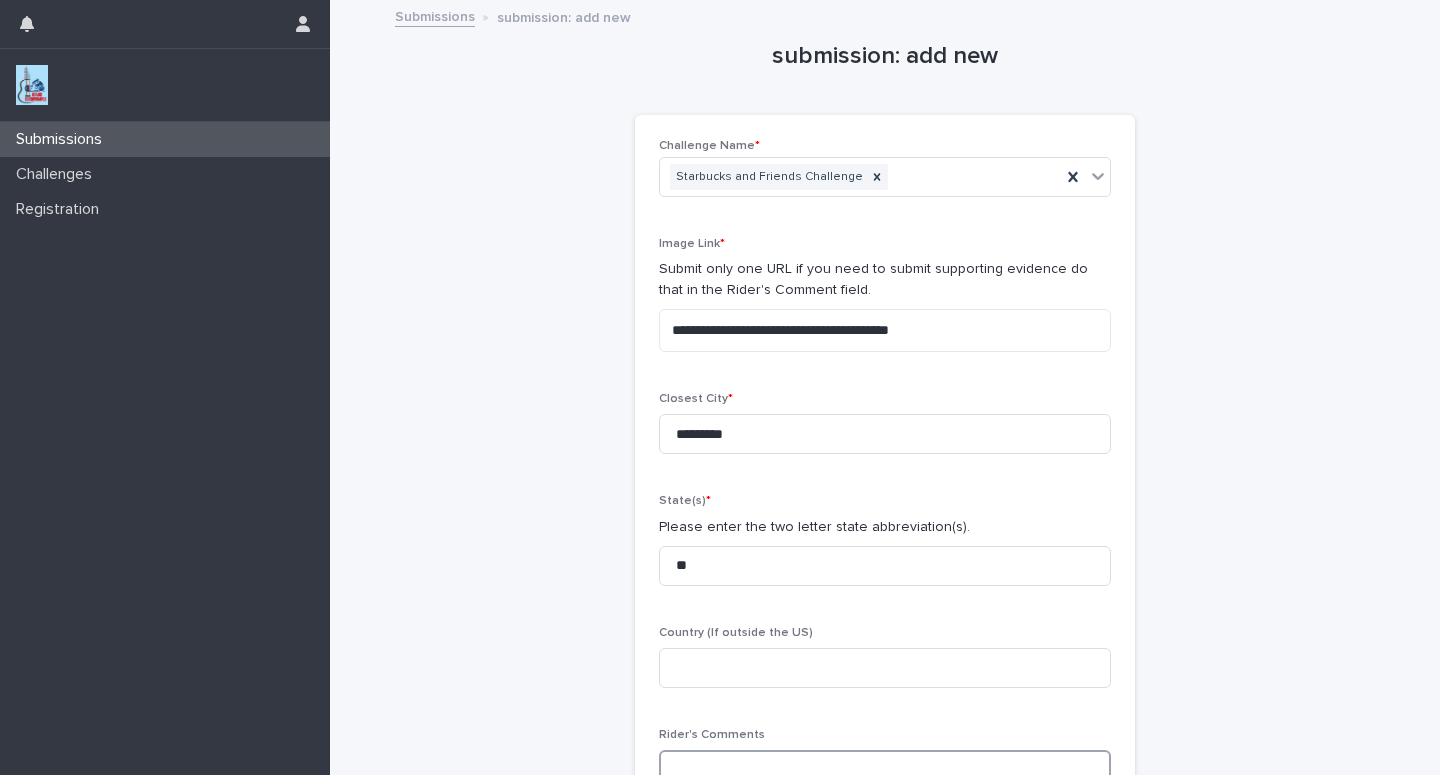 scroll, scrollTop: 2, scrollLeft: 0, axis: vertical 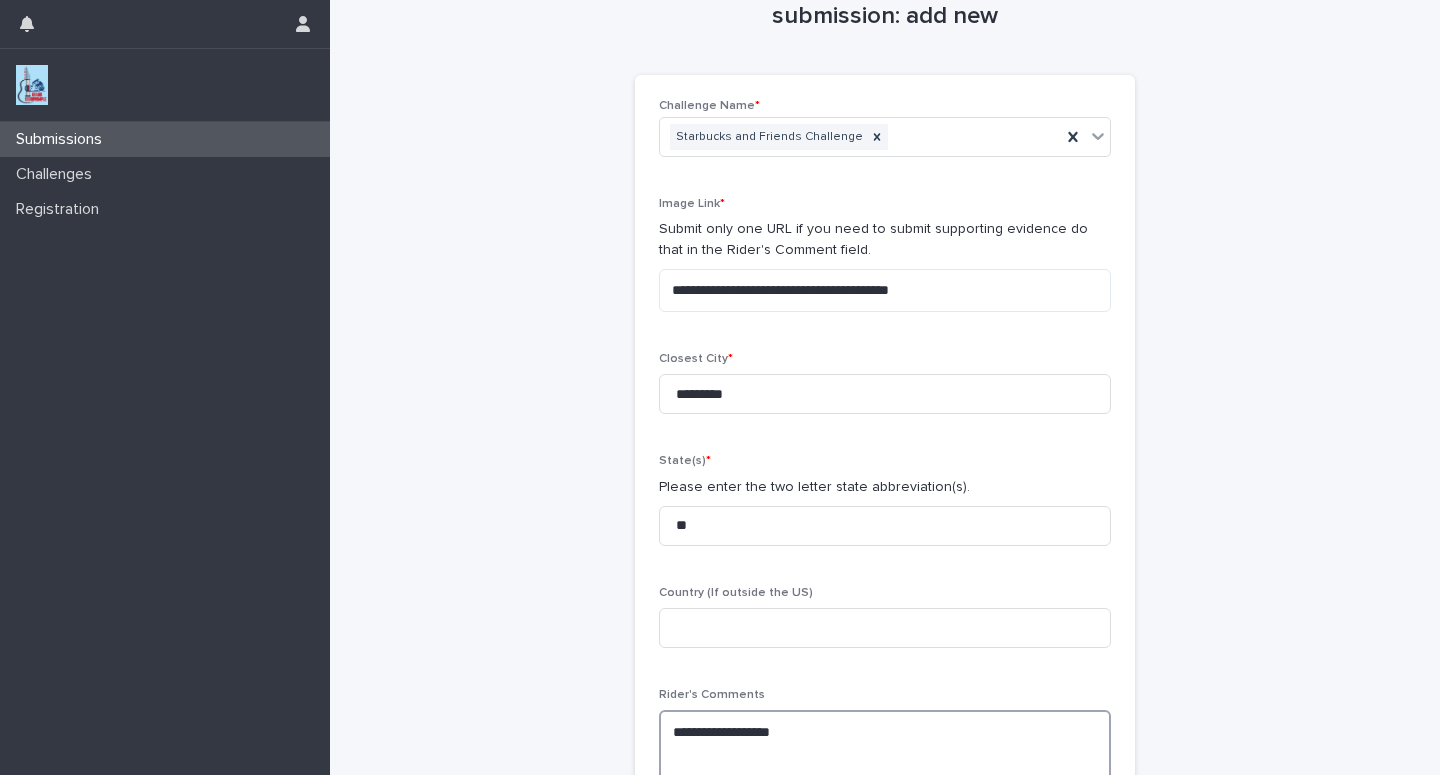 paste on "**********" 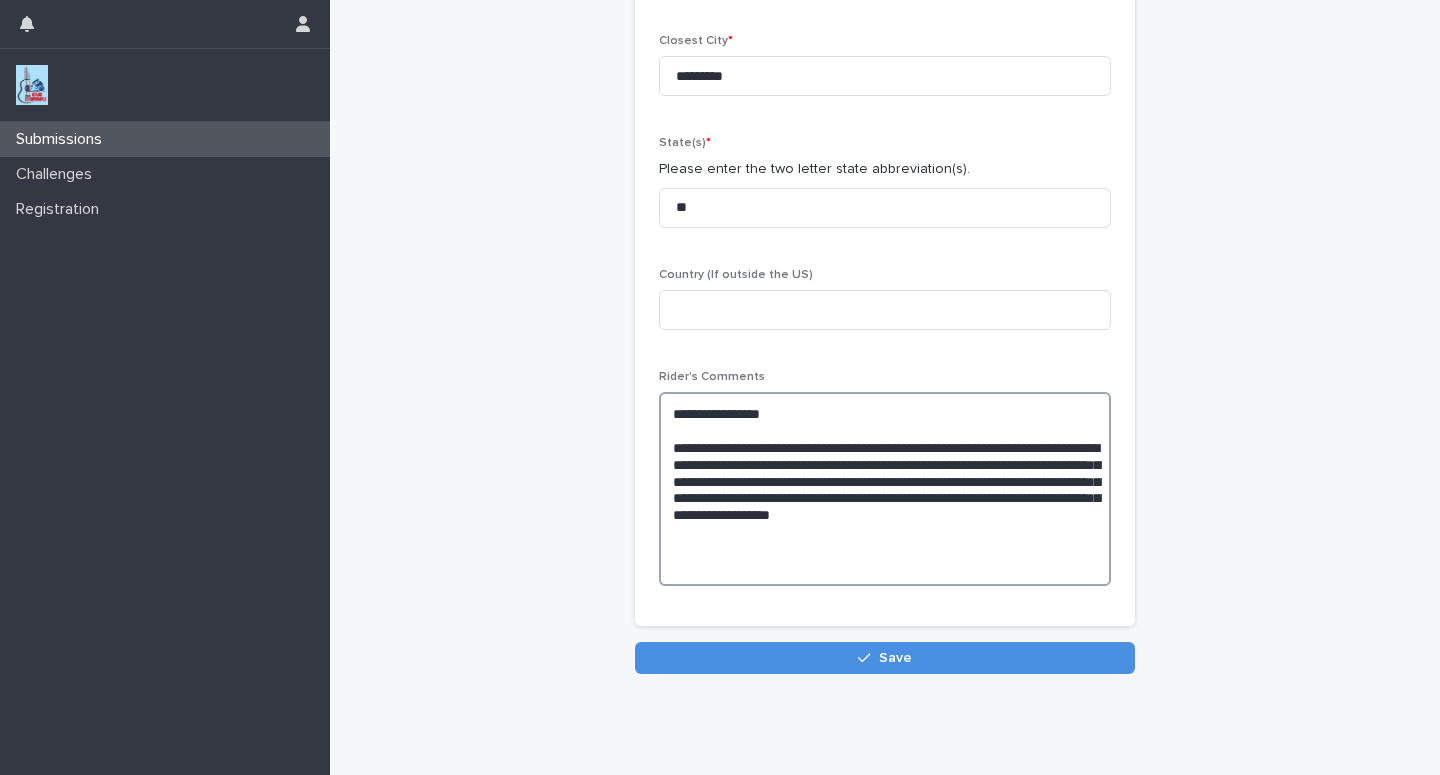 scroll, scrollTop: 366, scrollLeft: 0, axis: vertical 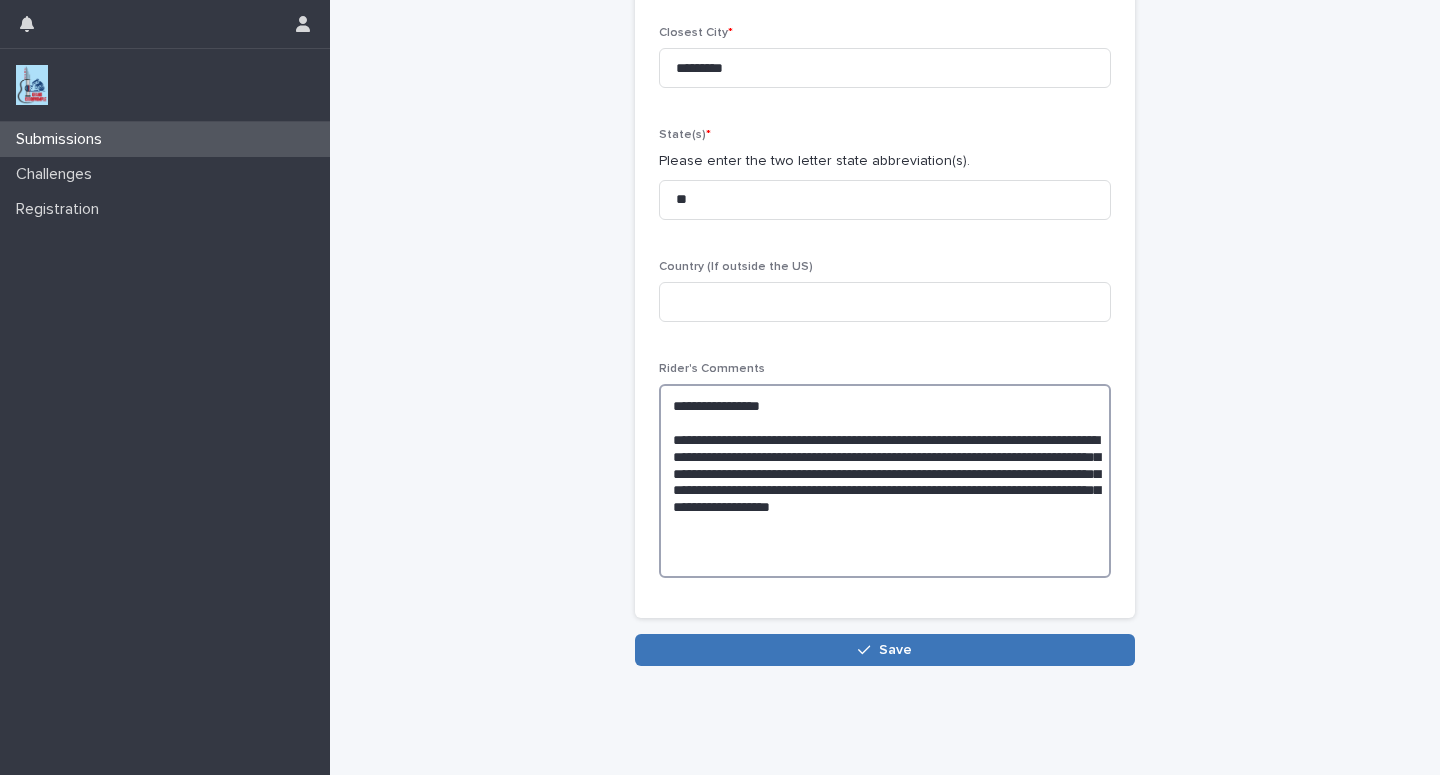 type on "**********" 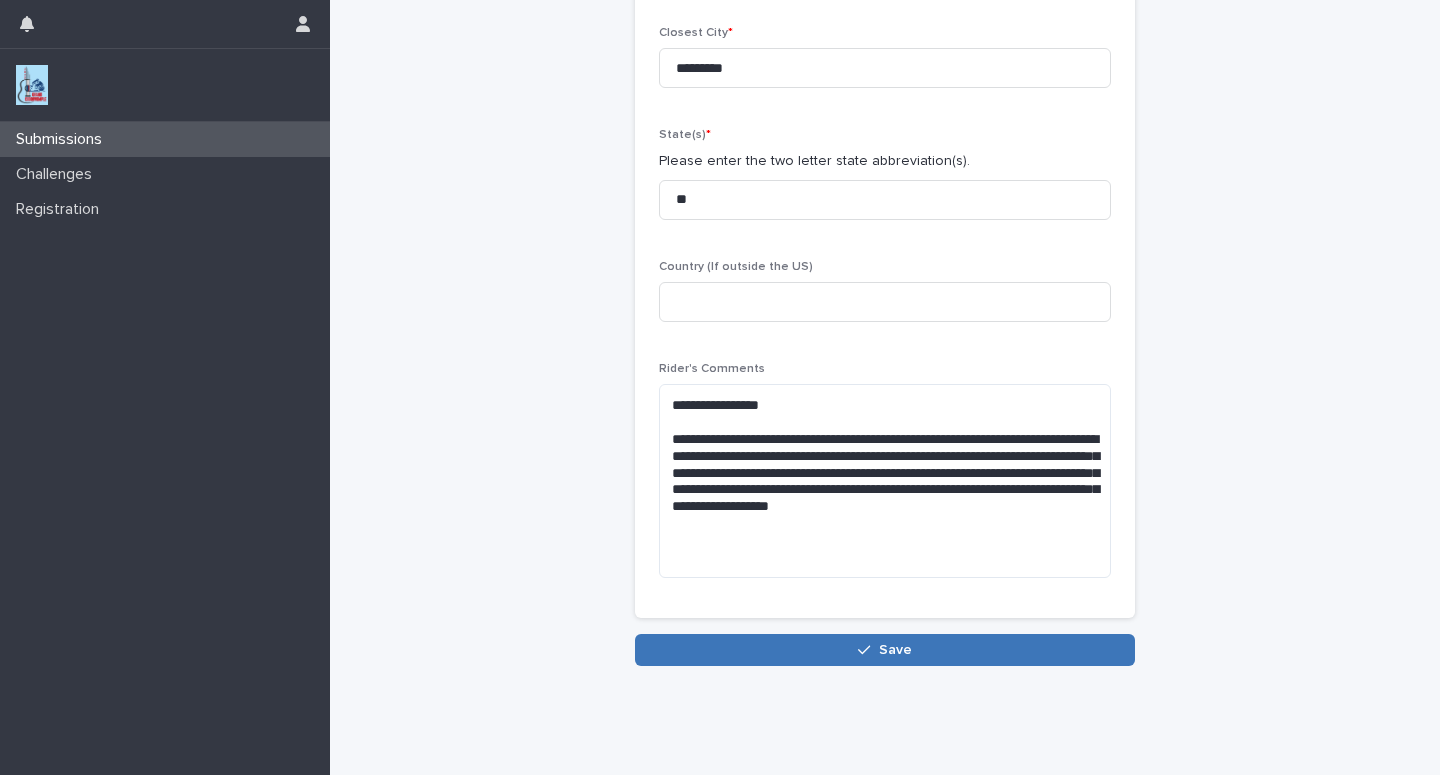 click on "Save" at bounding box center [885, 650] 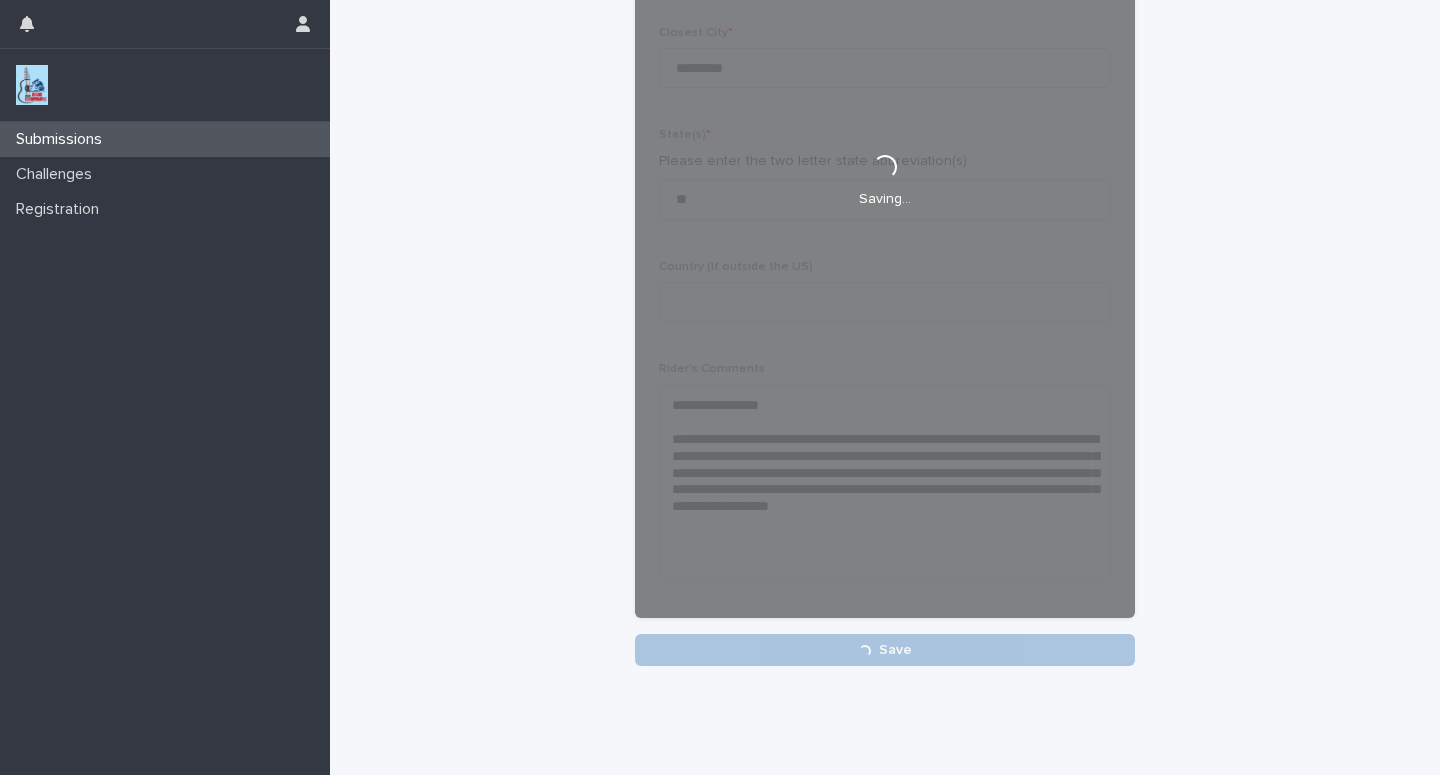 scroll, scrollTop: 366, scrollLeft: 0, axis: vertical 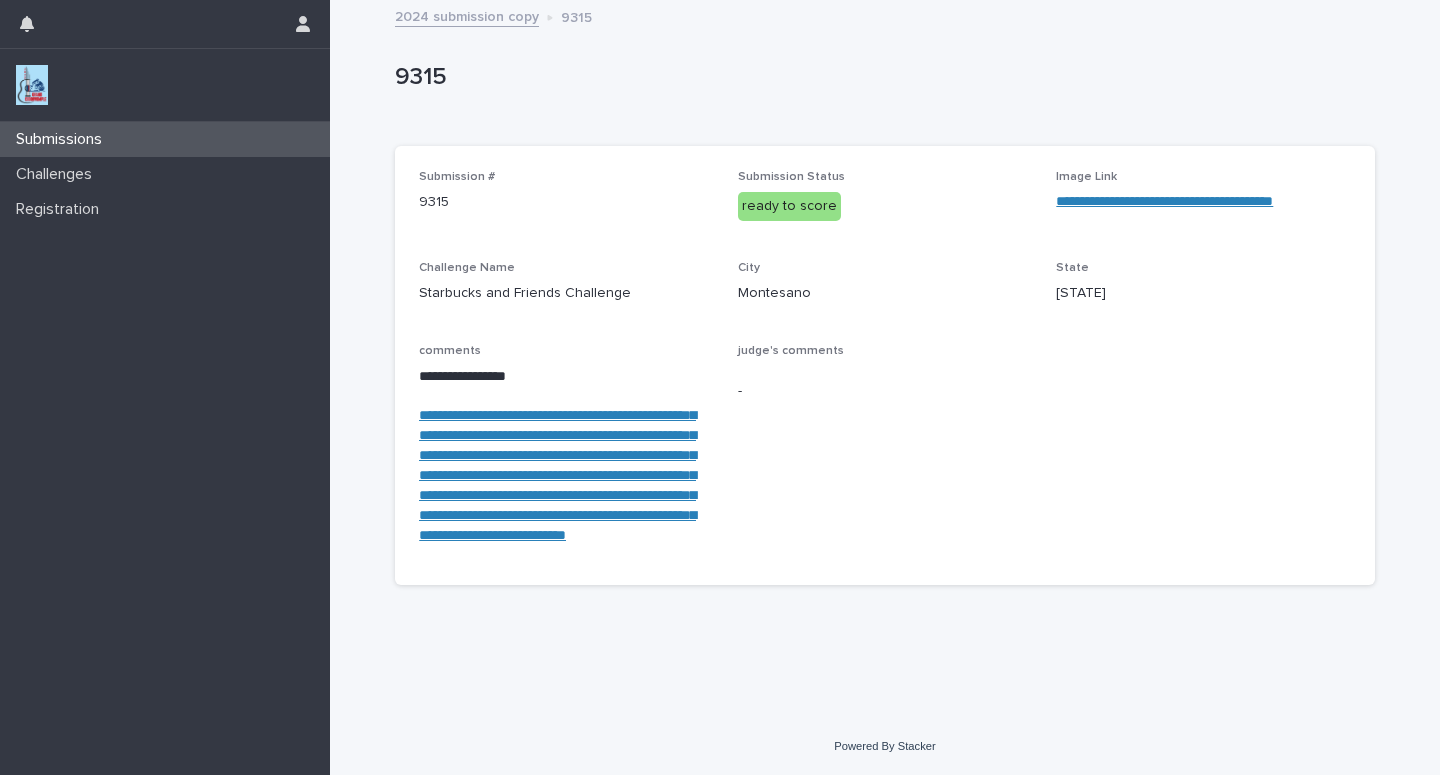 click on "Submissions" at bounding box center [165, 139] 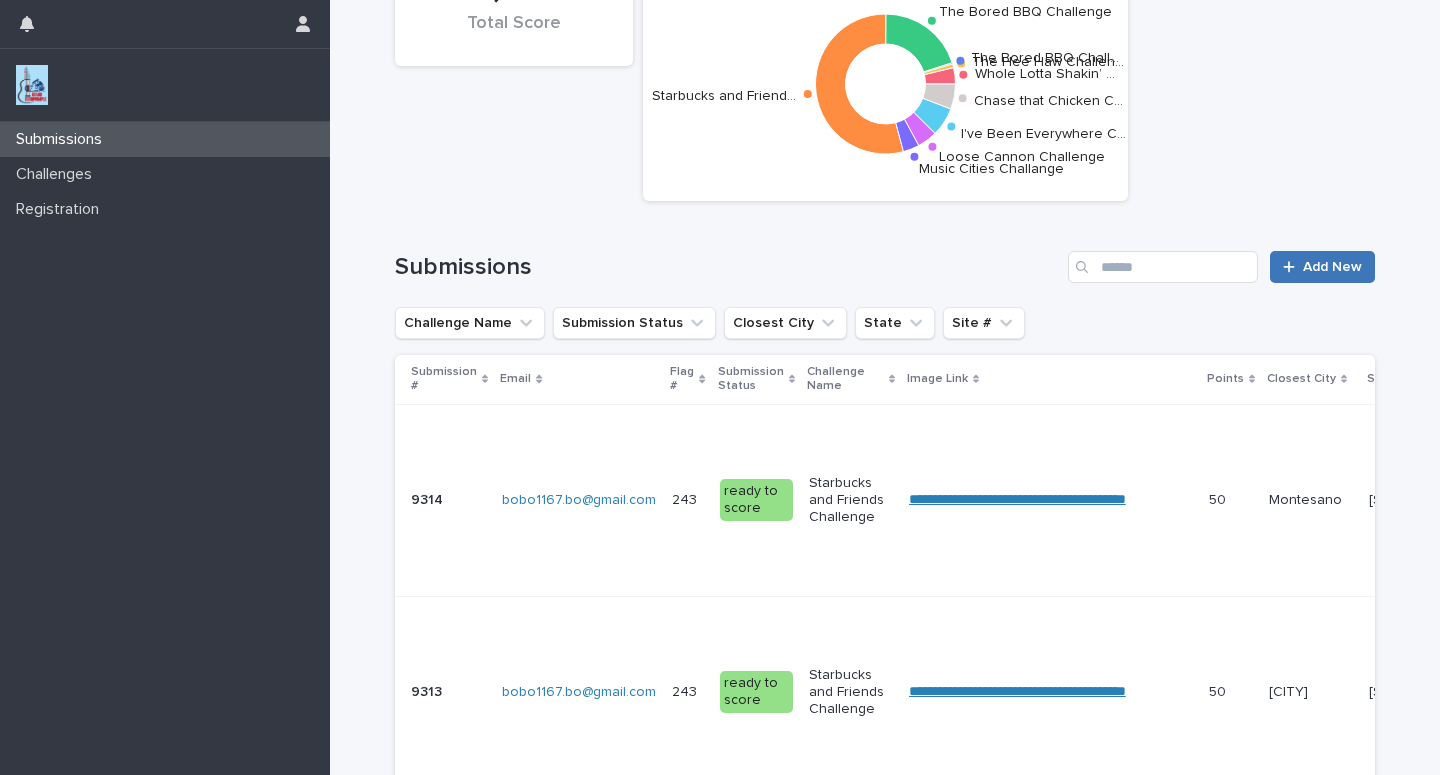 click on "Add New" at bounding box center [1332, 267] 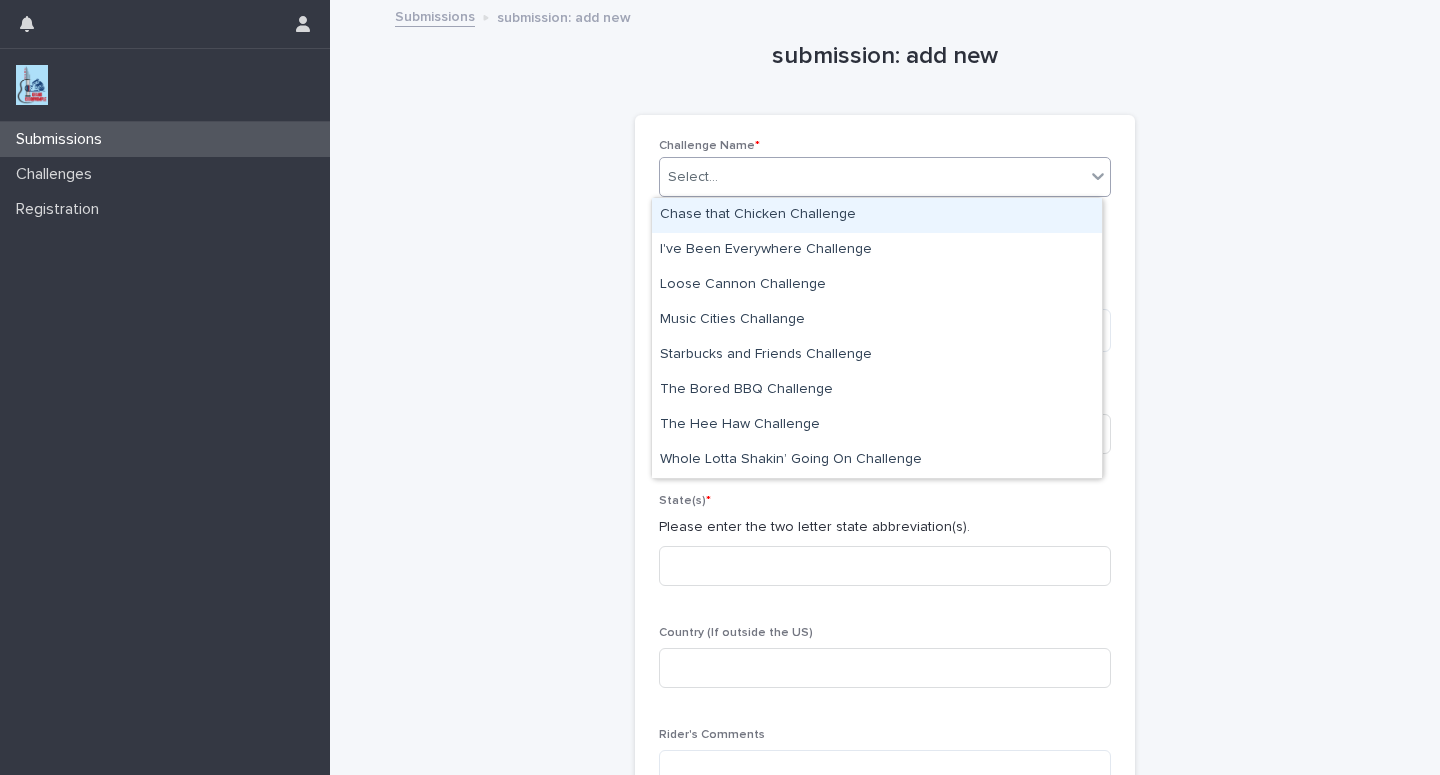 click on "Select..." at bounding box center (872, 177) 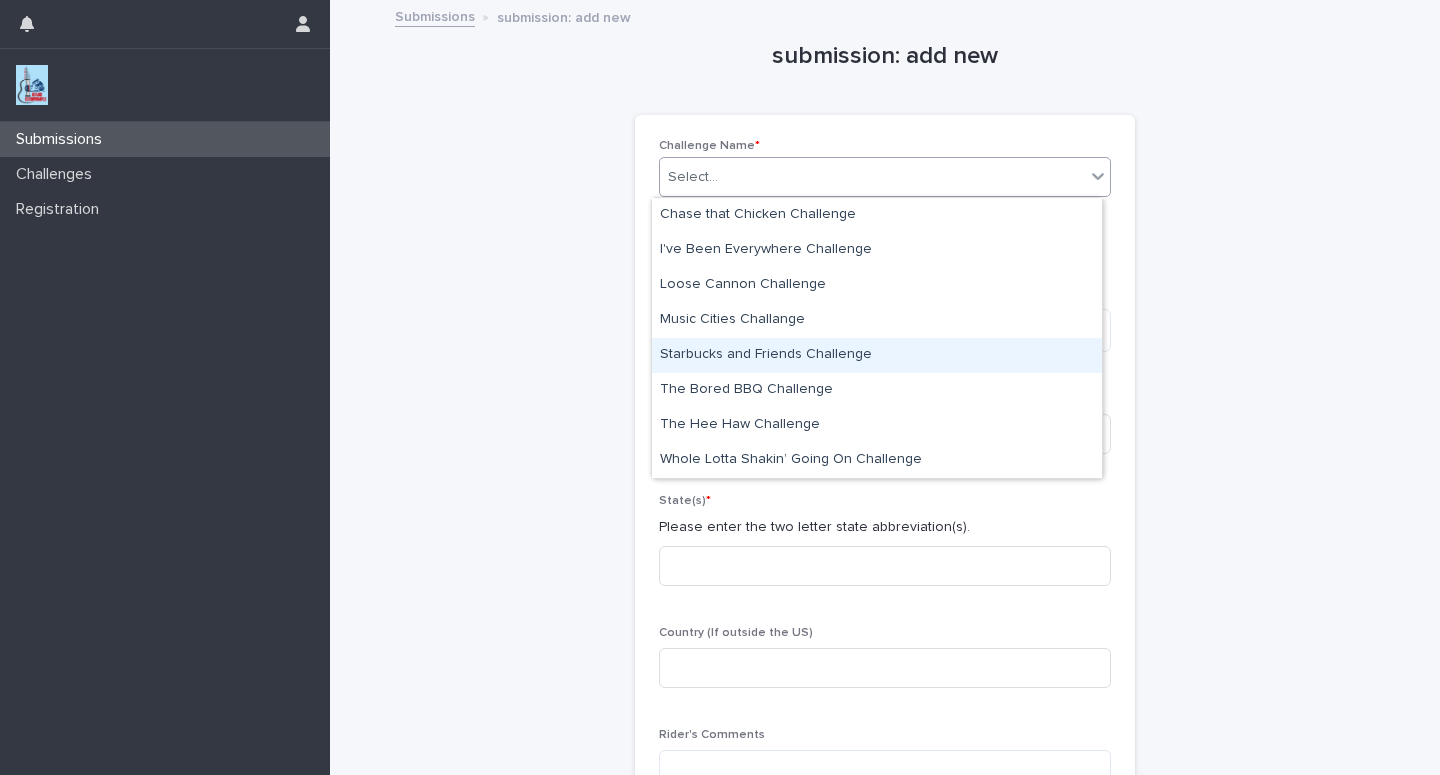 click on "Starbucks and Friends Challenge" at bounding box center (877, 355) 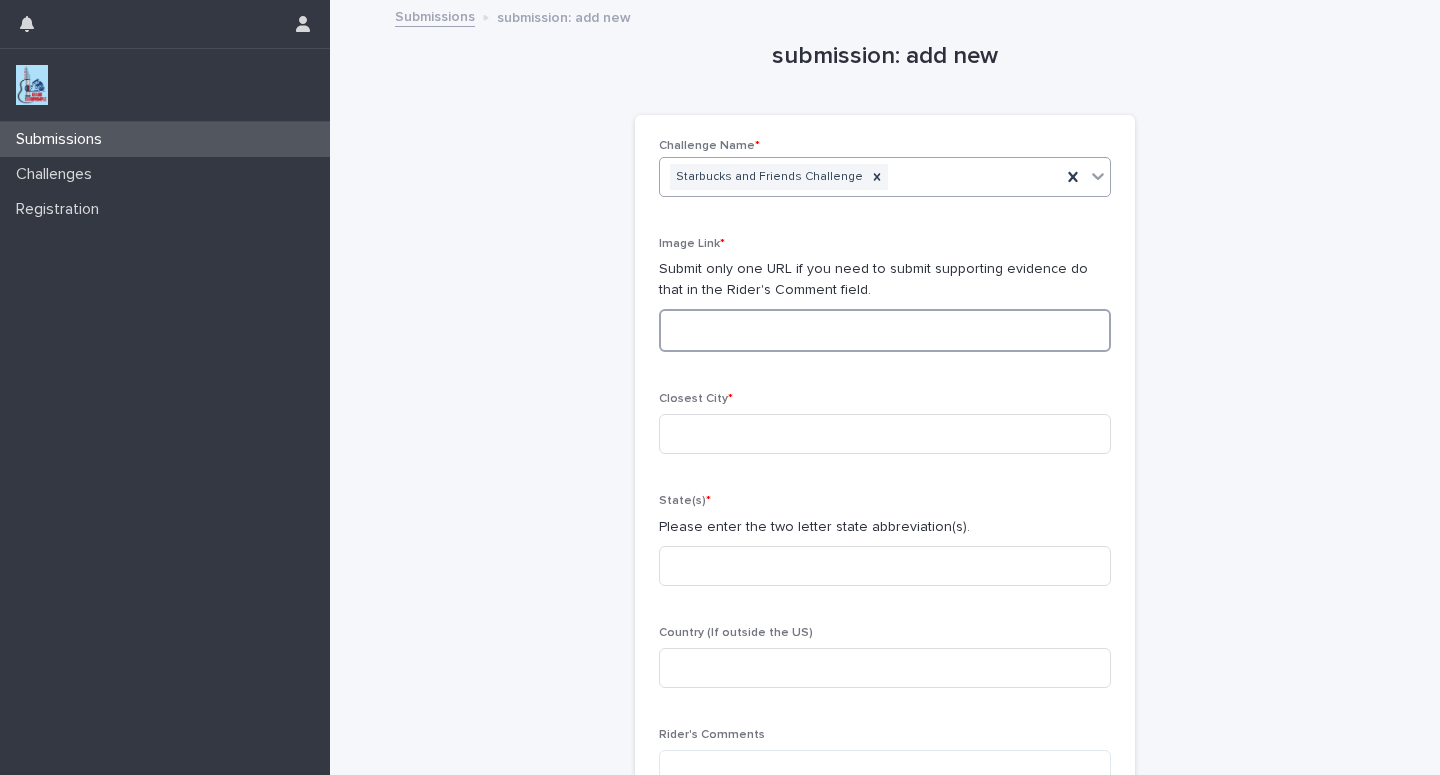 click at bounding box center (885, 330) 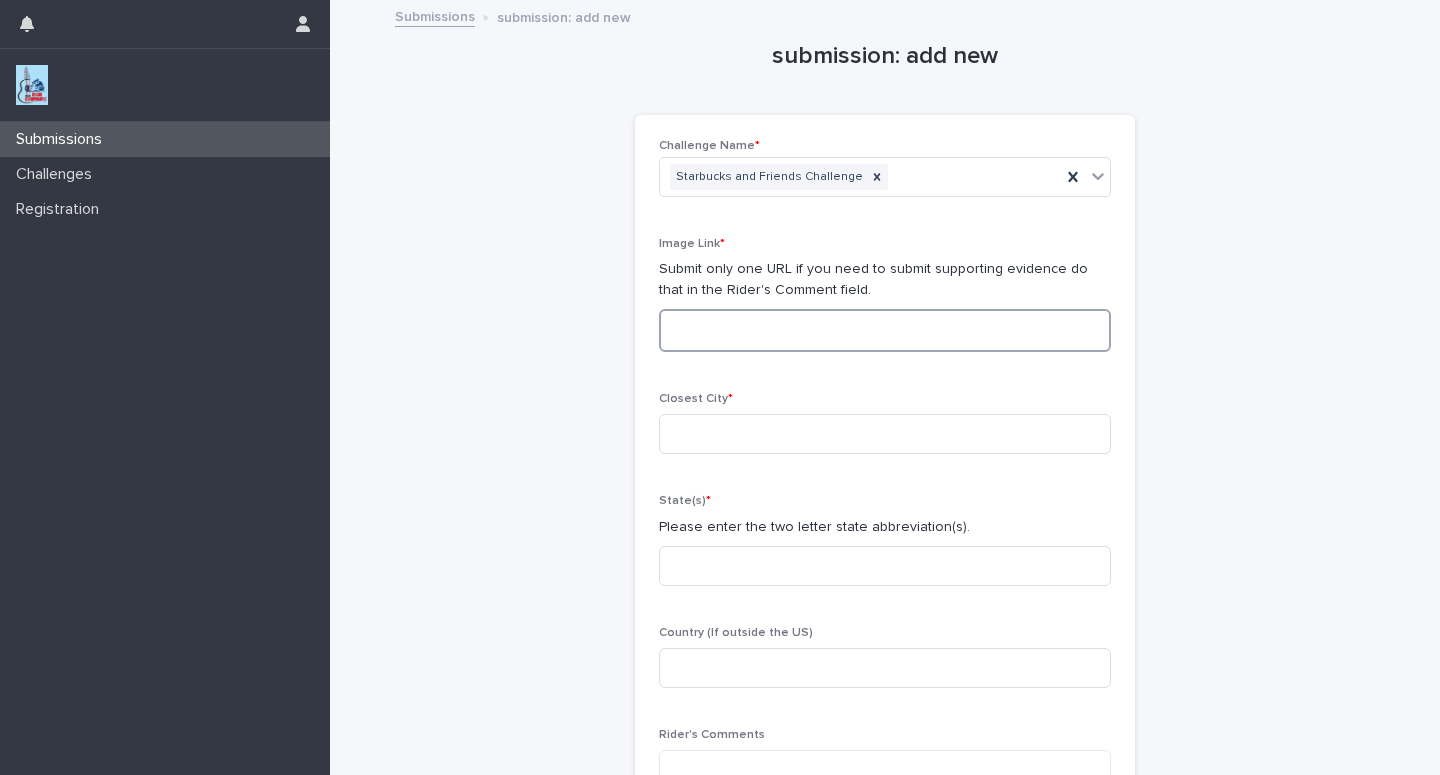 paste on "**********" 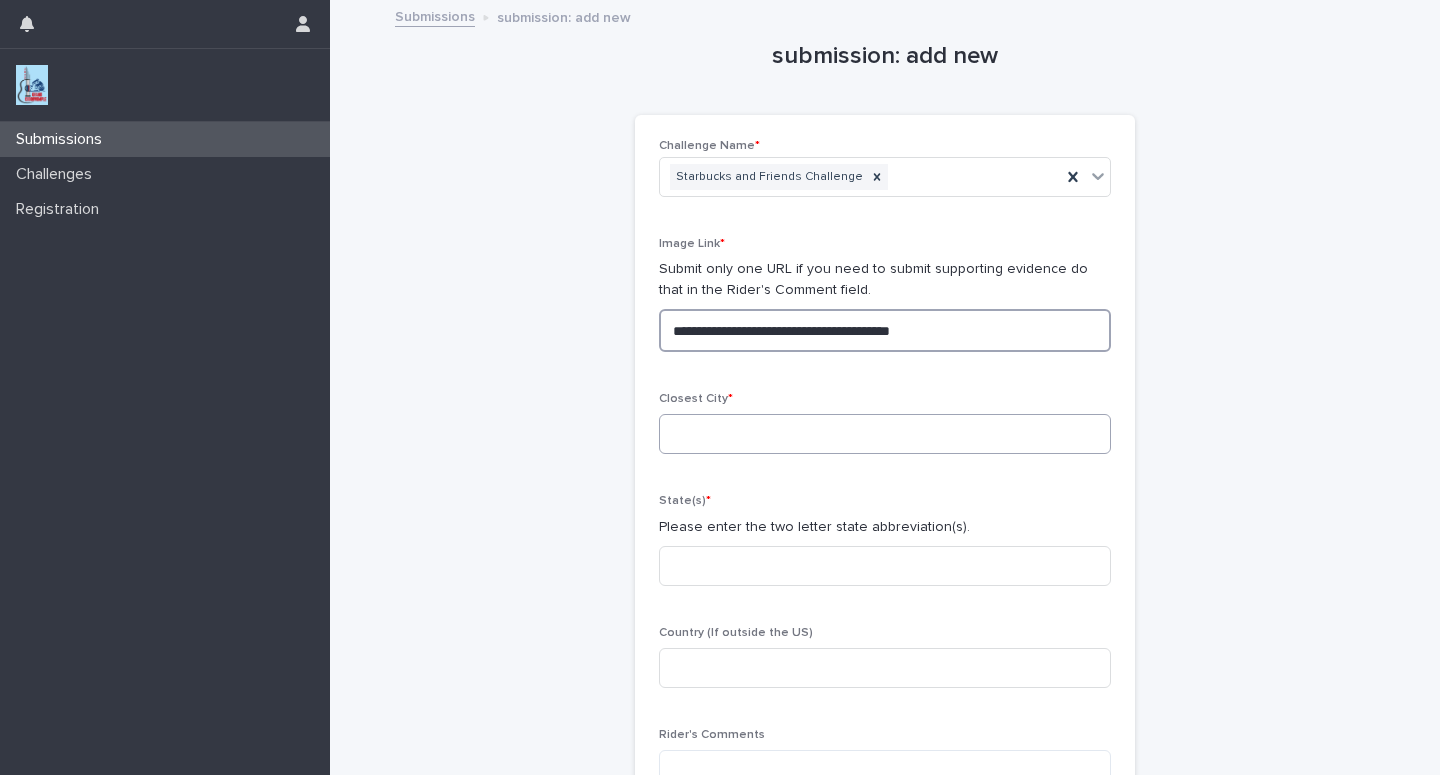 type on "**********" 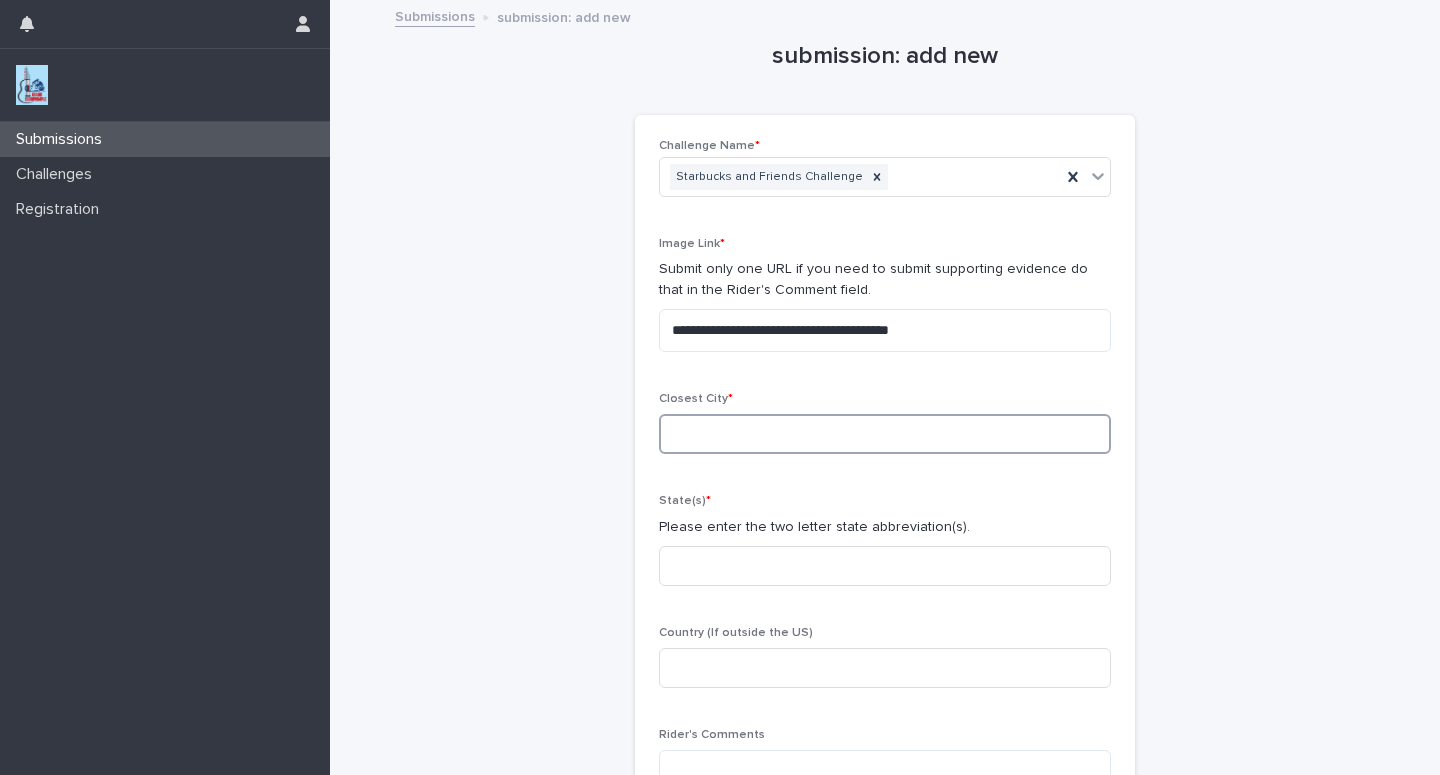 click at bounding box center [885, 434] 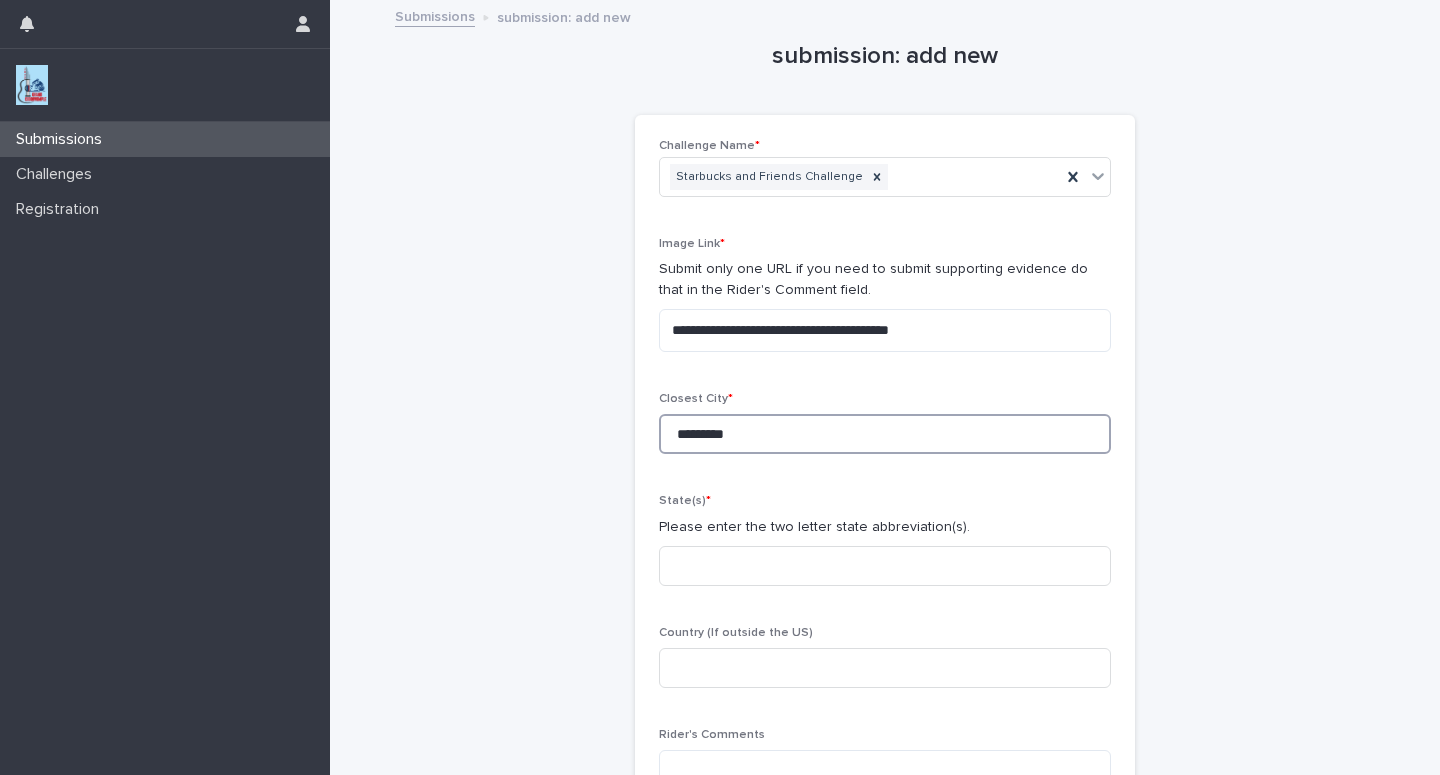 type on "*********" 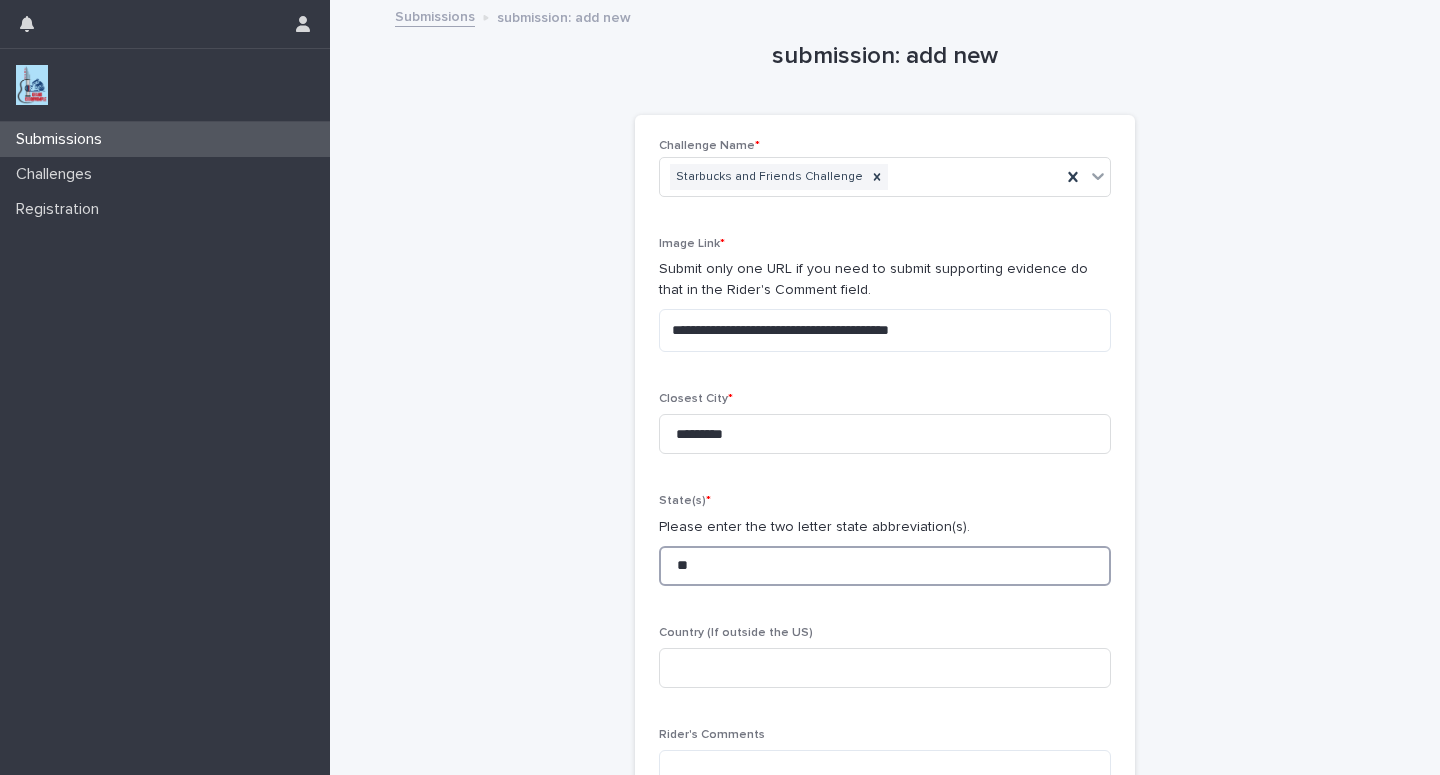 type on "**" 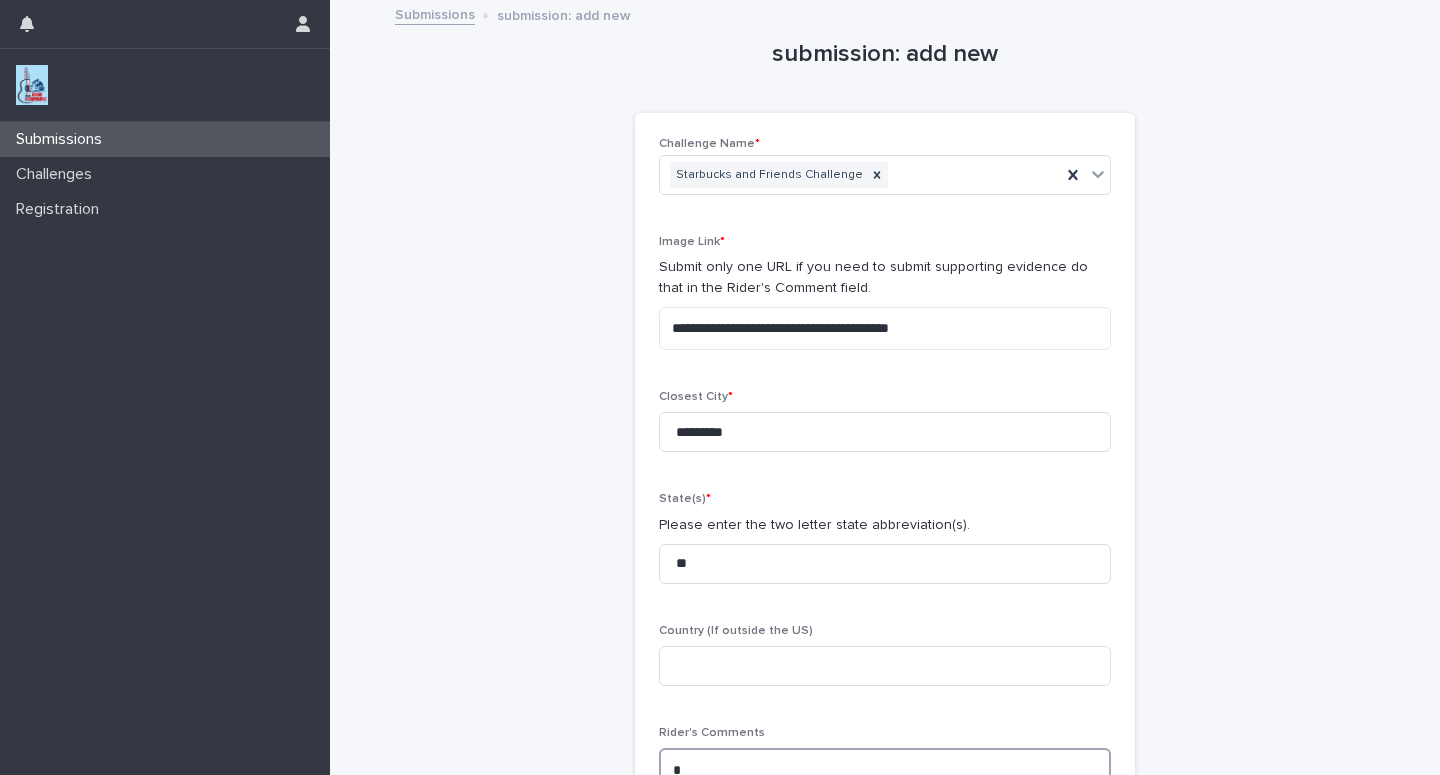 scroll, scrollTop: 5, scrollLeft: 0, axis: vertical 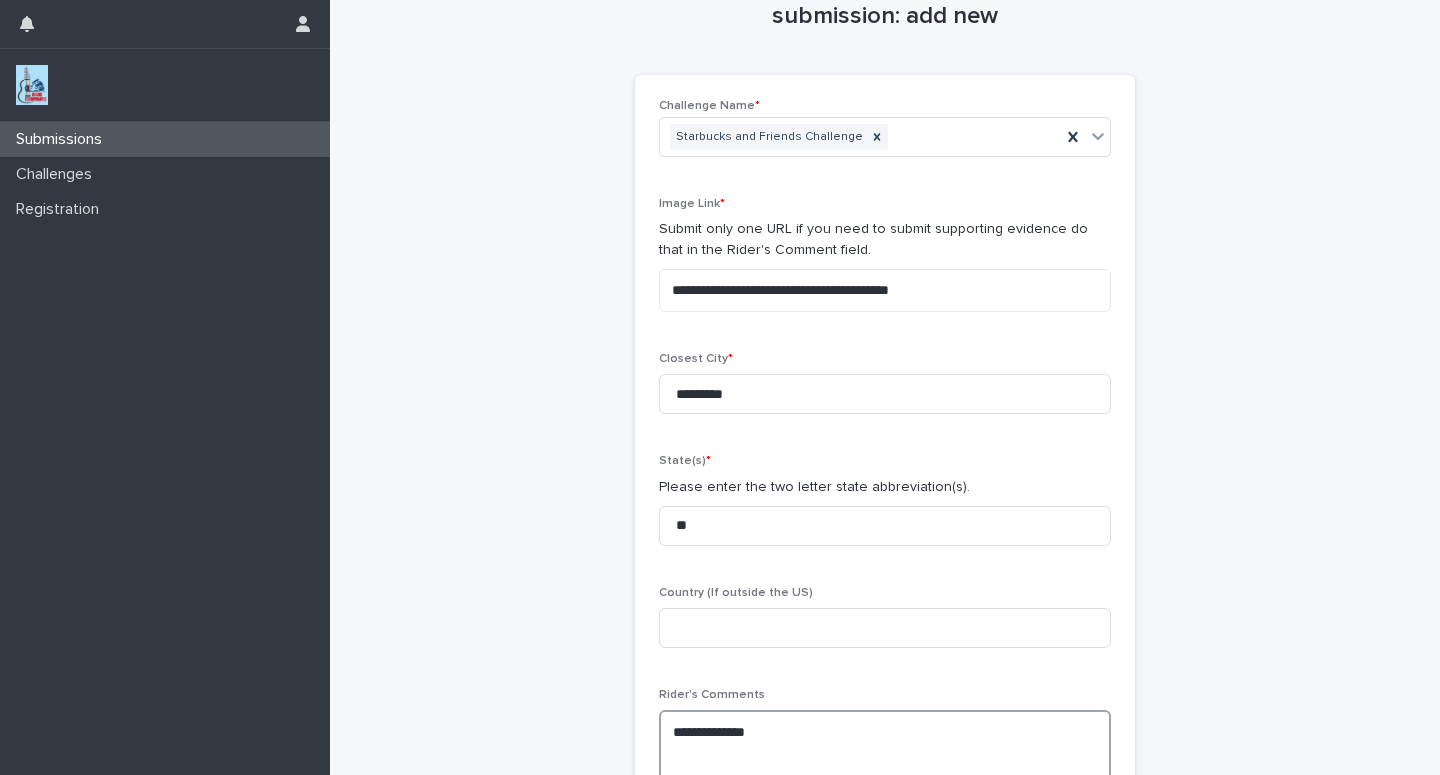 paste on "**********" 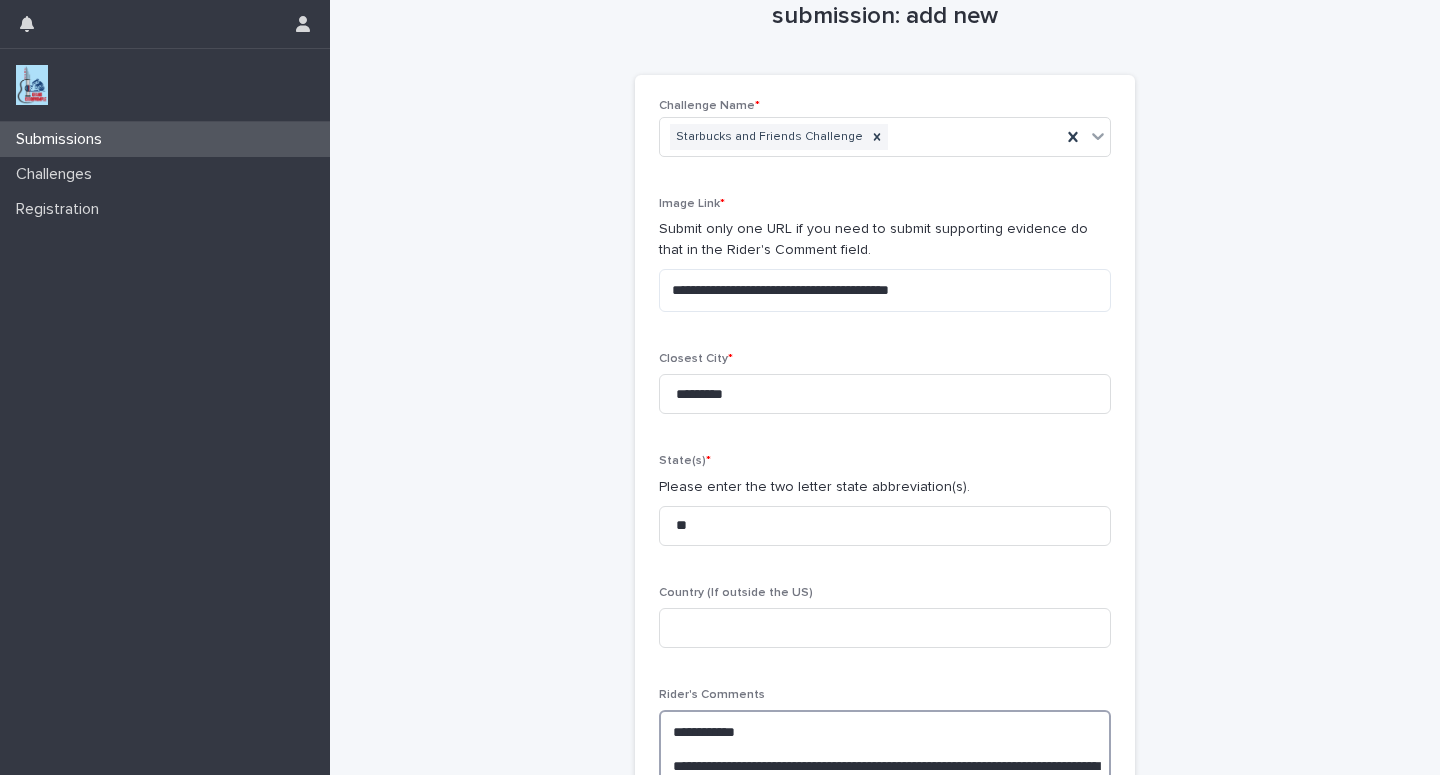 scroll, scrollTop: 156, scrollLeft: 0, axis: vertical 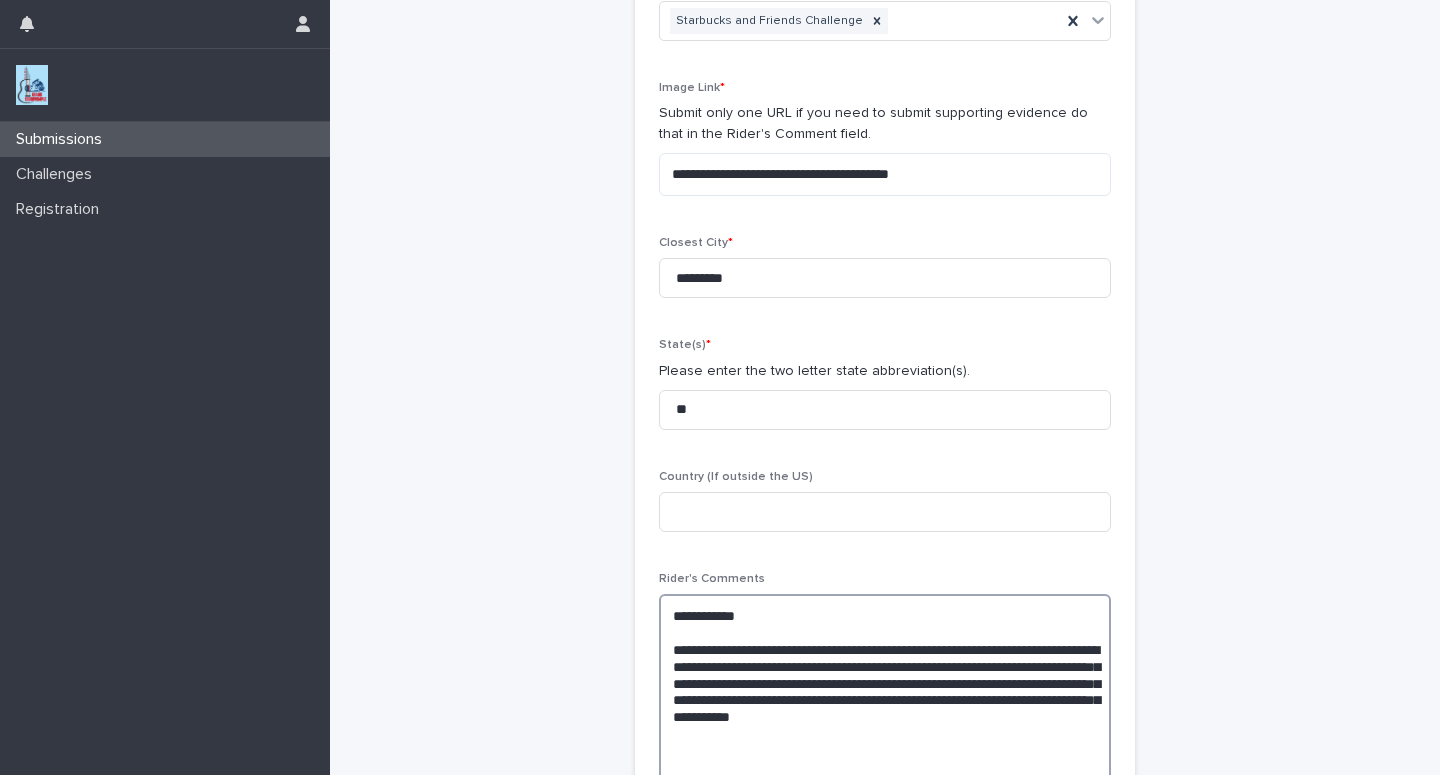 type on "**********" 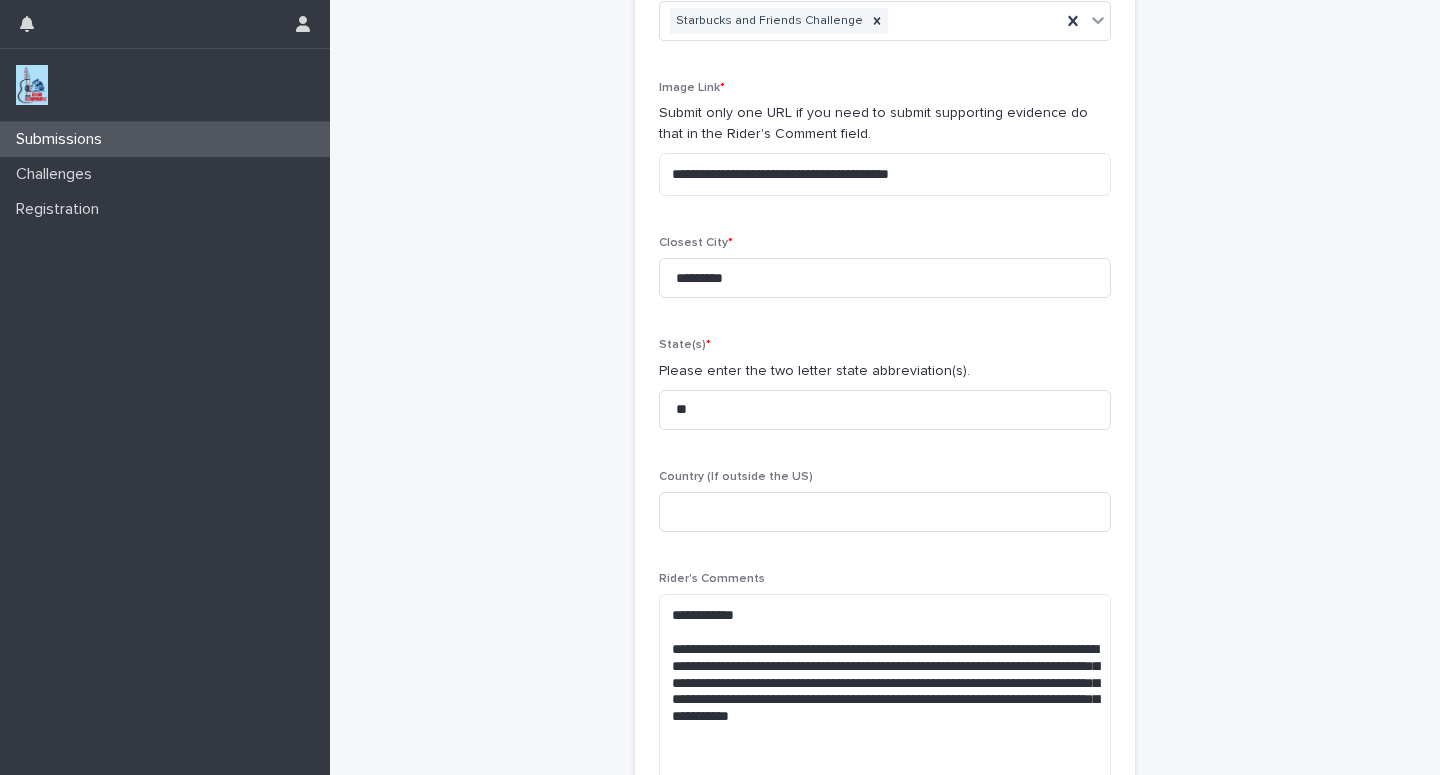 drag, startPoint x: 520, startPoint y: 493, endPoint x: 501, endPoint y: 543, distance: 53.488316 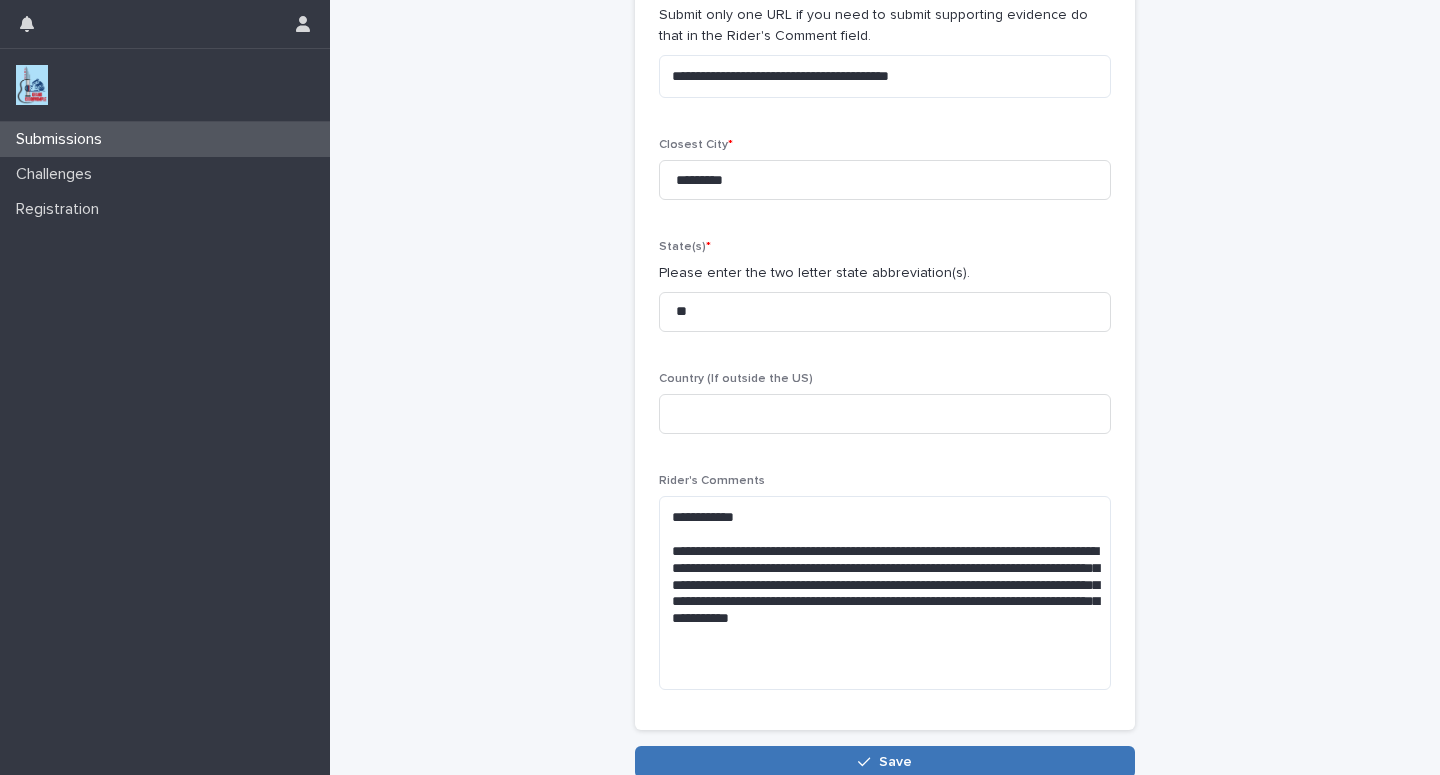 click on "Save" at bounding box center (885, 762) 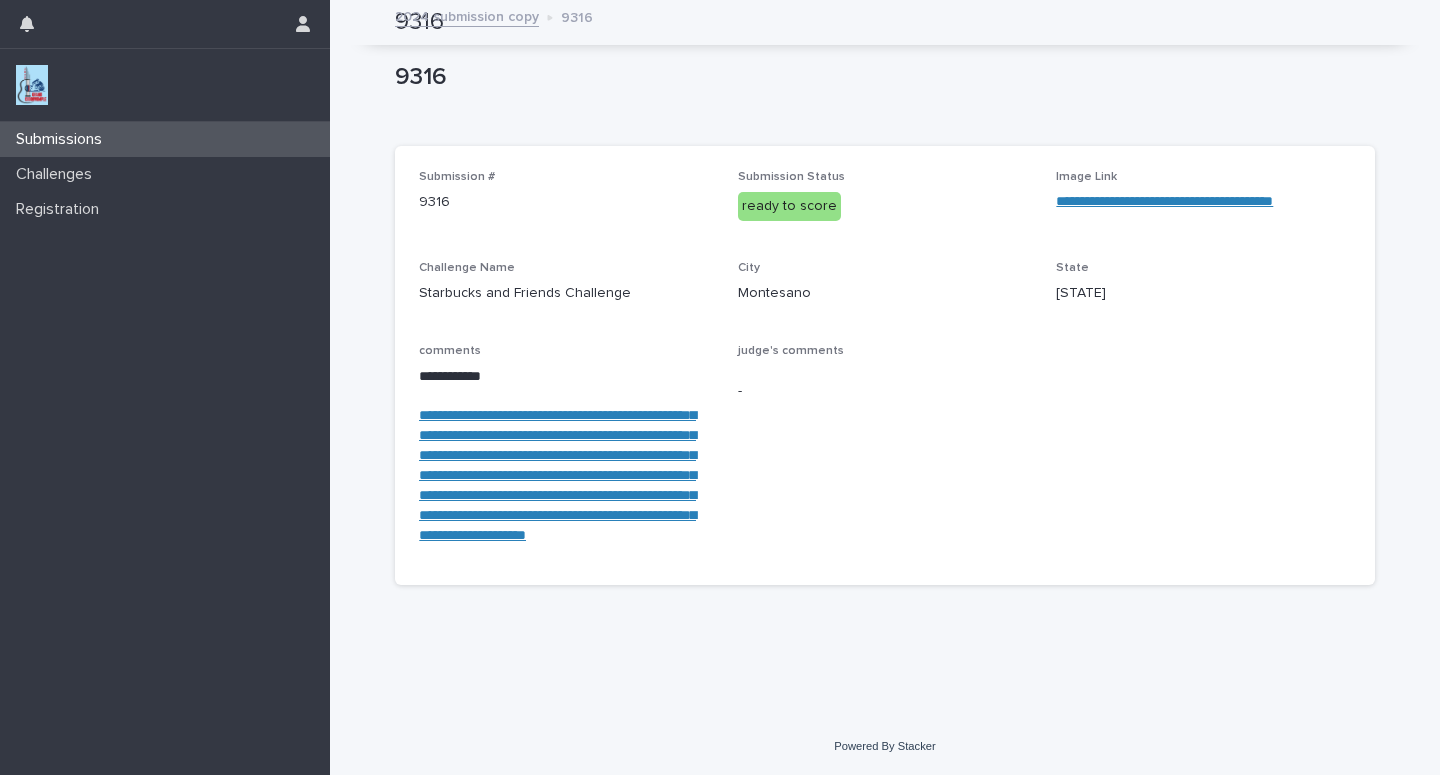 scroll, scrollTop: 63, scrollLeft: 0, axis: vertical 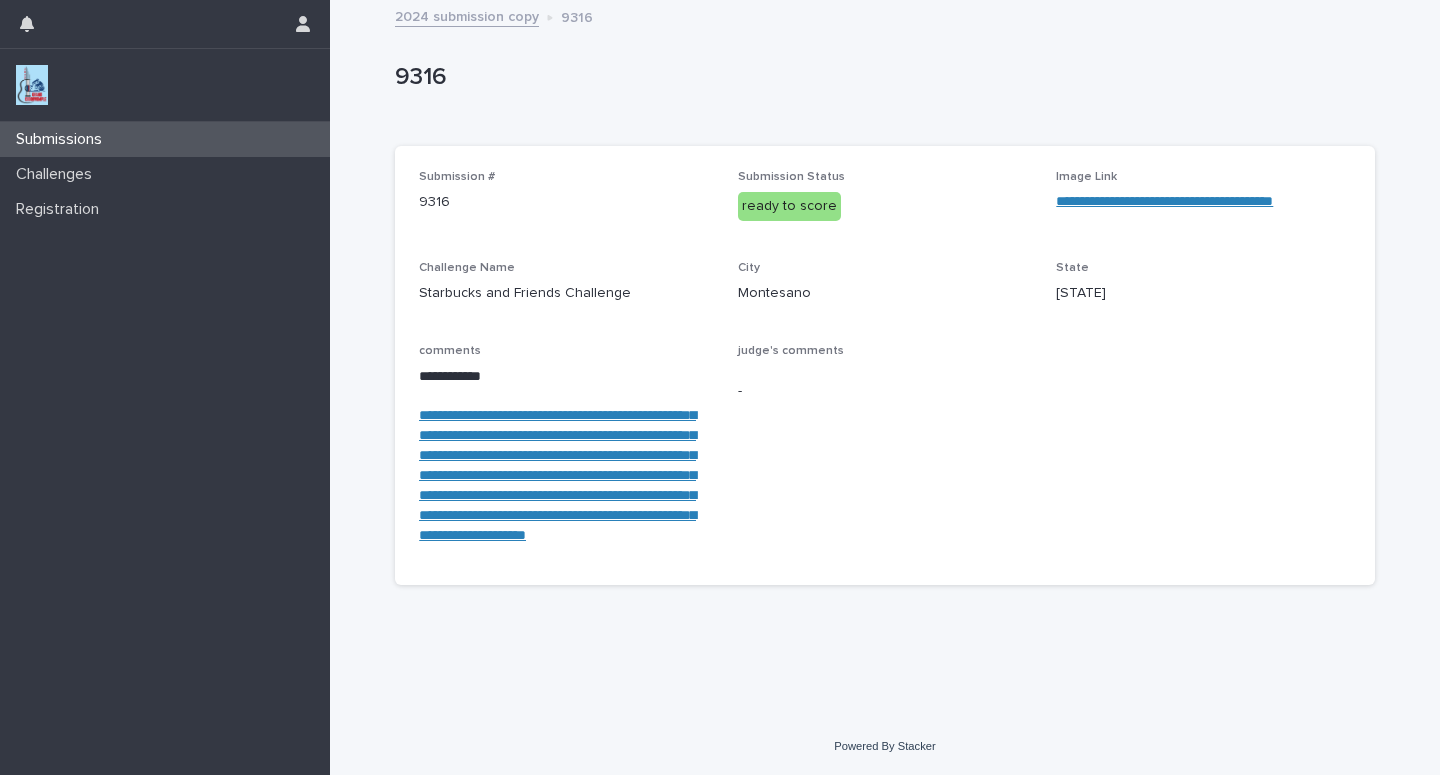 click on "Submissions" at bounding box center [165, 139] 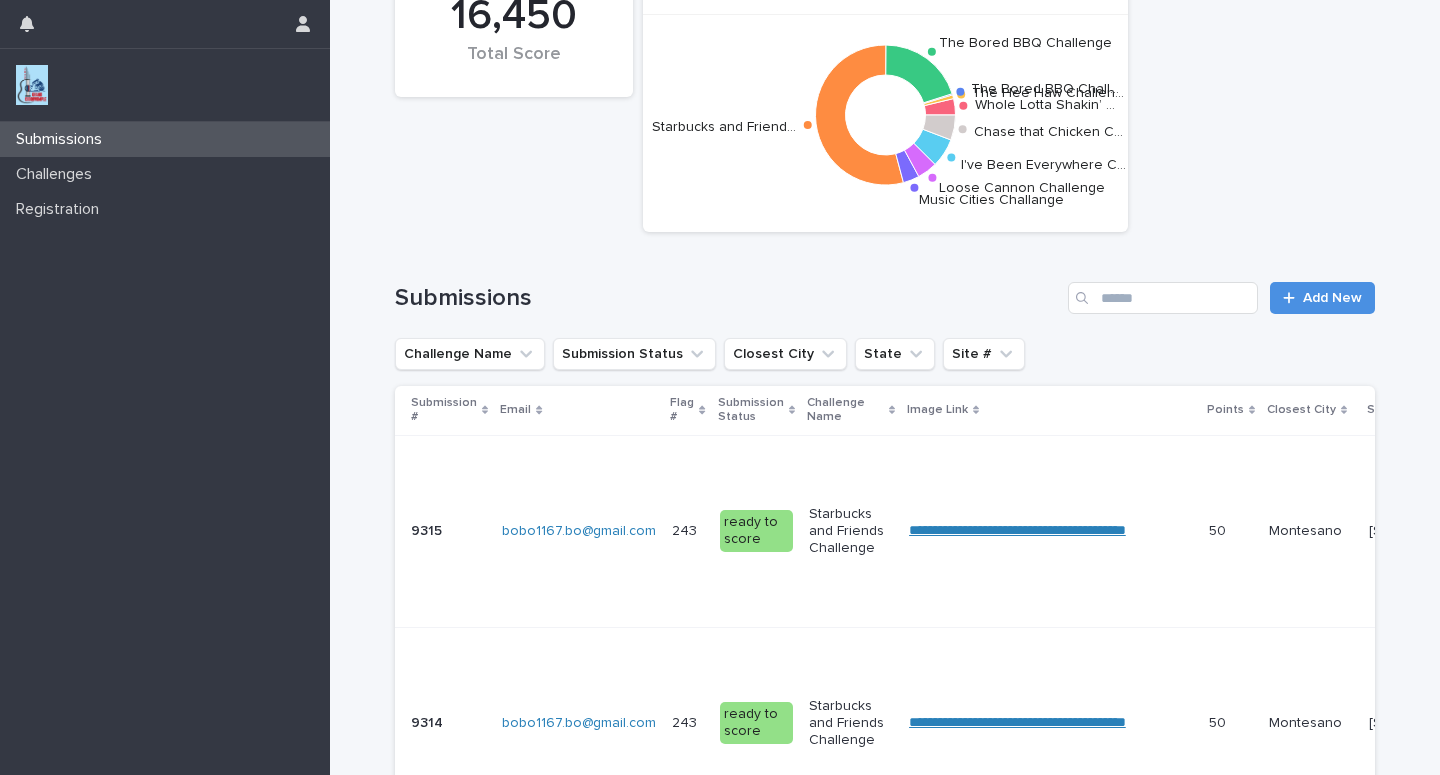 scroll, scrollTop: 0, scrollLeft: 0, axis: both 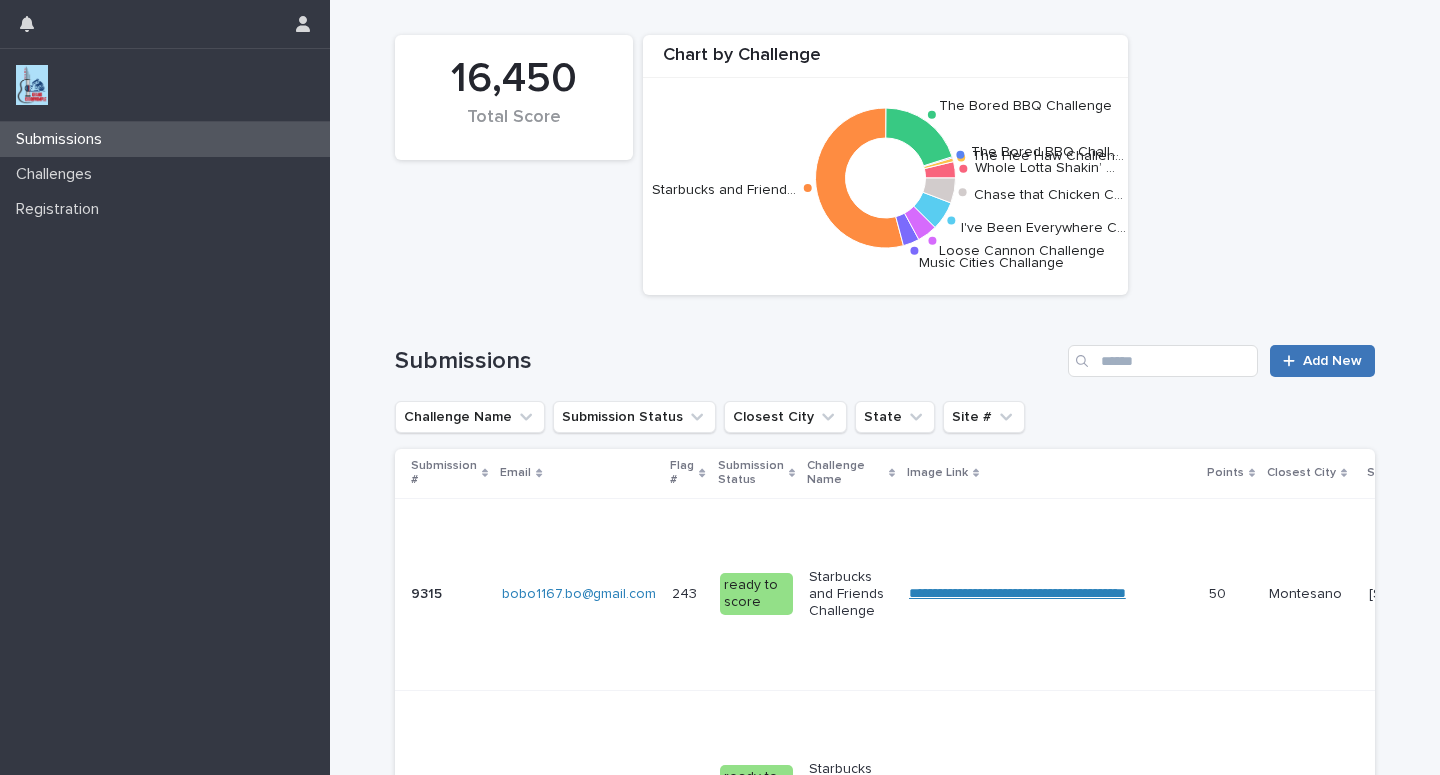 click on "Add New" at bounding box center [1332, 361] 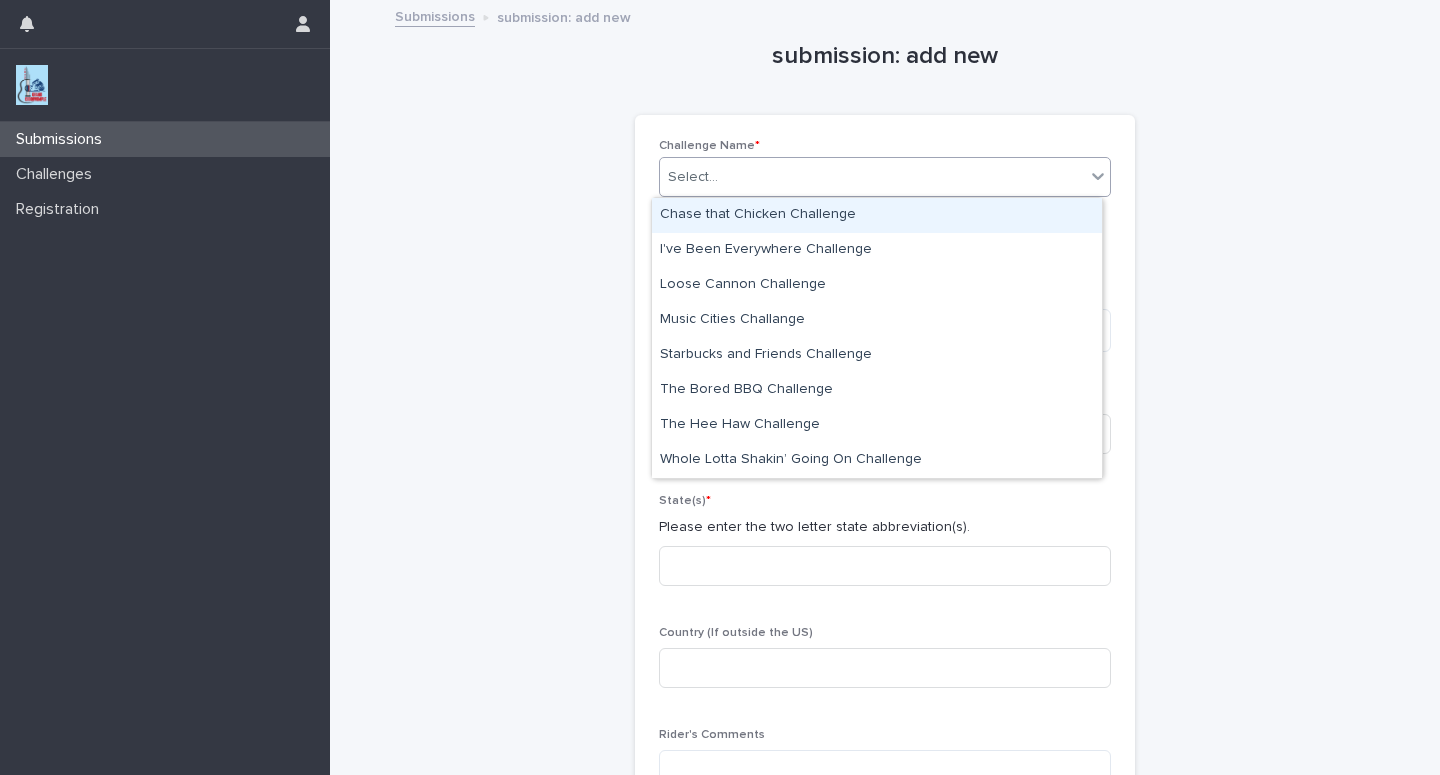 click on "Select..." at bounding box center [872, 177] 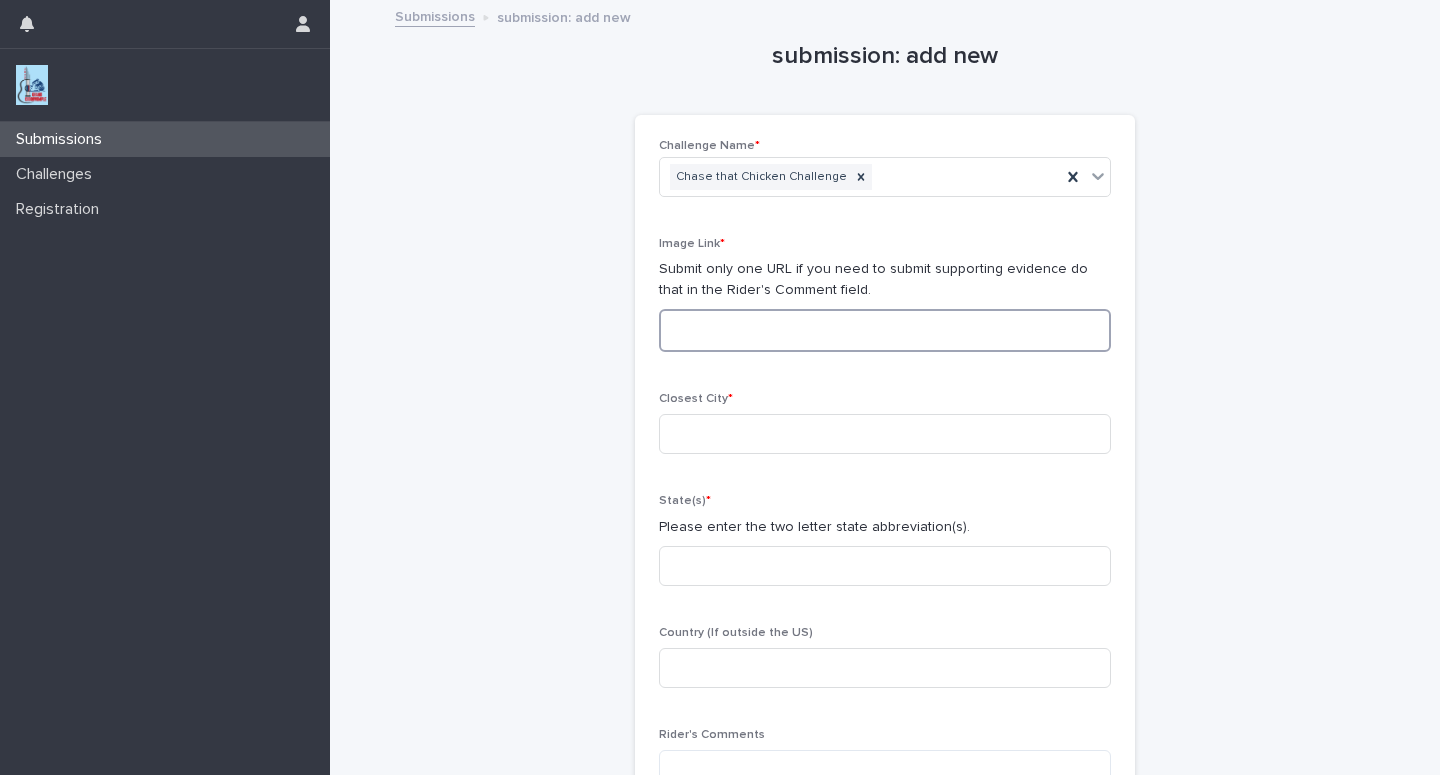 click at bounding box center [885, 330] 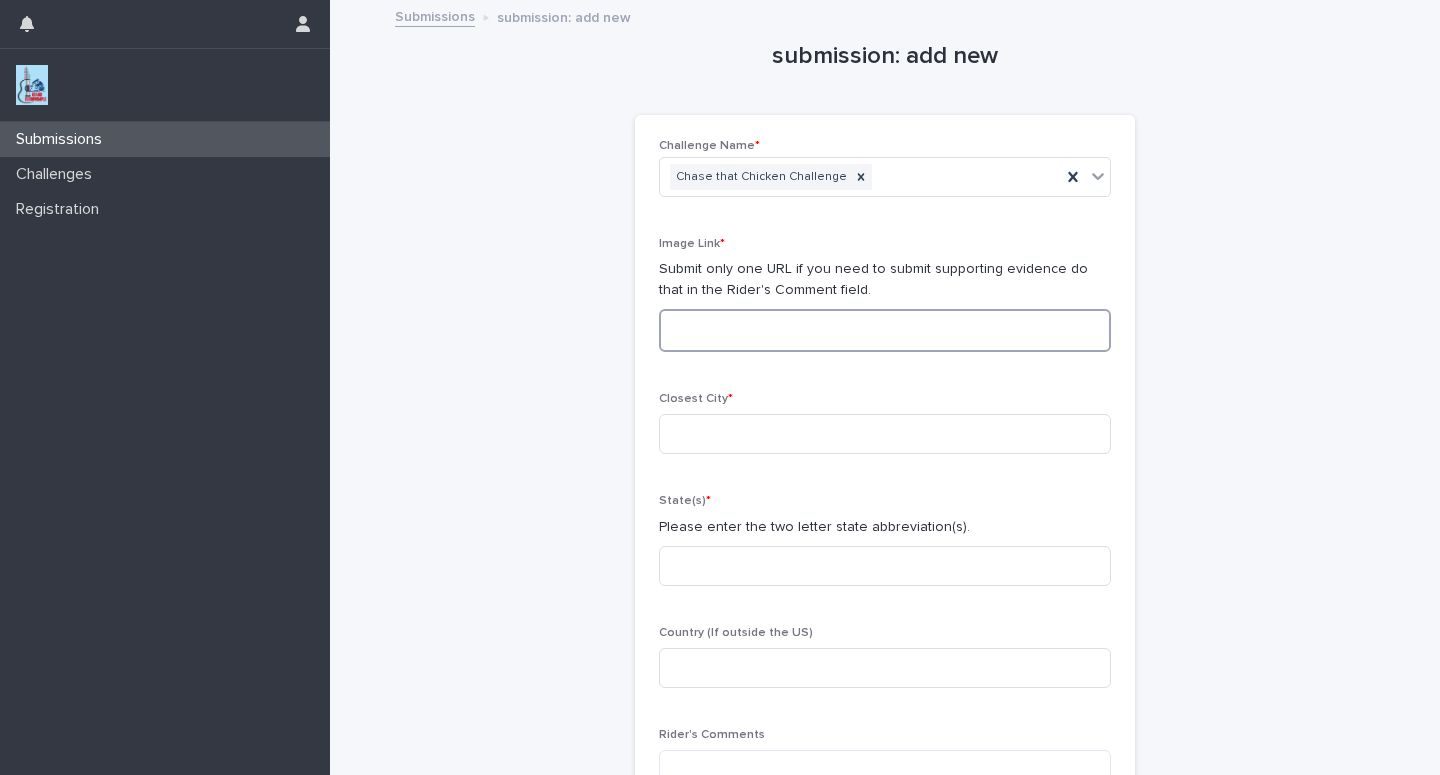 paste on "**********" 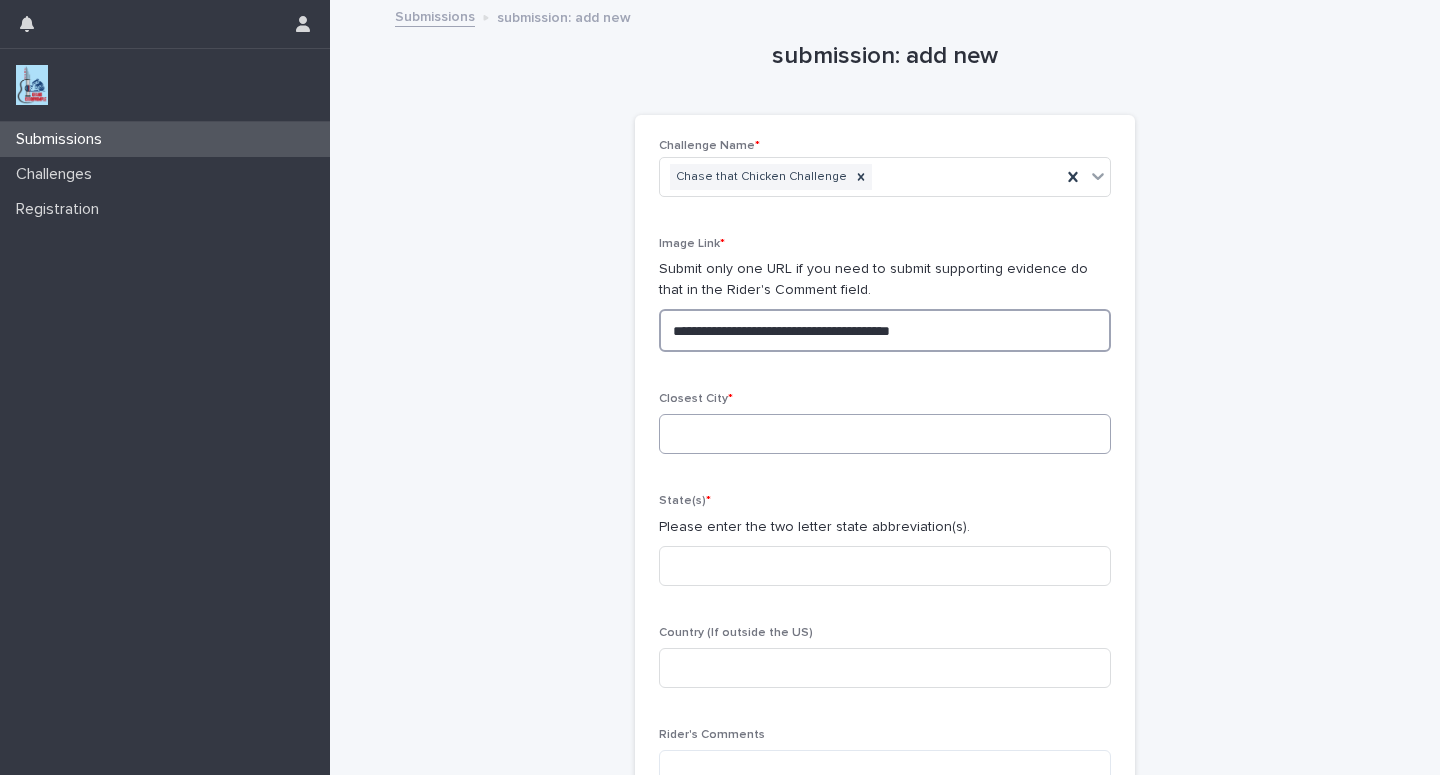 type on "**********" 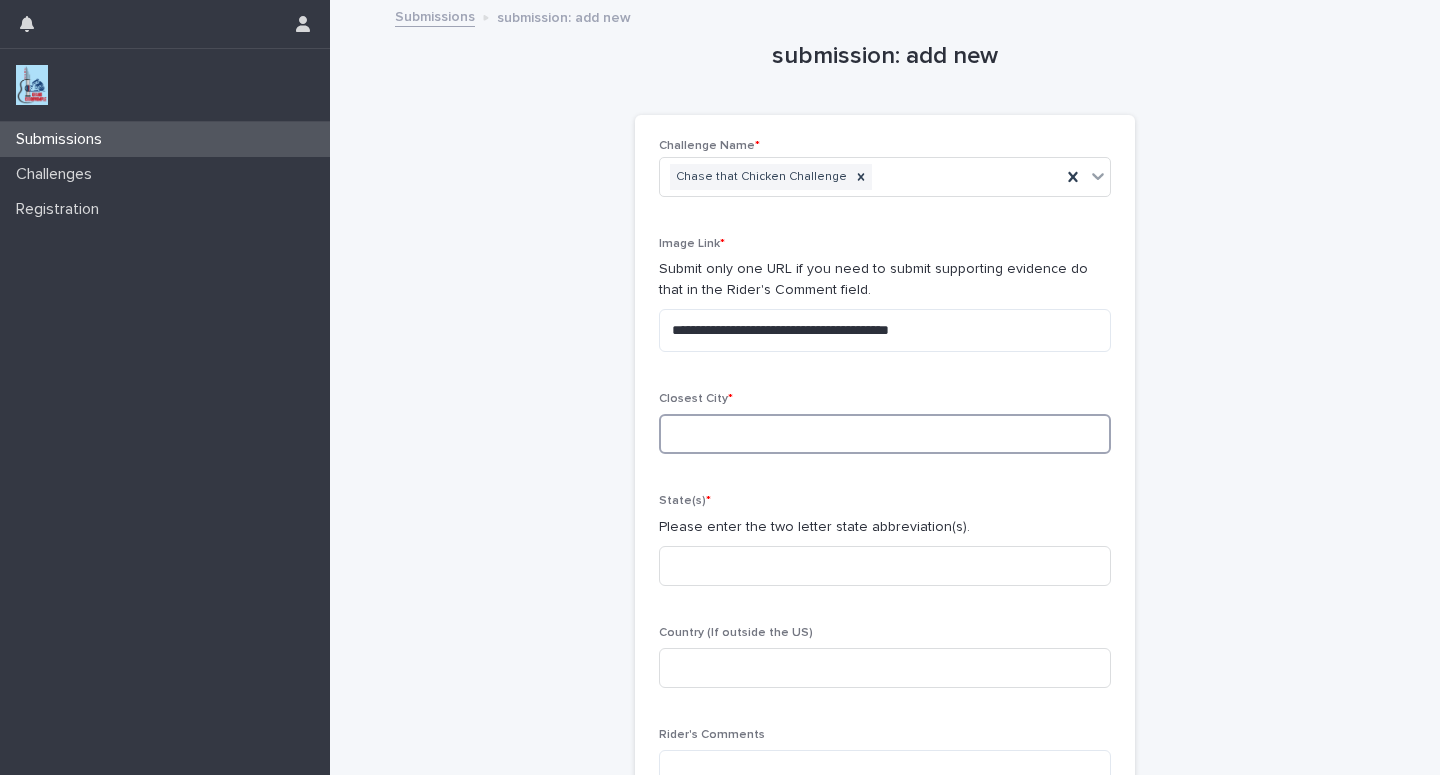 click at bounding box center [885, 434] 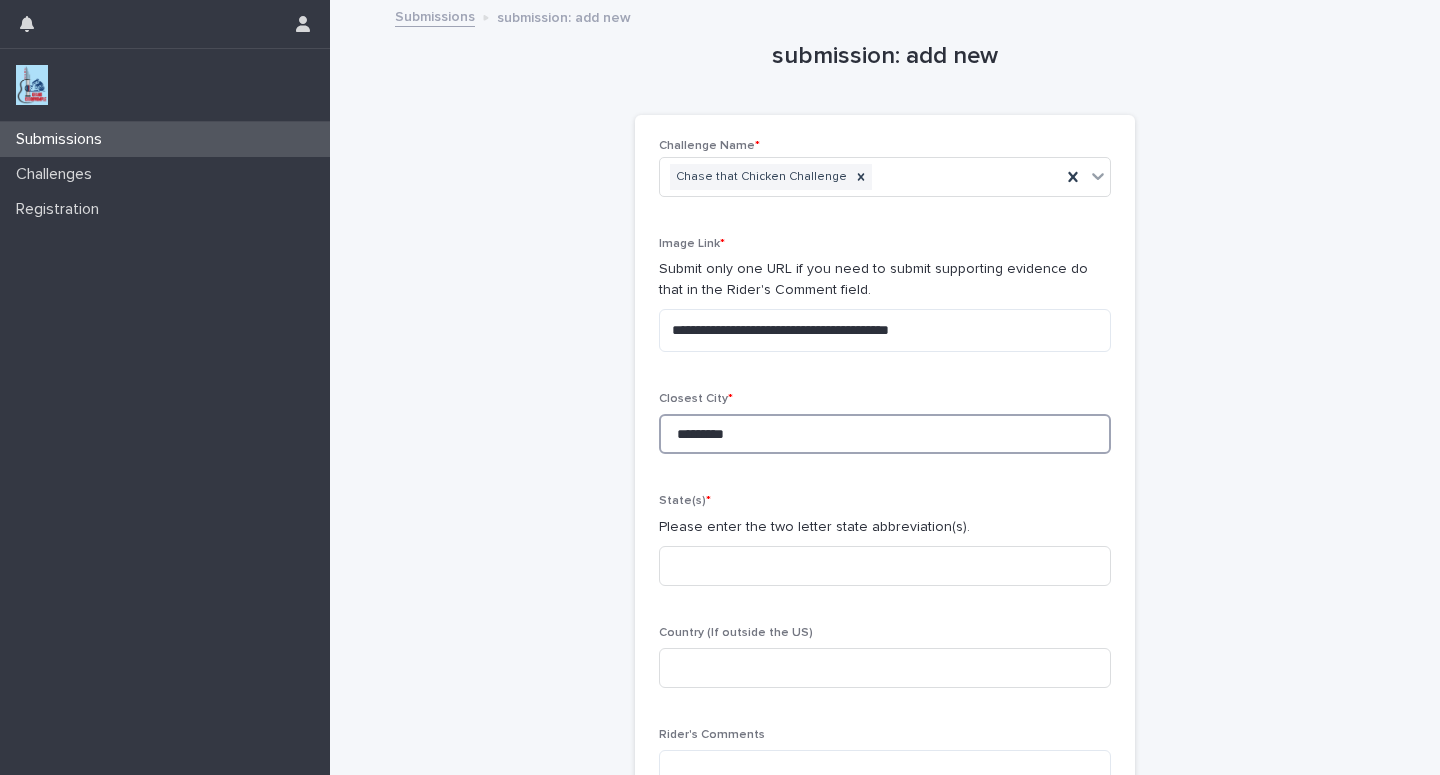 type on "*********" 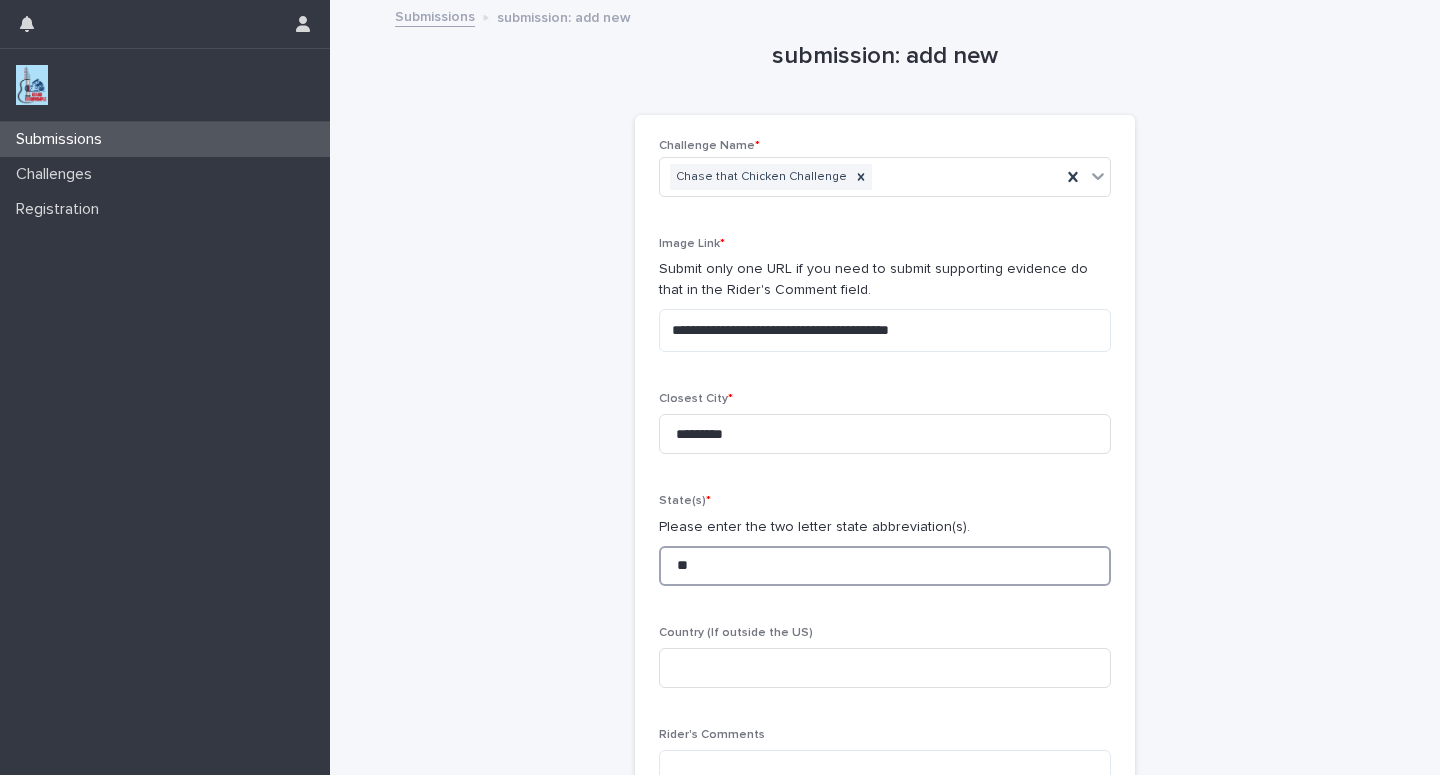 type on "**" 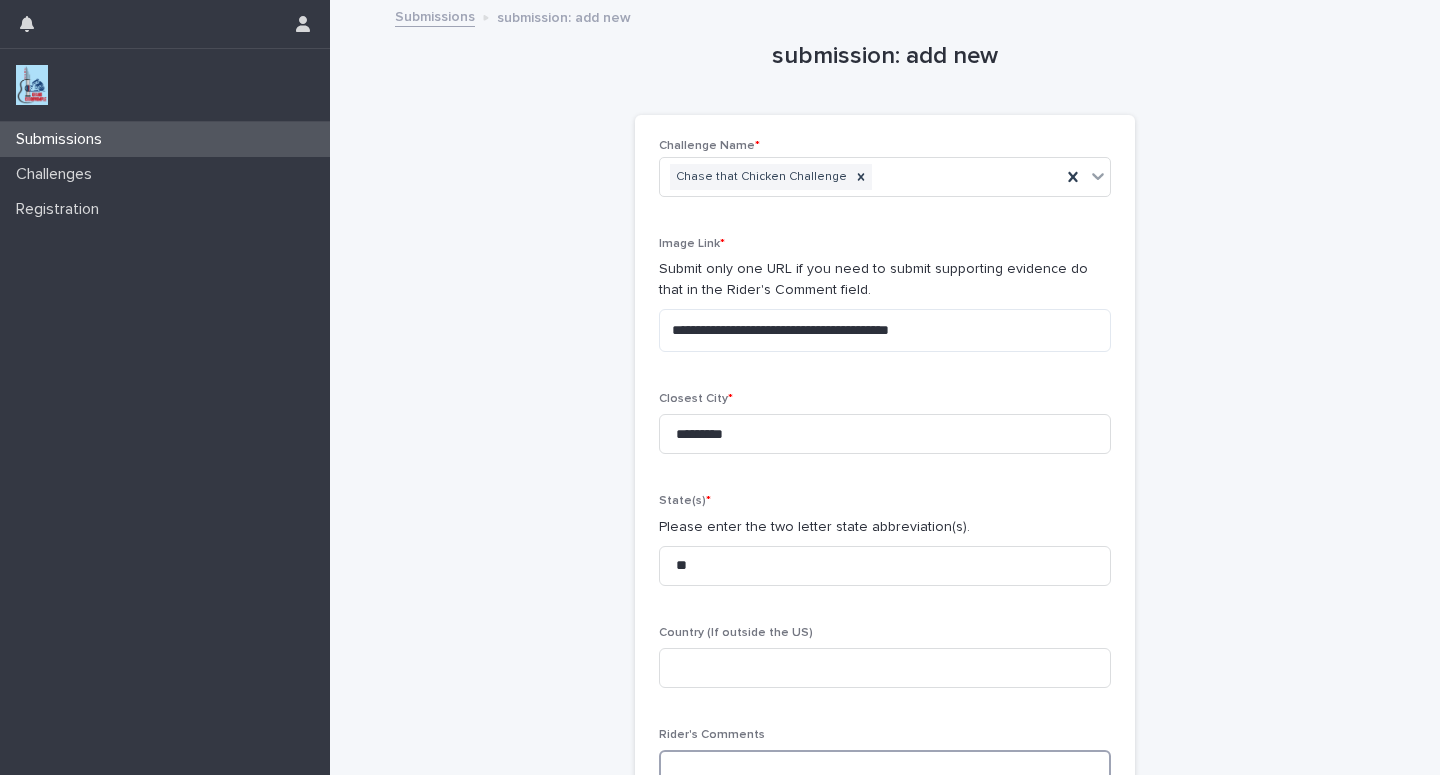 scroll, scrollTop: 2, scrollLeft: 0, axis: vertical 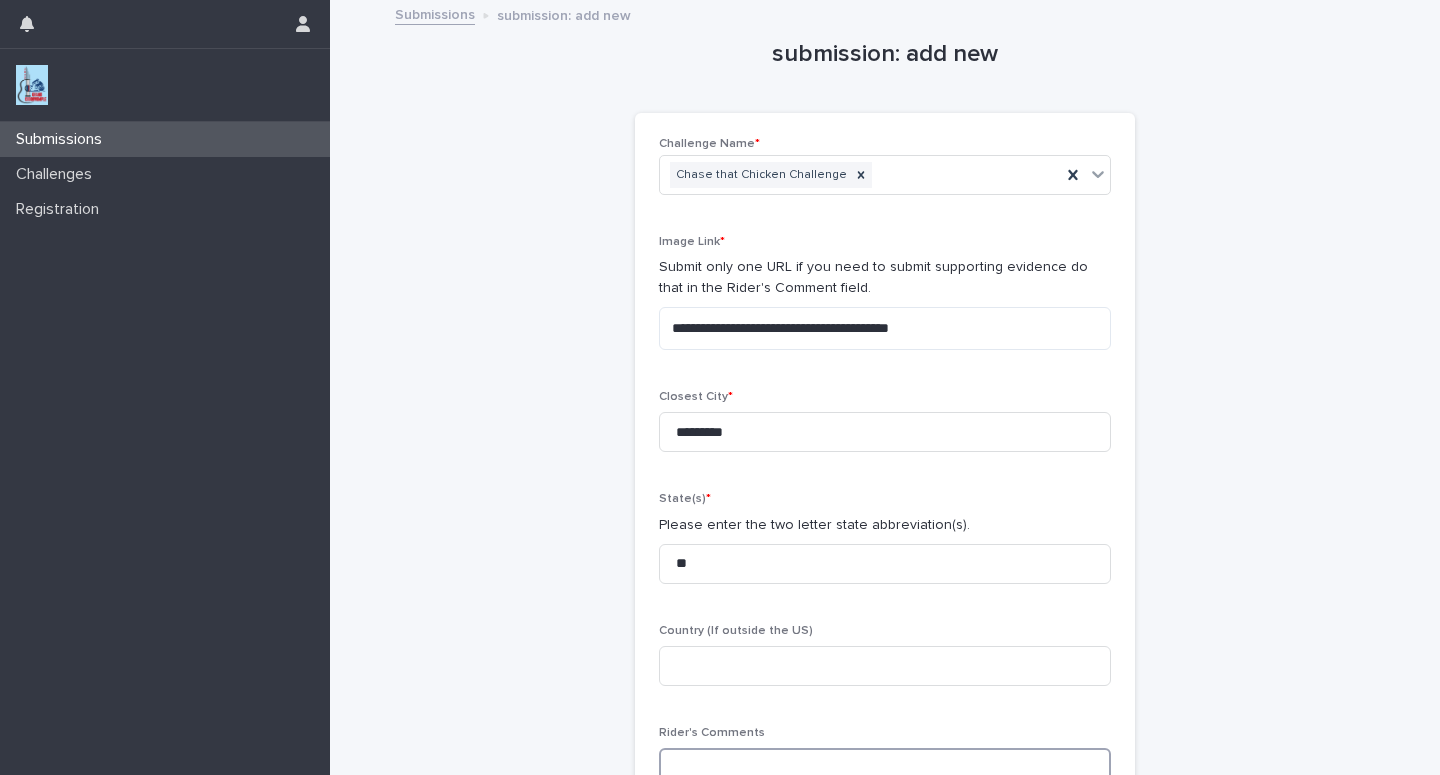 paste on "**********" 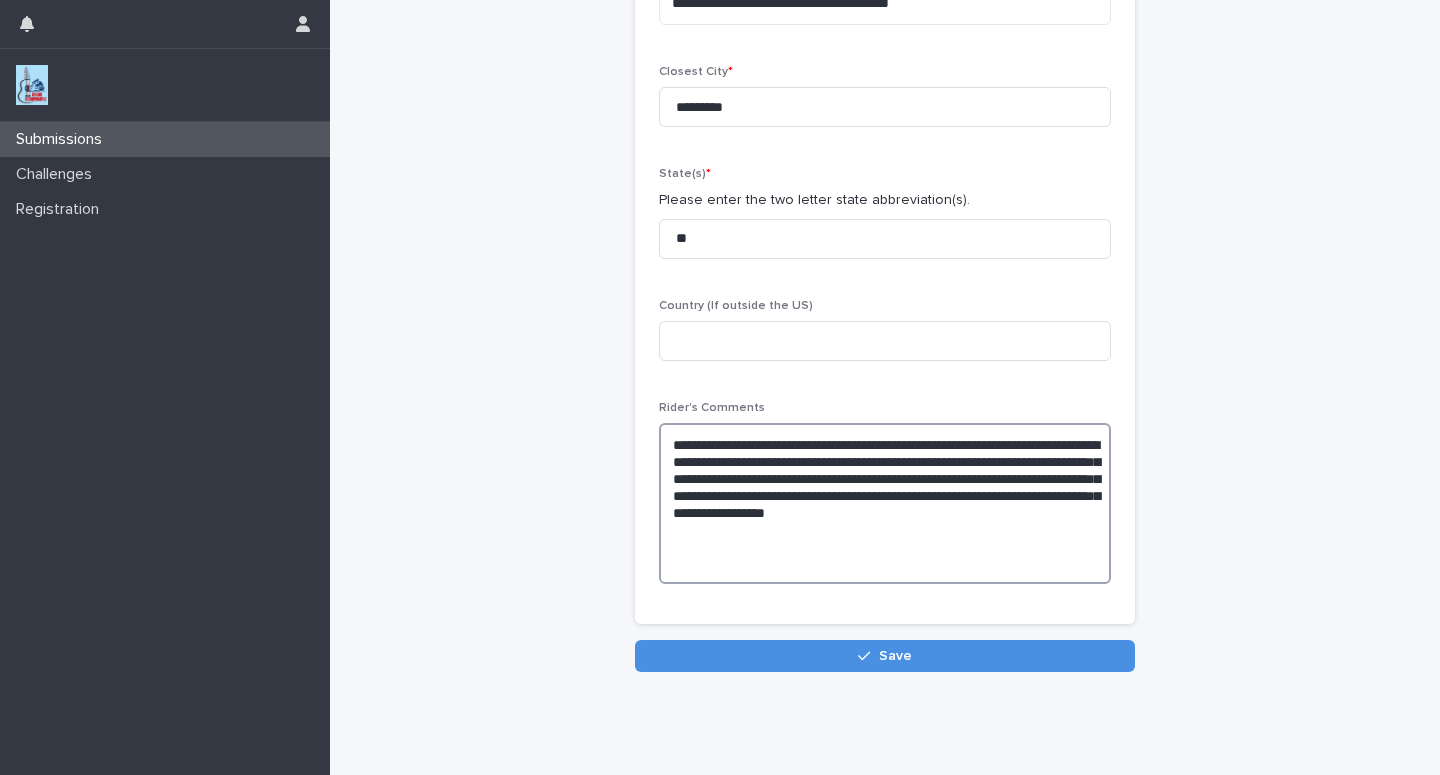 scroll, scrollTop: 333, scrollLeft: 0, axis: vertical 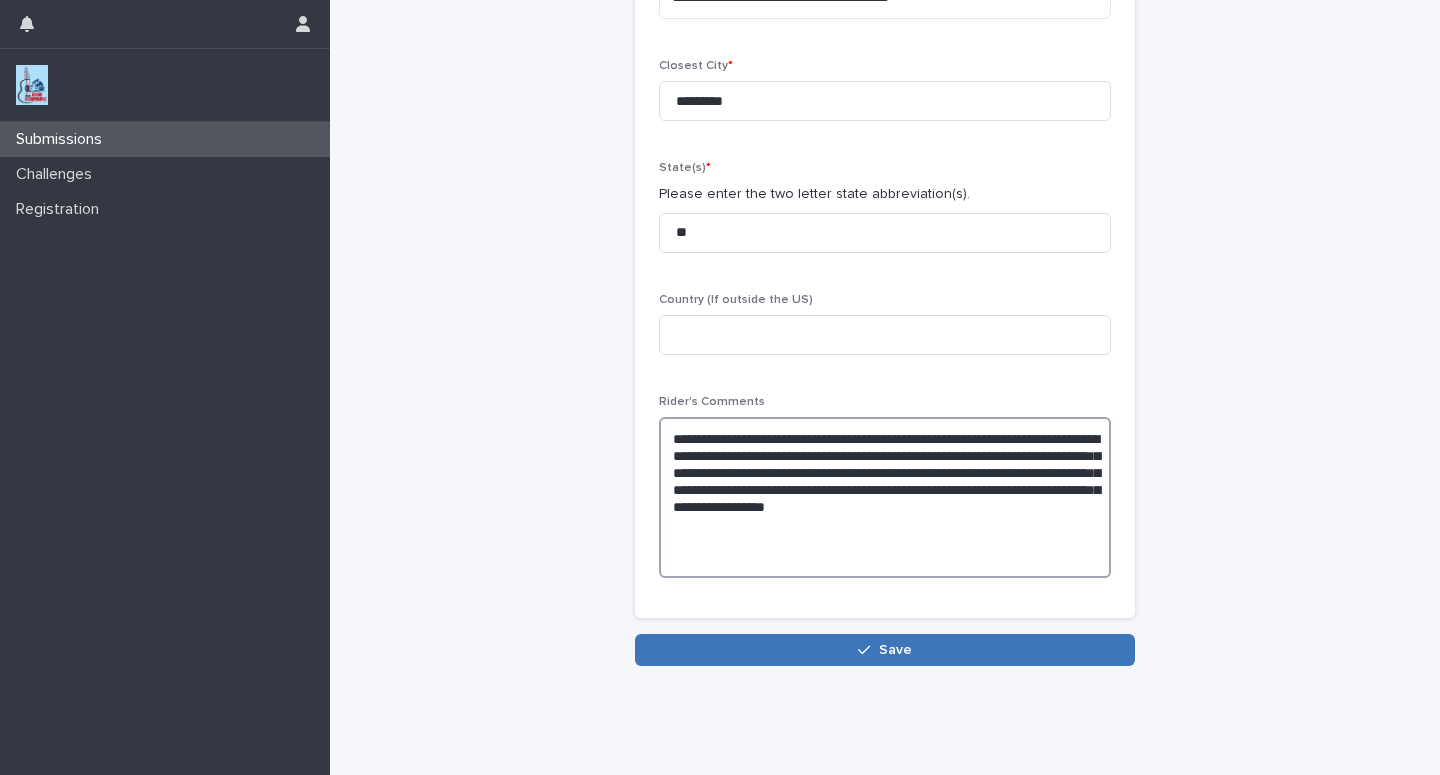 type on "**********" 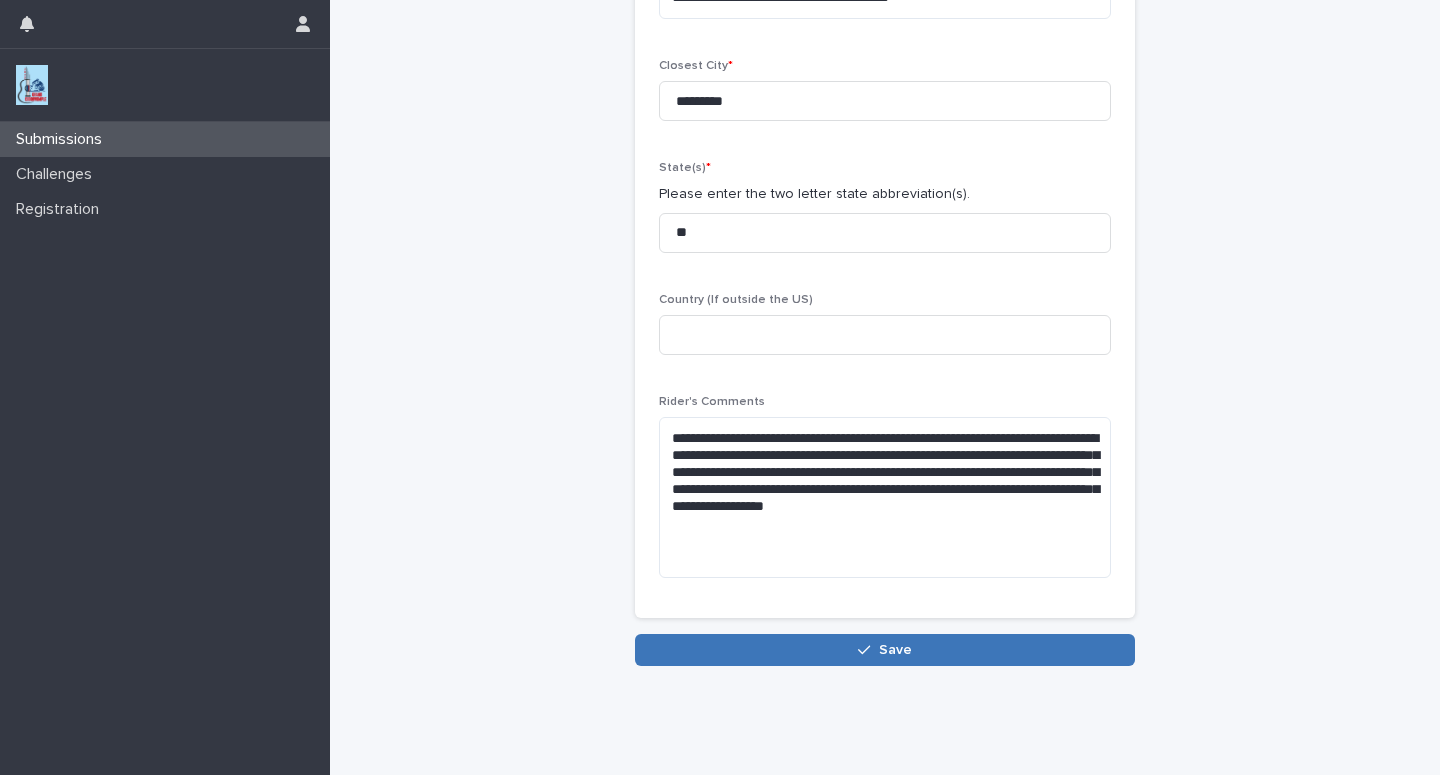 click on "Save" at bounding box center (885, 650) 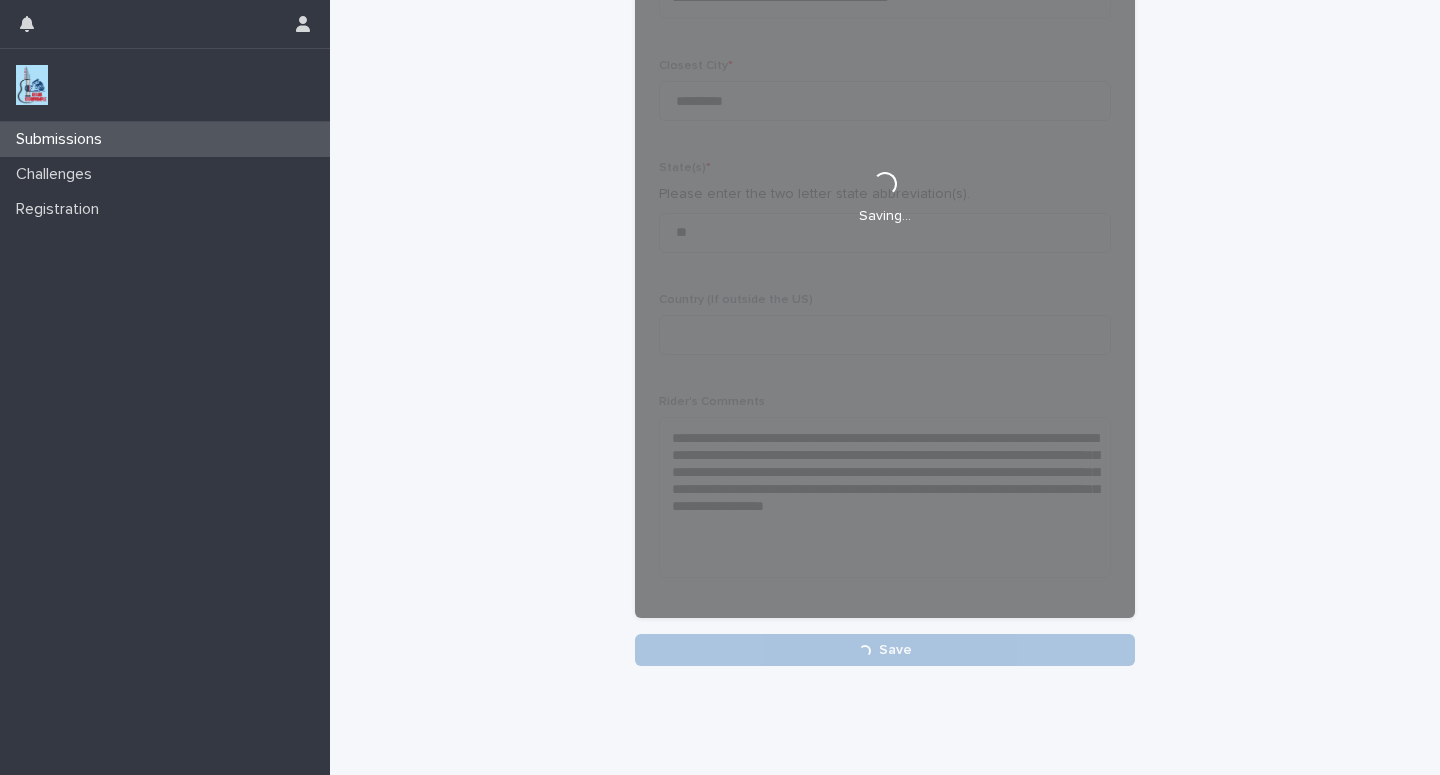 scroll, scrollTop: 333, scrollLeft: 0, axis: vertical 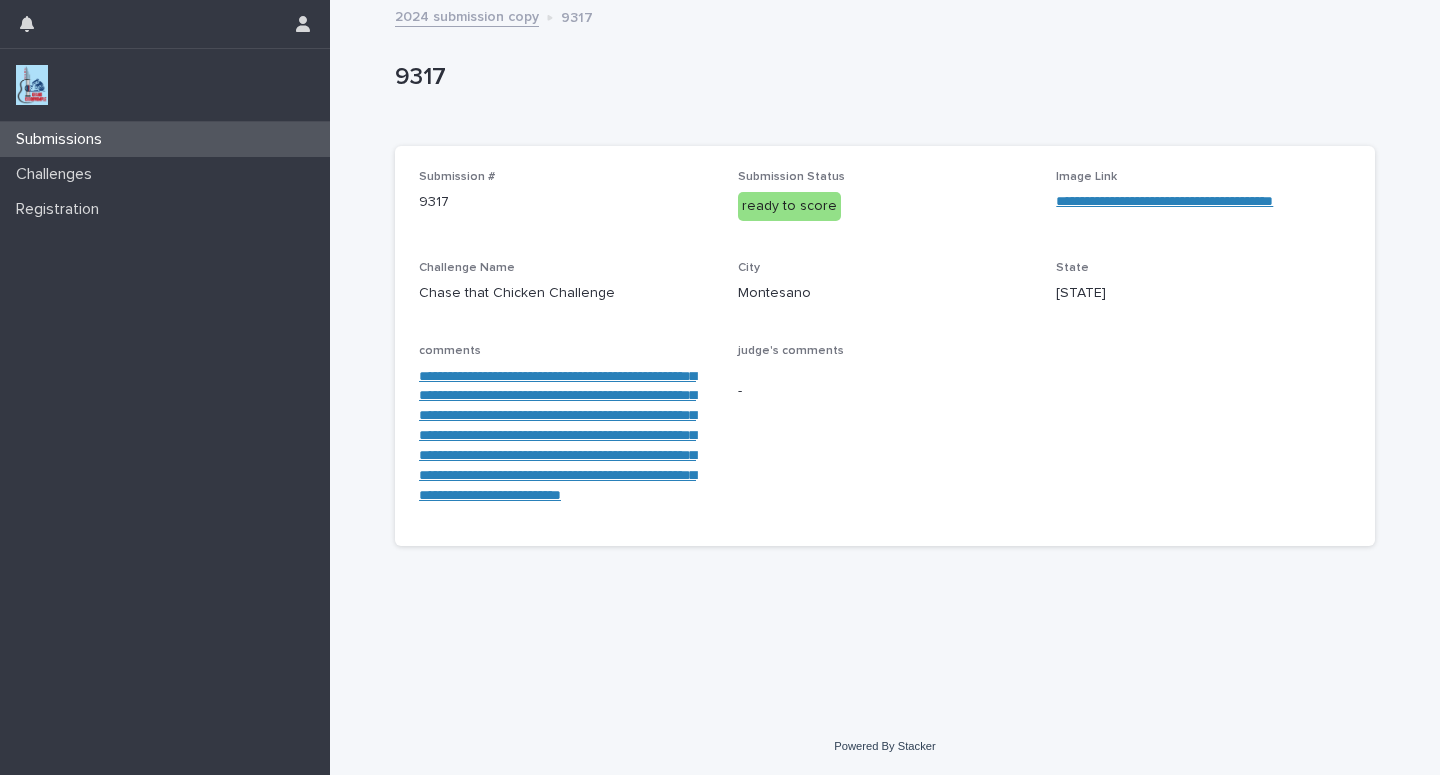 click on "Submissions" at bounding box center [165, 139] 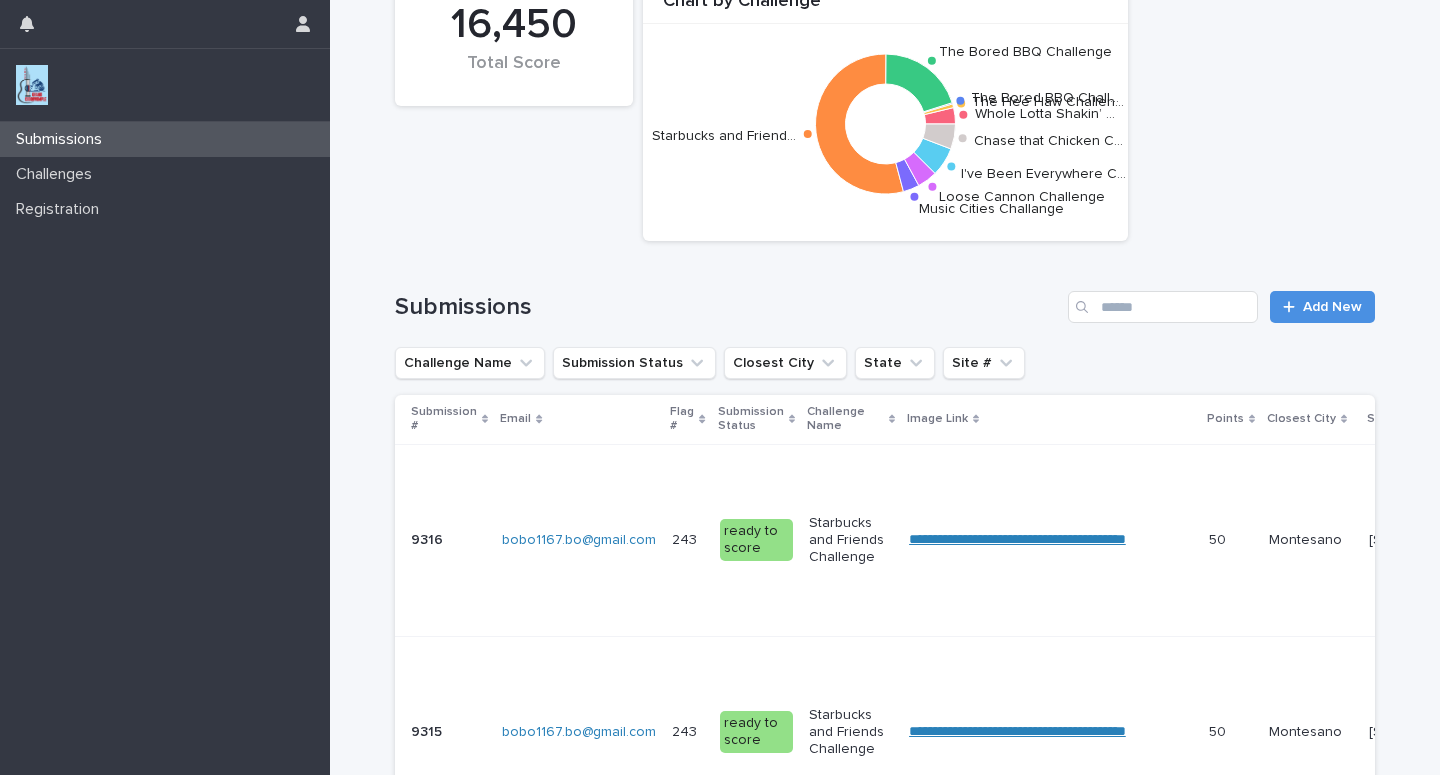 scroll, scrollTop: 0, scrollLeft: 0, axis: both 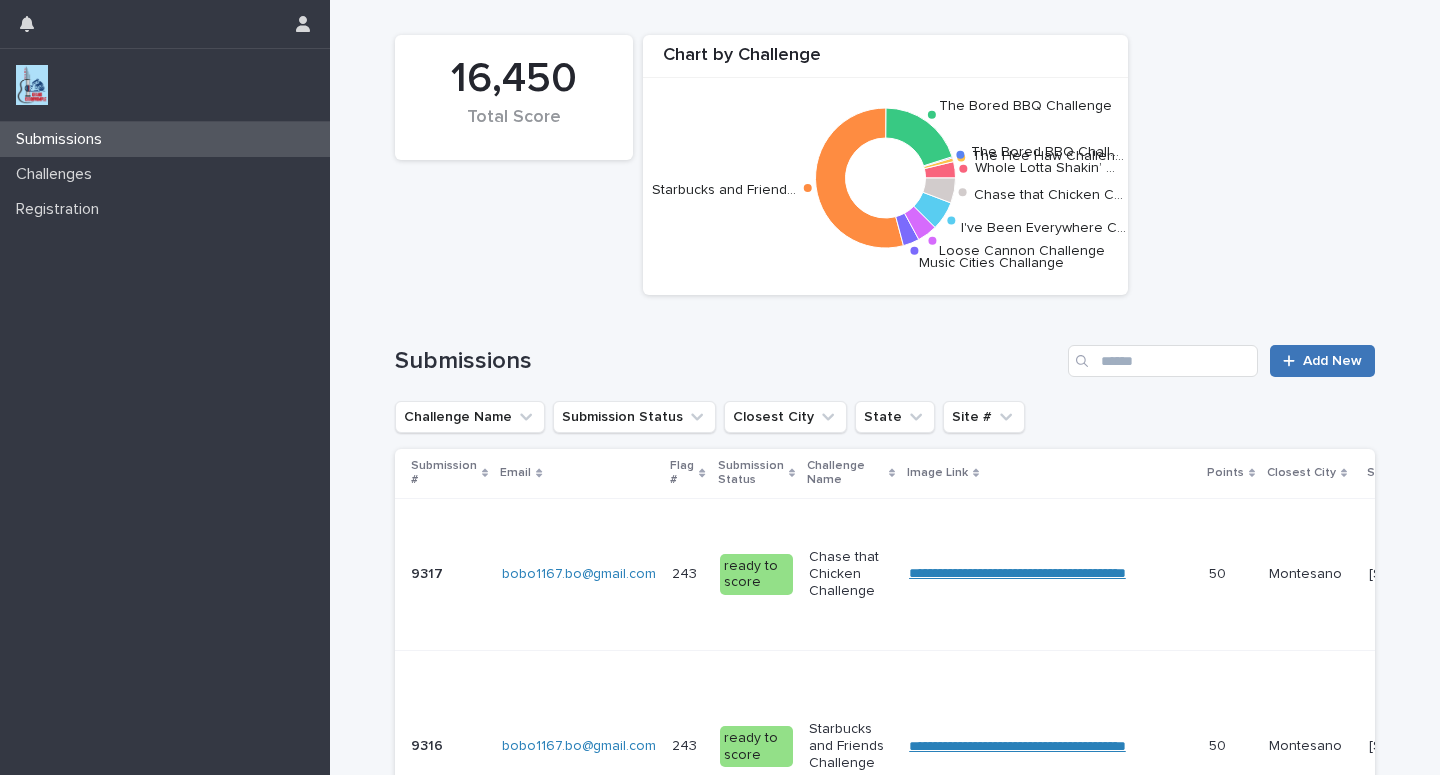 click on "Add New" at bounding box center (1322, 361) 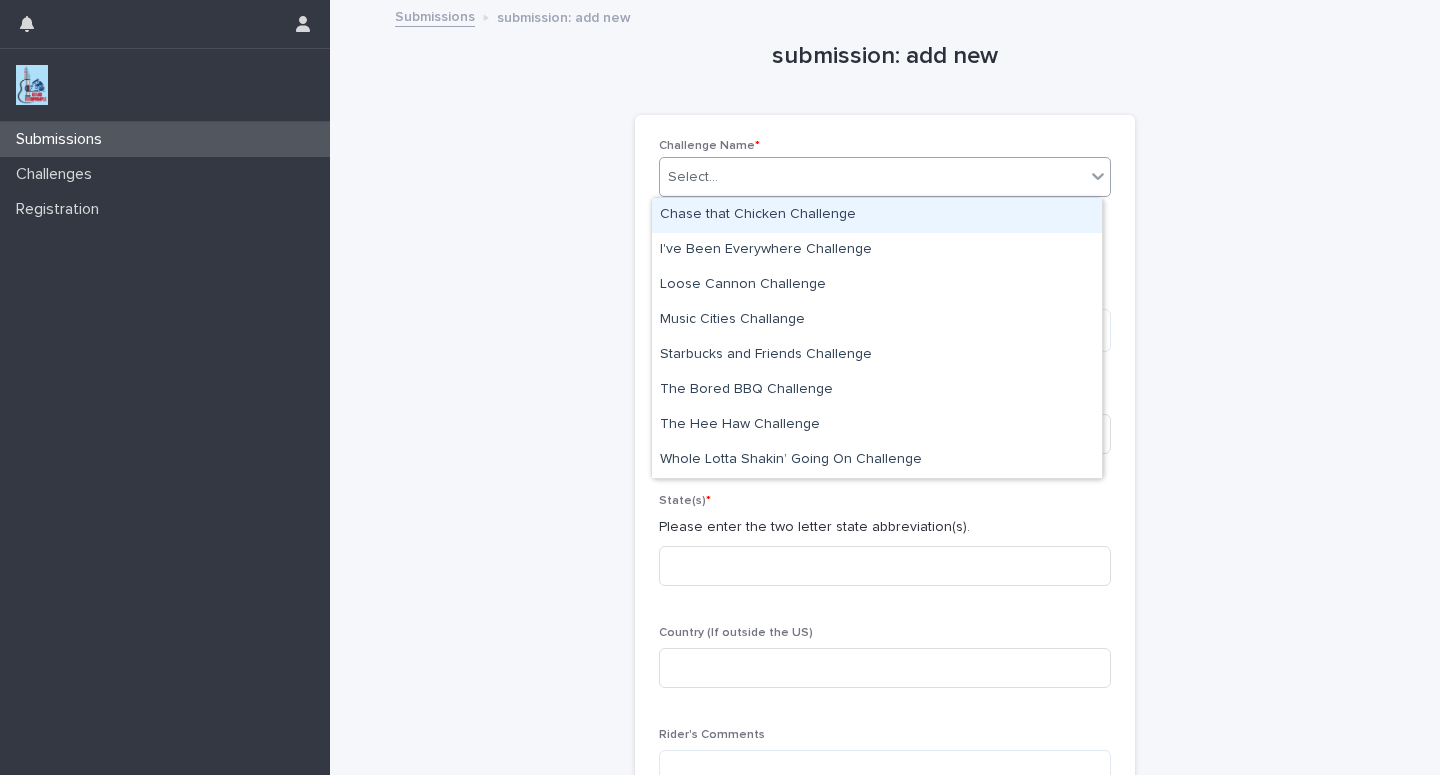 click on "Select..." at bounding box center [872, 177] 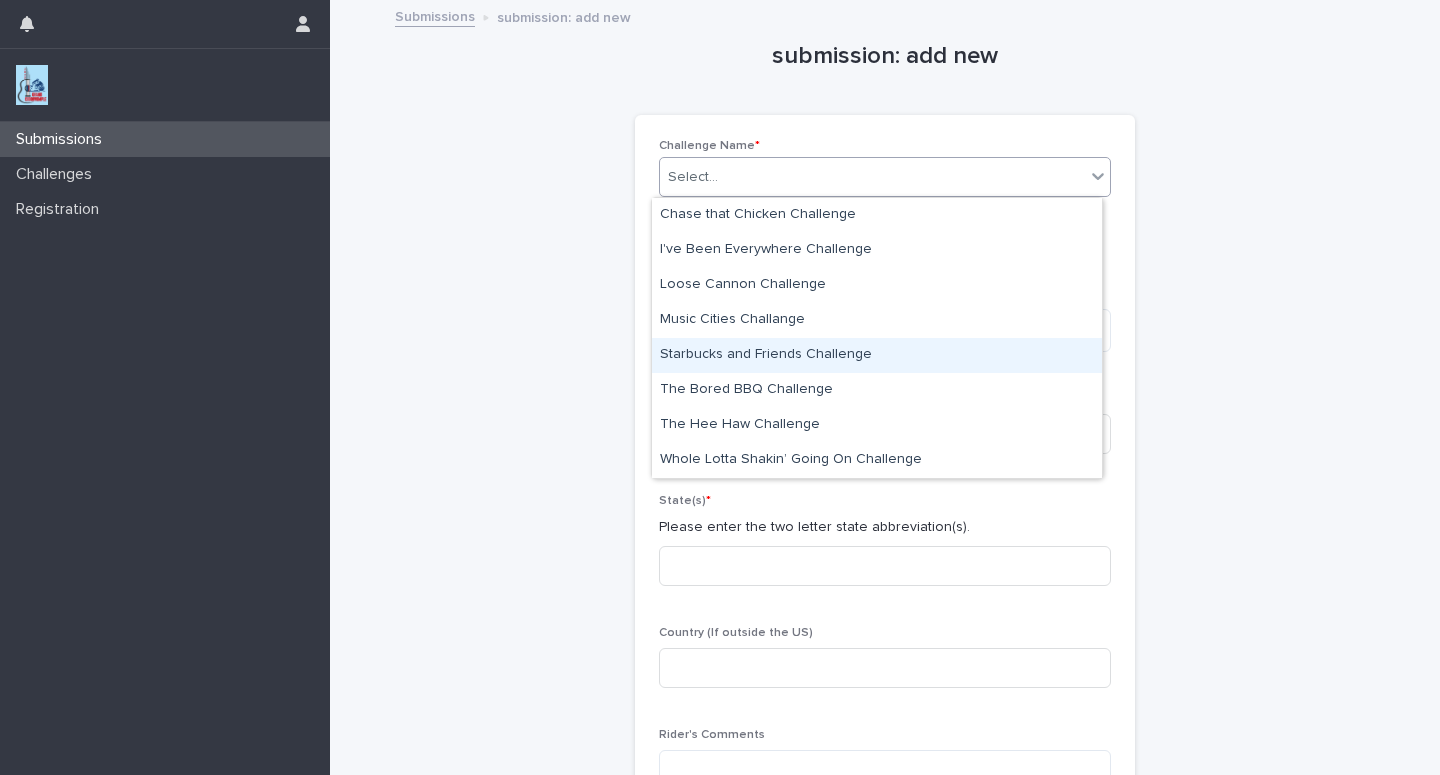 click on "Starbucks and Friends Challenge" at bounding box center [877, 355] 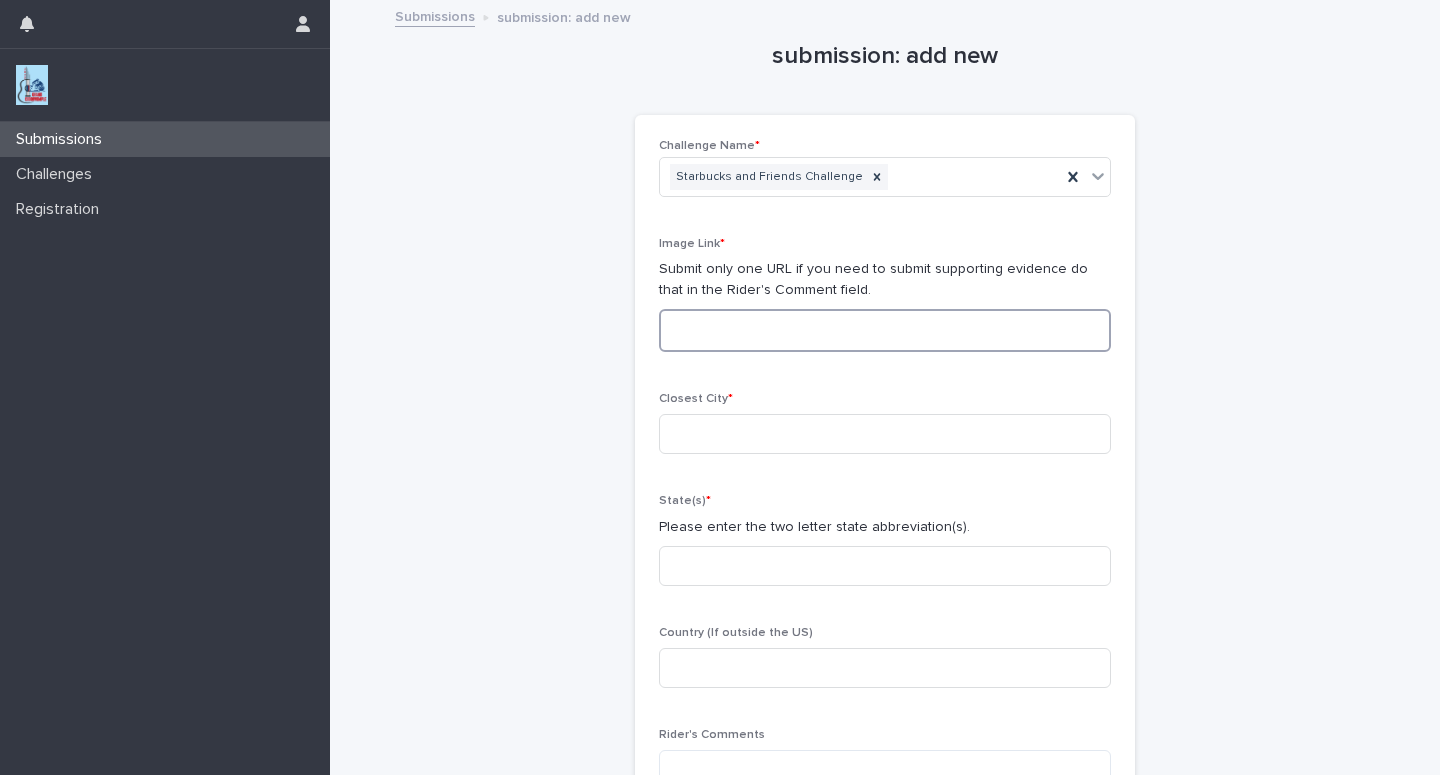 click at bounding box center [885, 330] 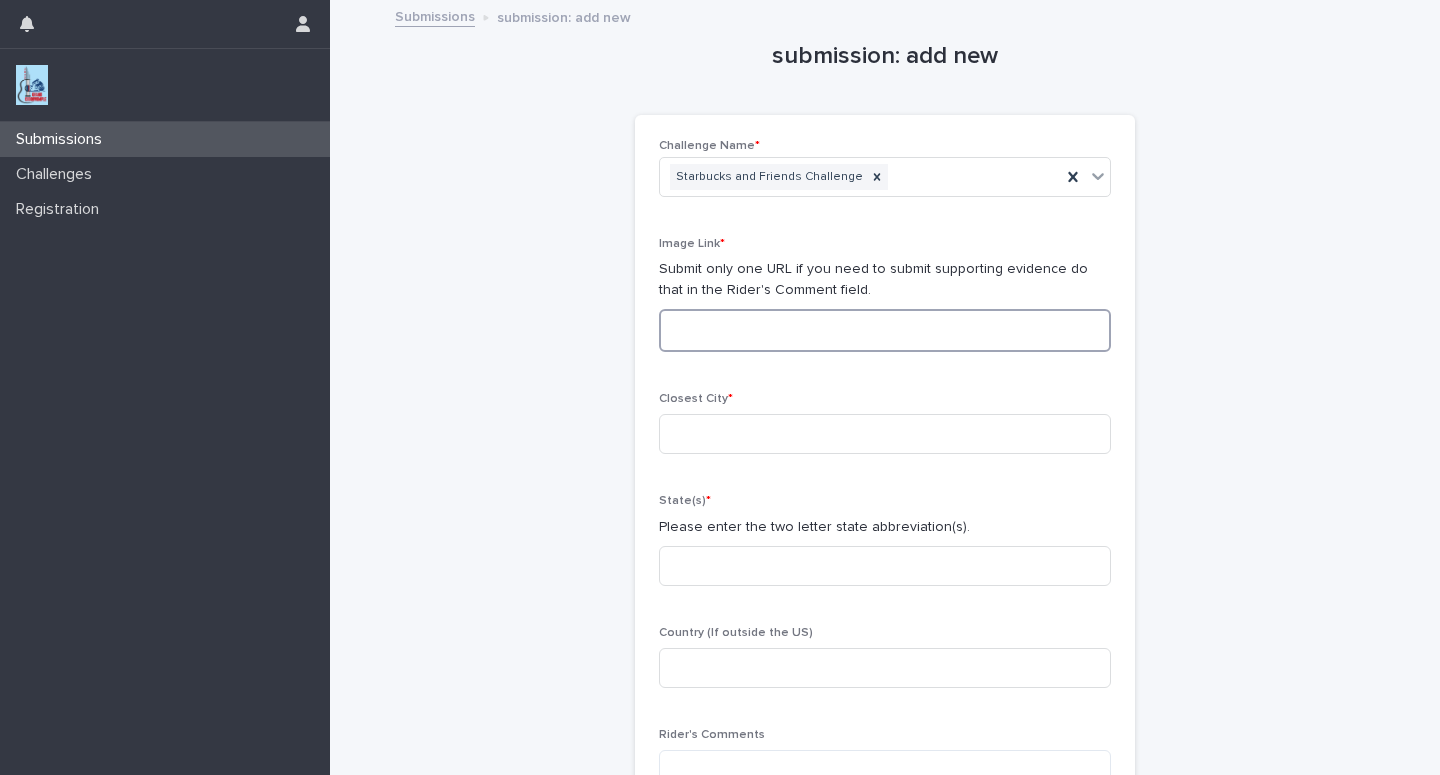 paste on "**********" 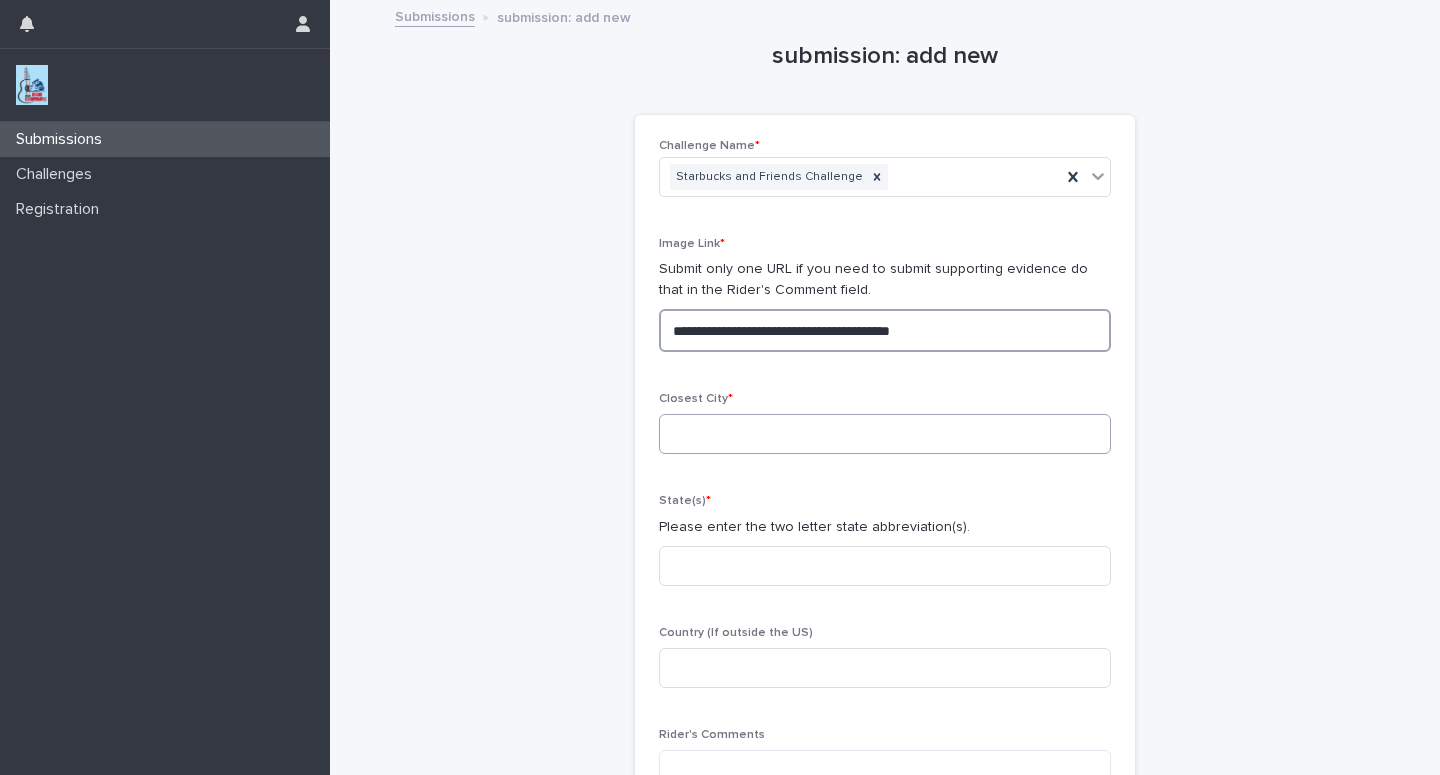 type on "**********" 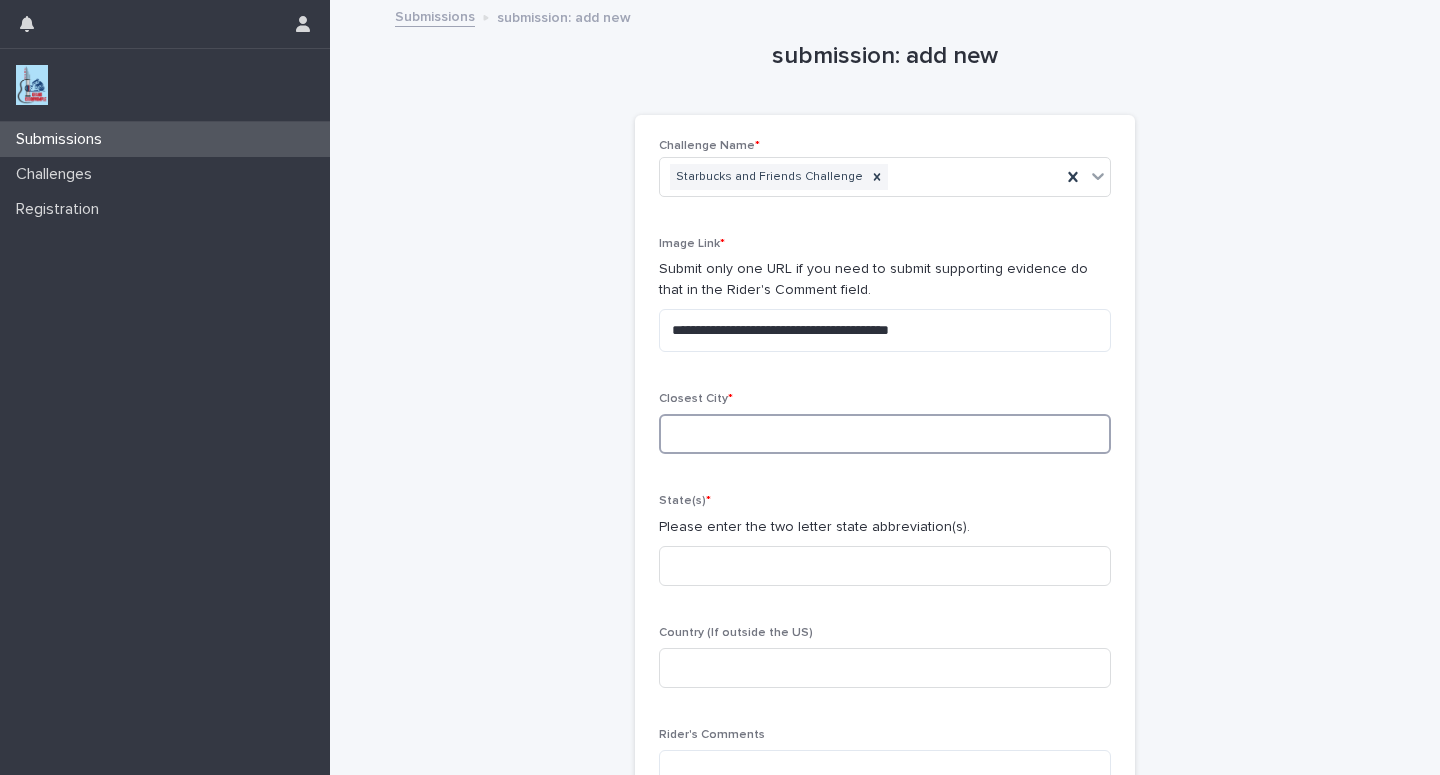 click at bounding box center (885, 434) 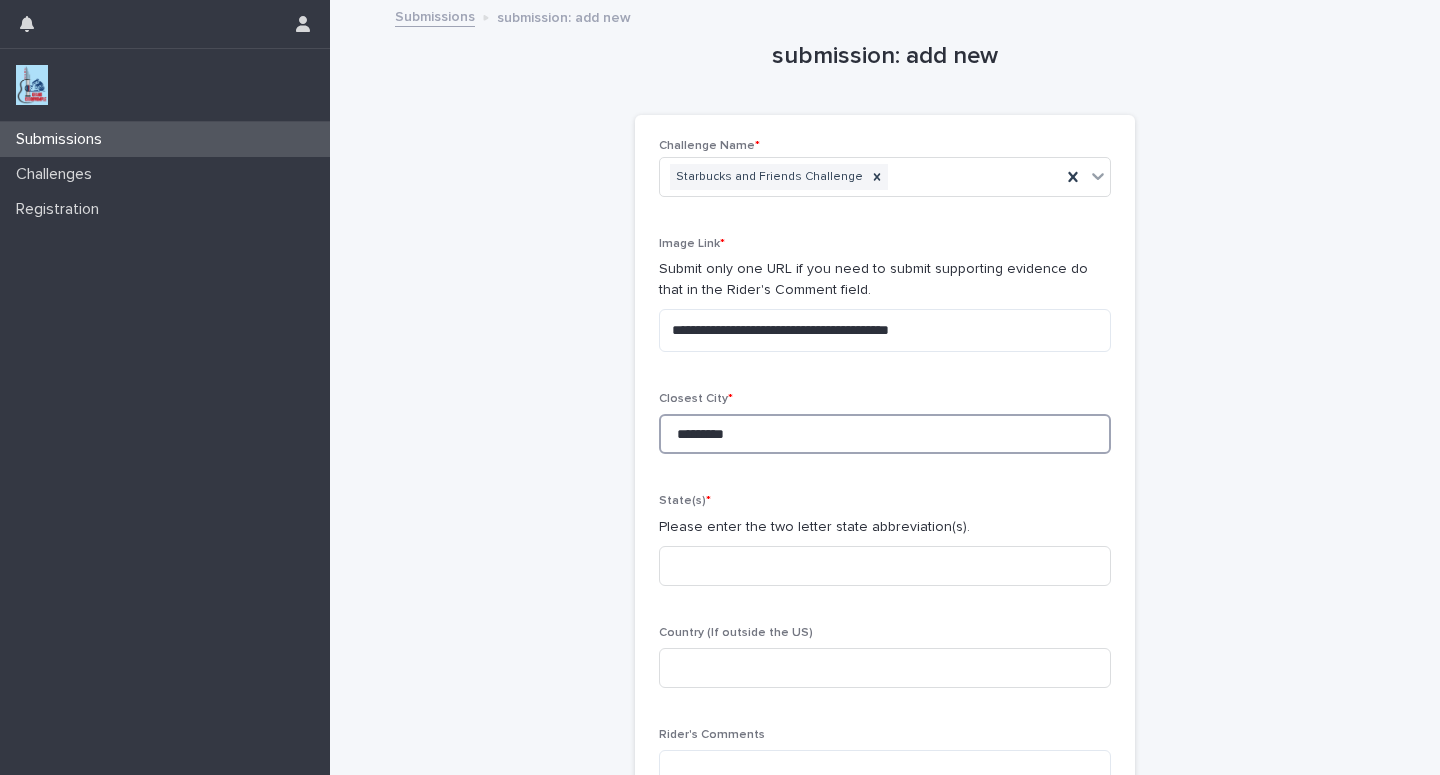 type on "*********" 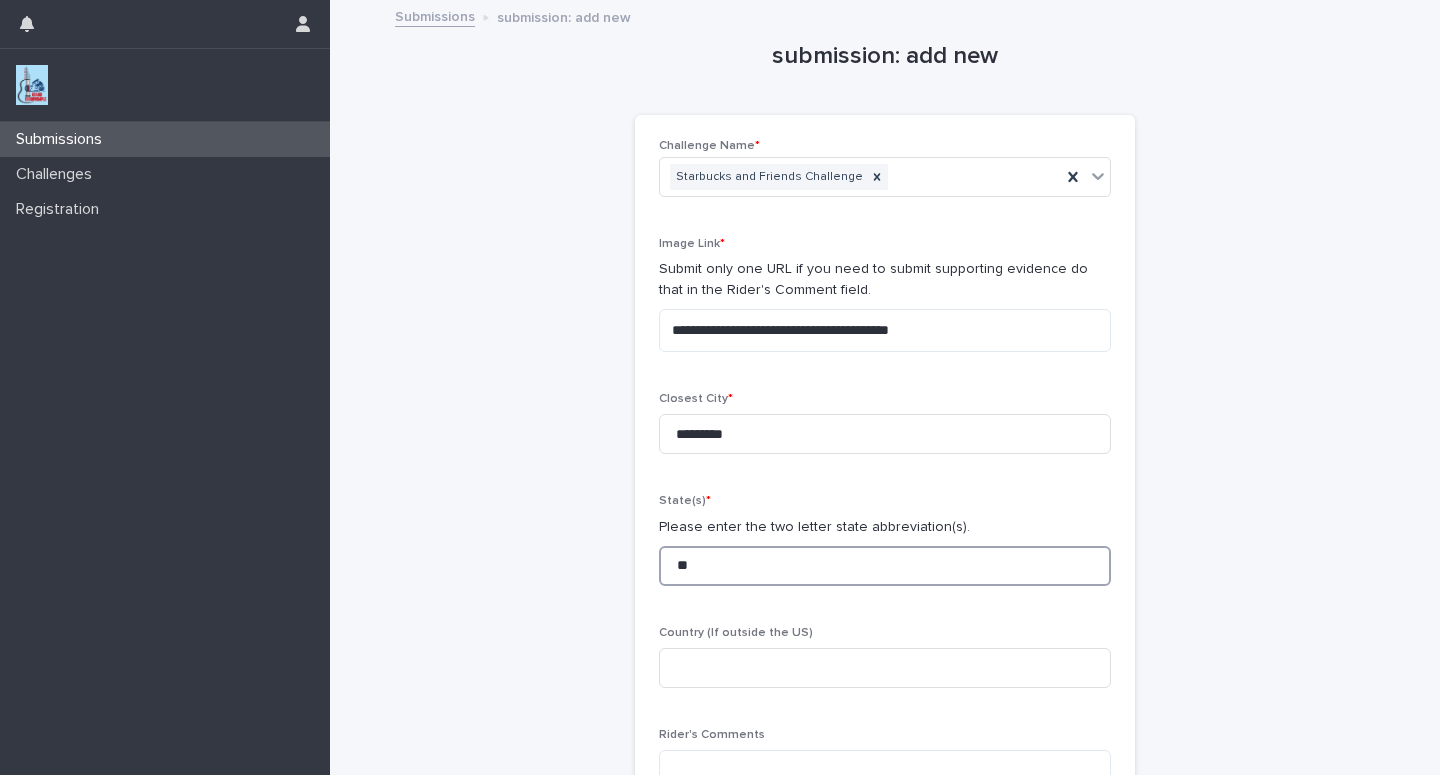 type on "**" 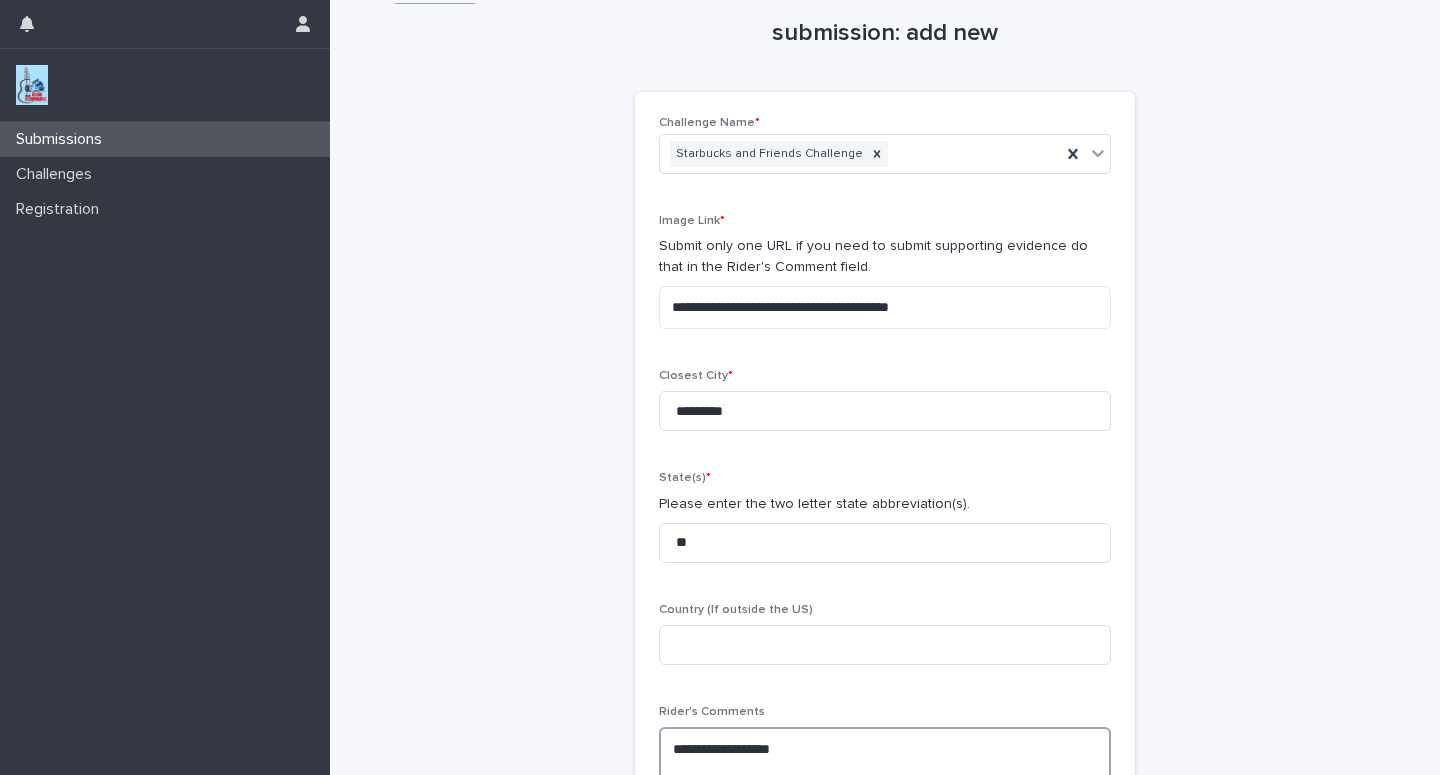 scroll, scrollTop: 40, scrollLeft: 0, axis: vertical 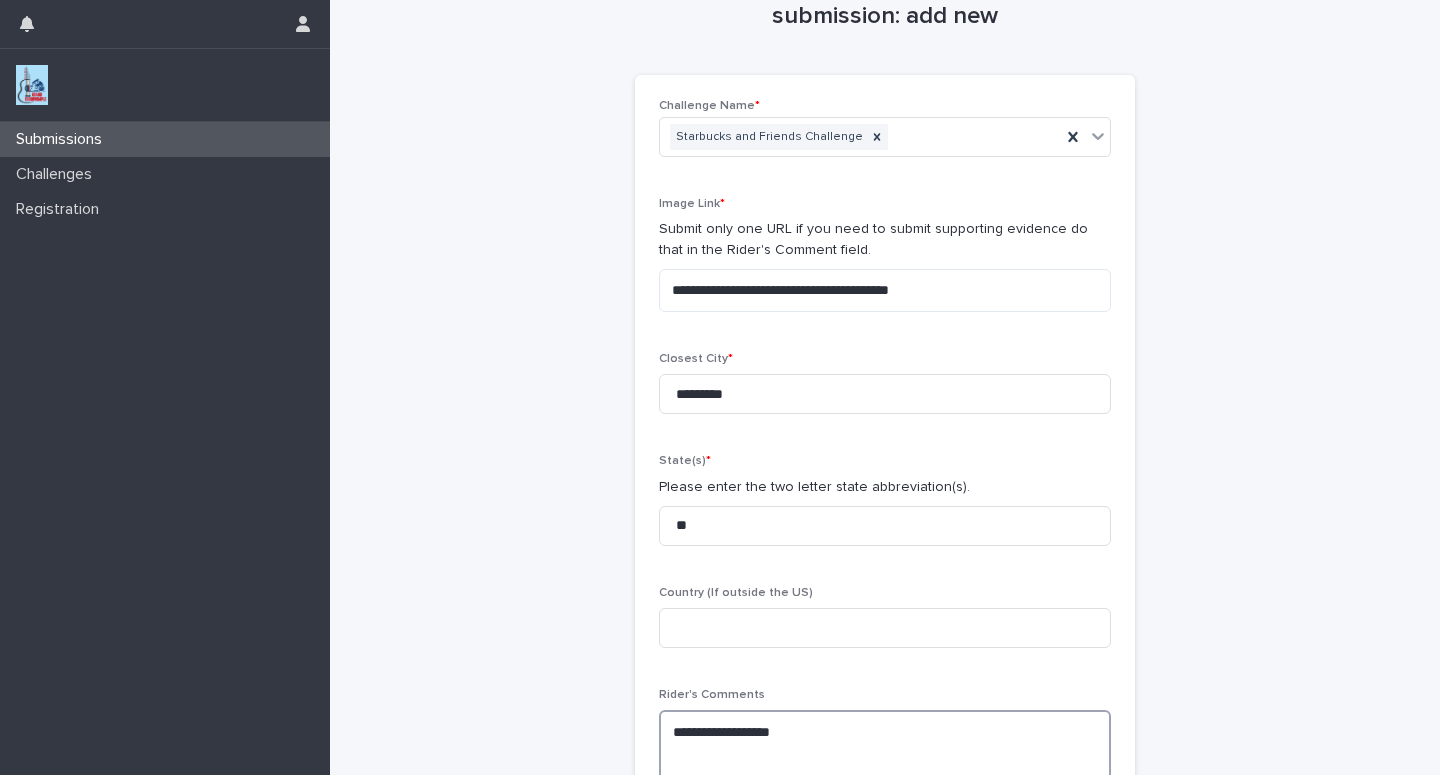 paste on "**********" 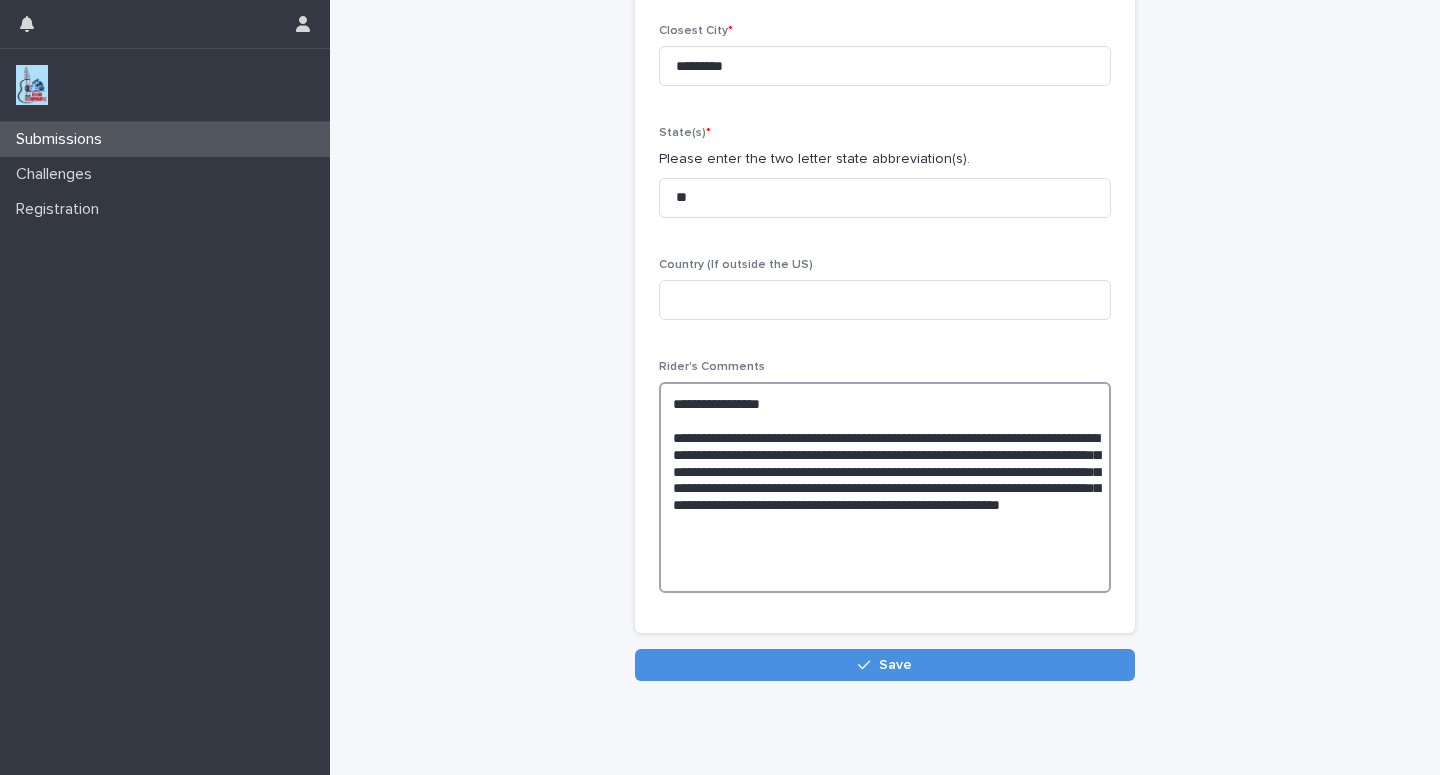 scroll, scrollTop: 369, scrollLeft: 0, axis: vertical 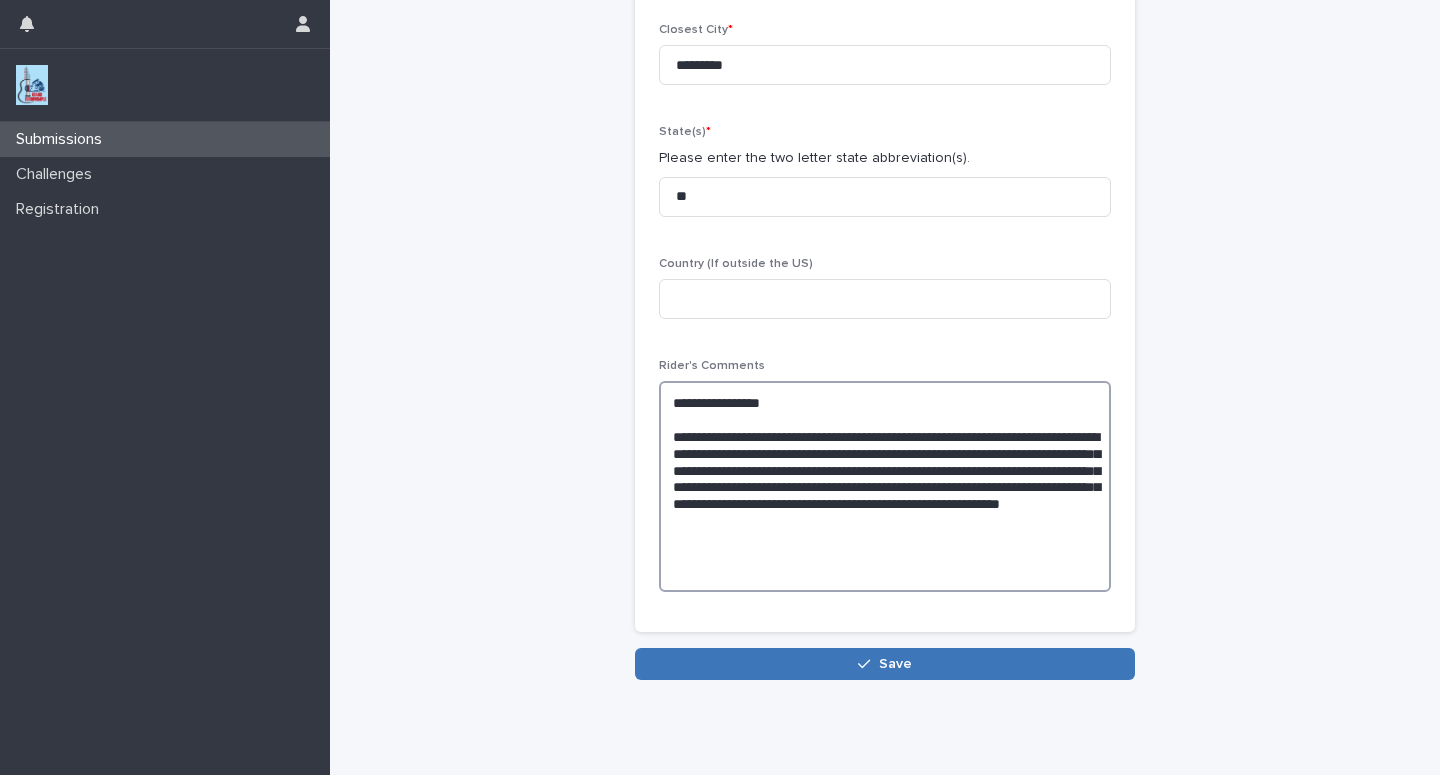 type on "**********" 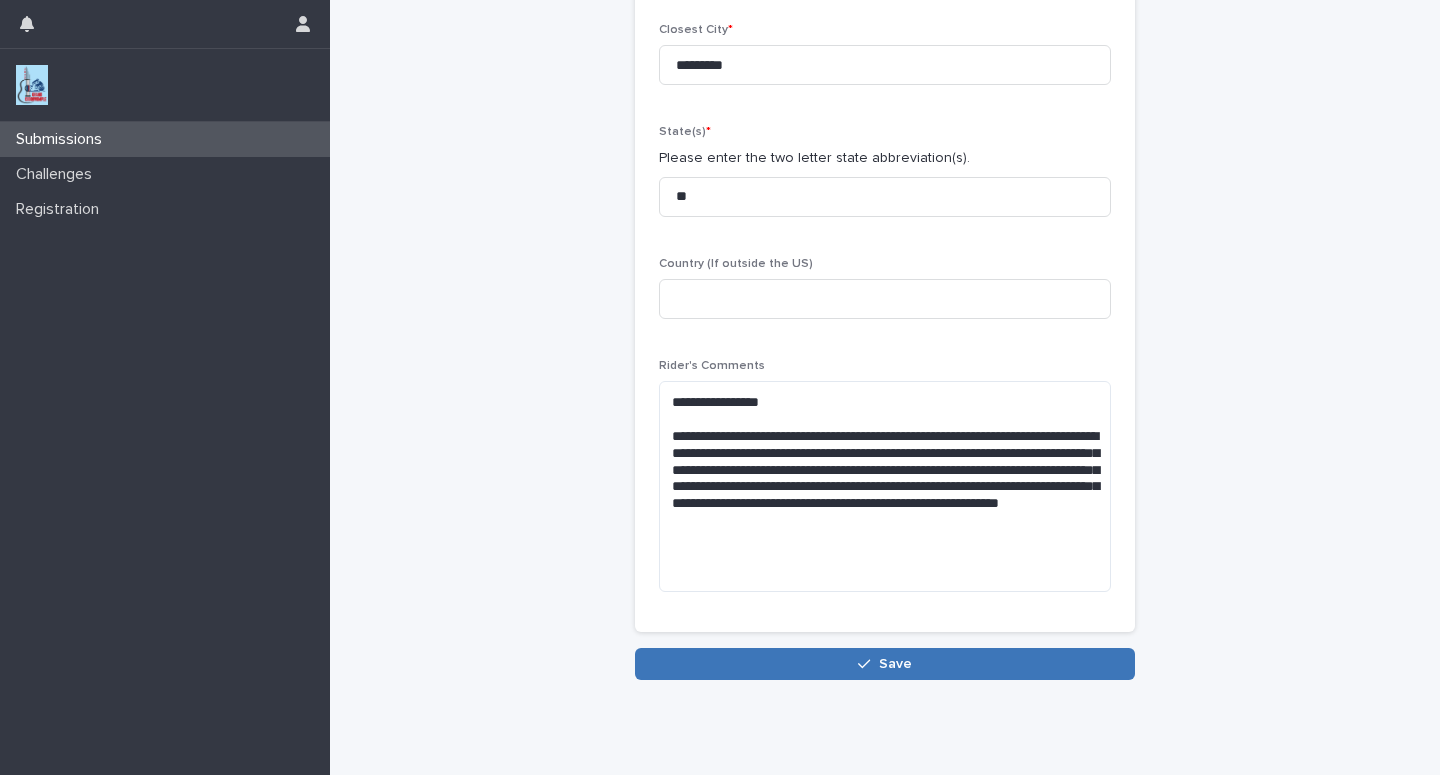 click on "Save" at bounding box center (885, 664) 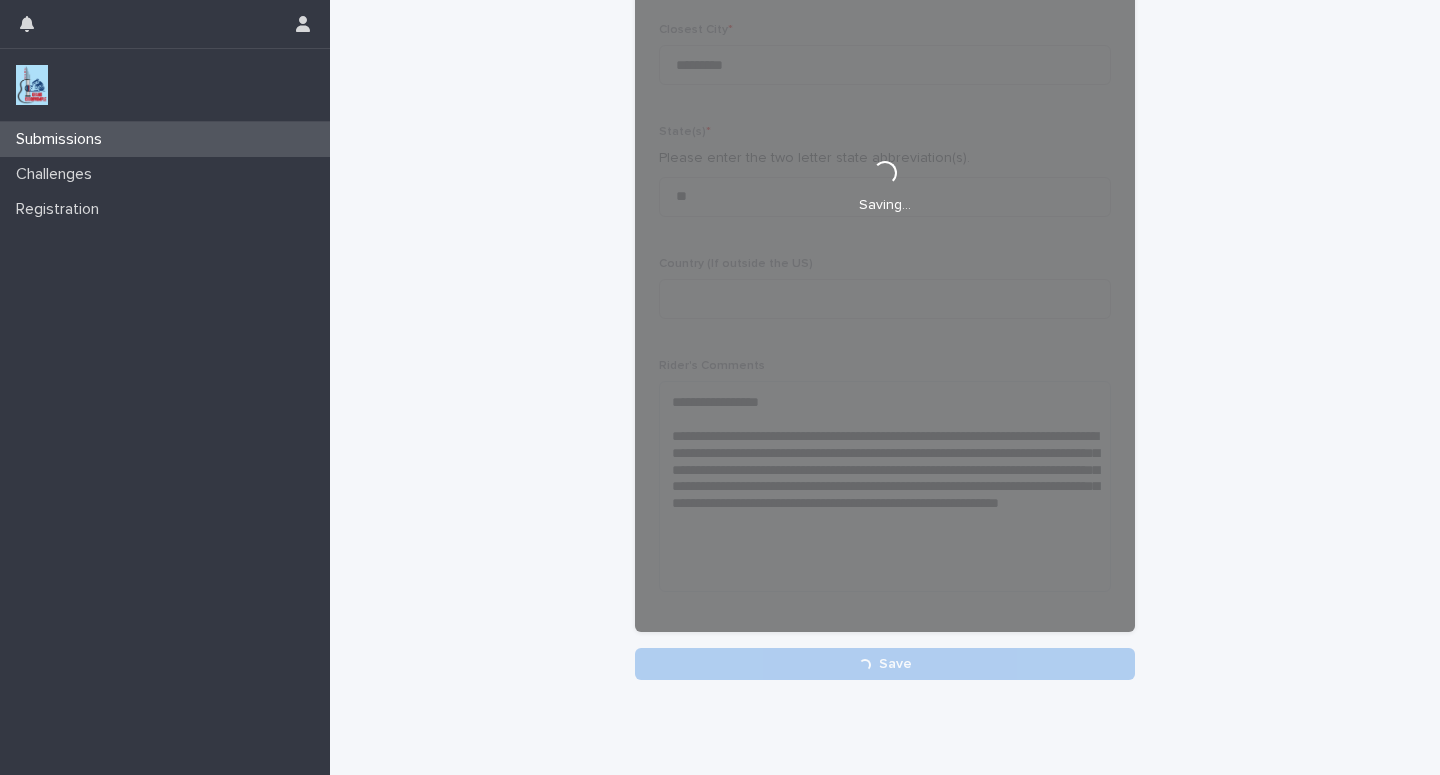 scroll, scrollTop: 369, scrollLeft: 0, axis: vertical 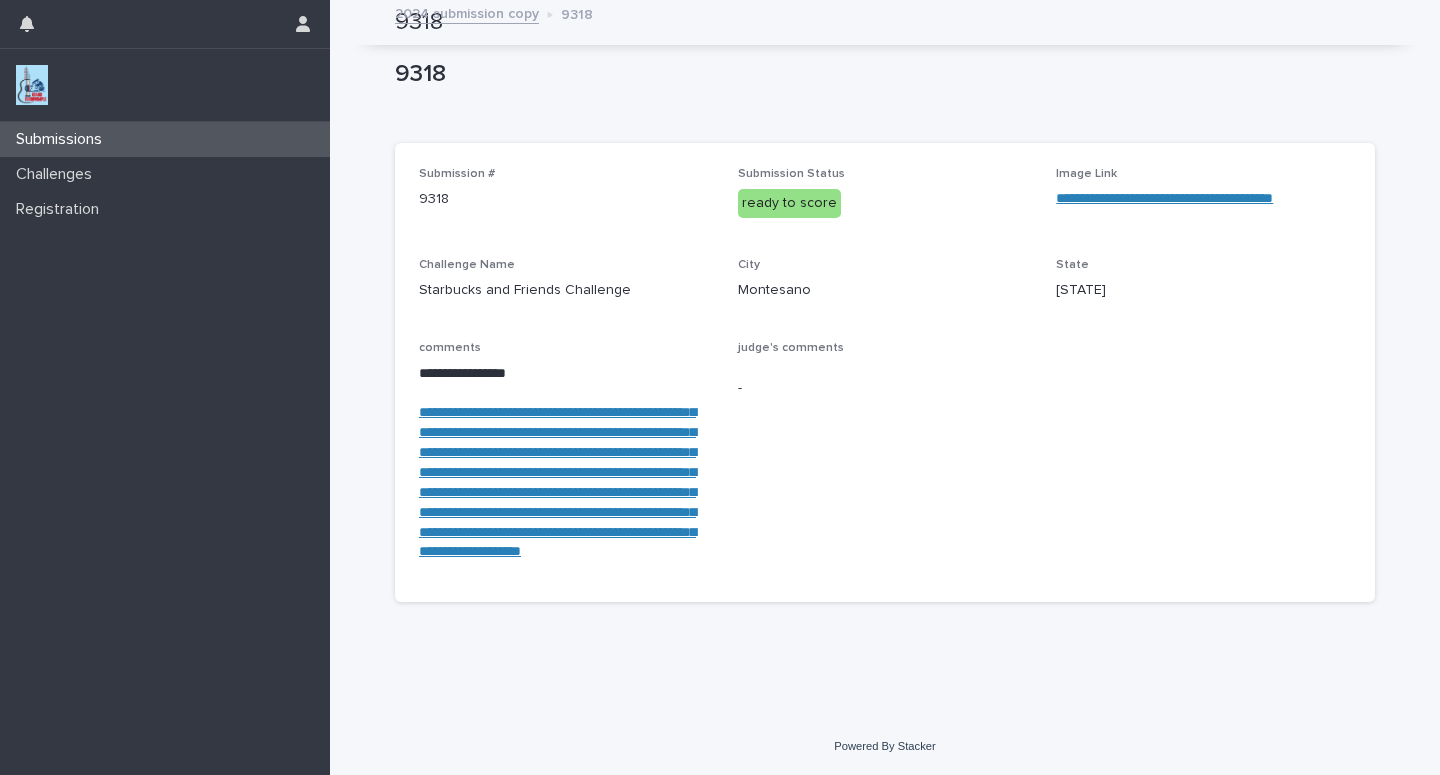 click on "Submissions" at bounding box center (165, 139) 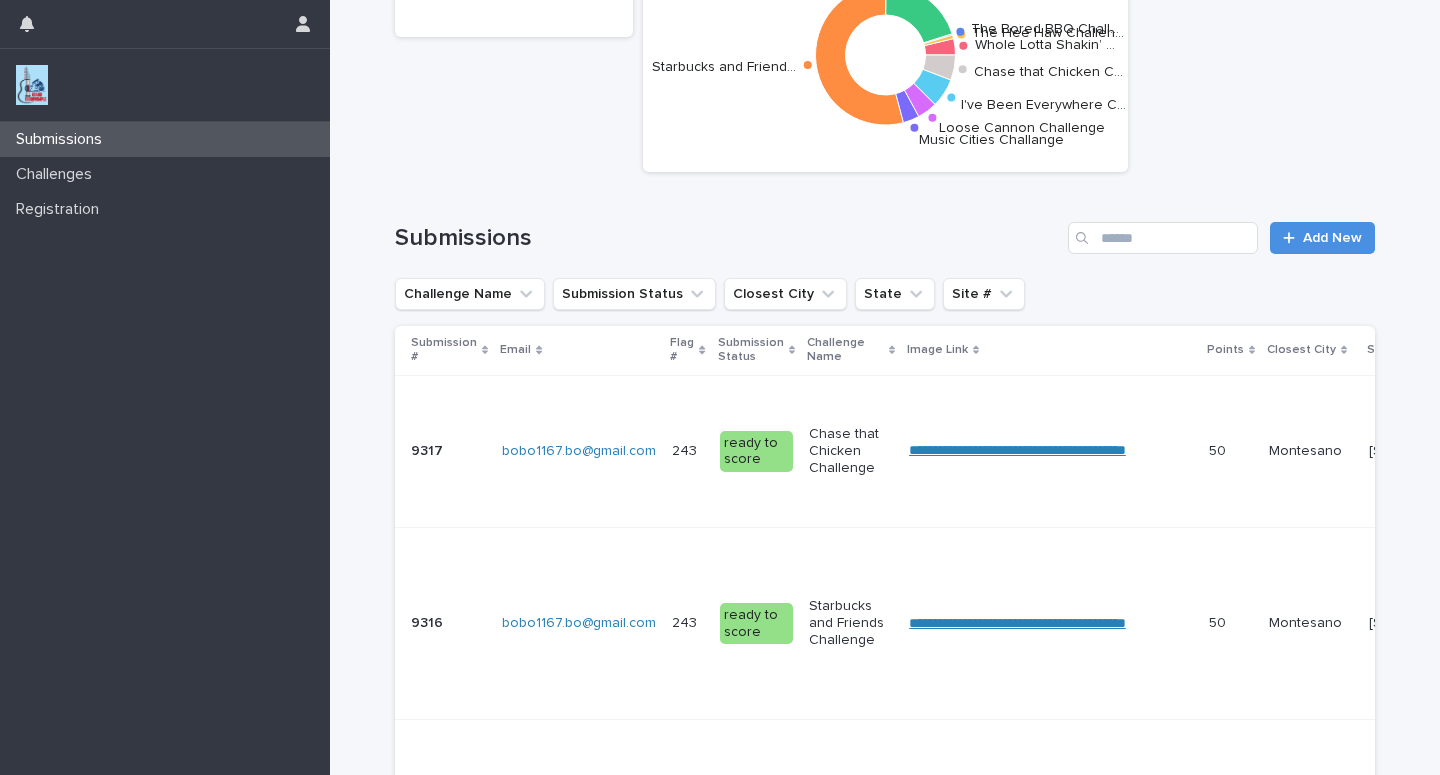 scroll, scrollTop: 0, scrollLeft: 0, axis: both 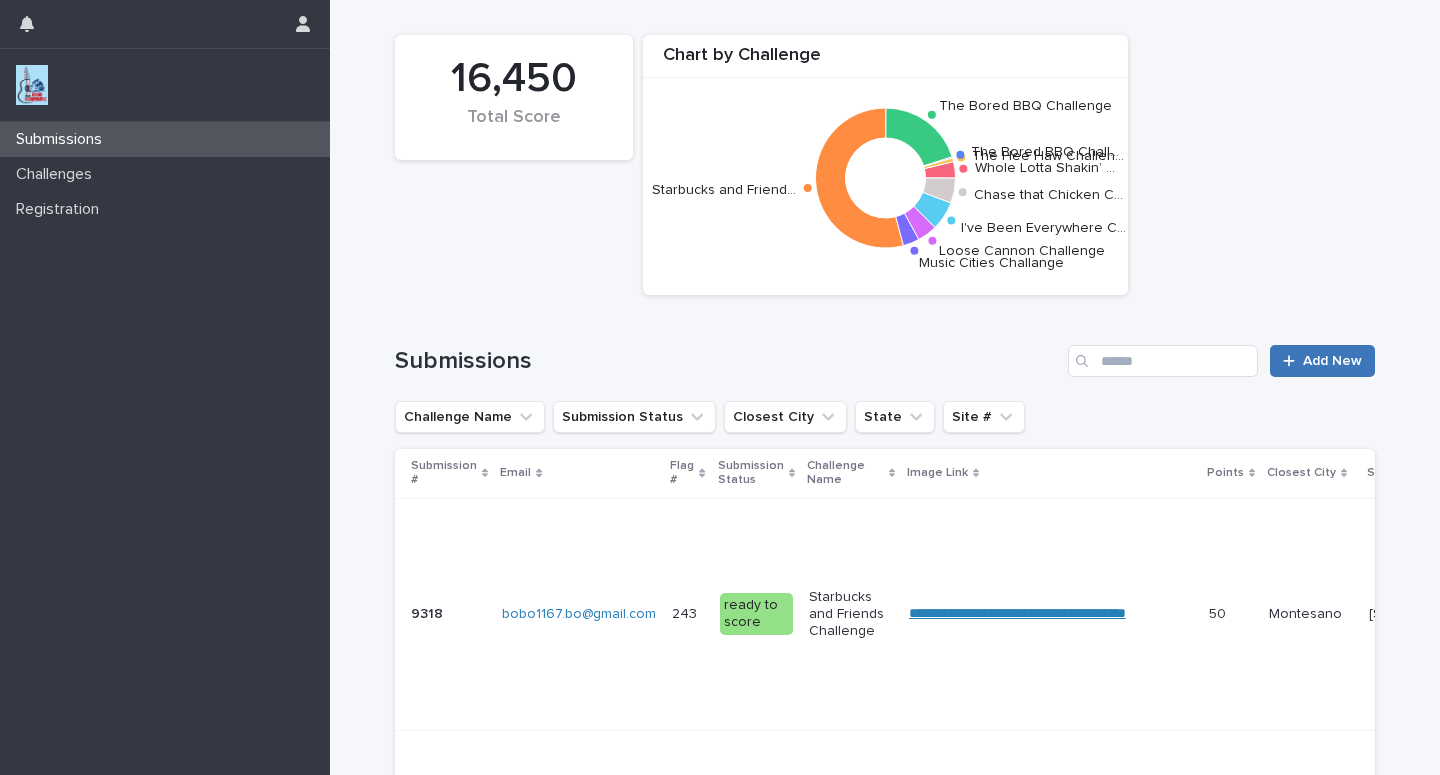 click on "Add New" at bounding box center [1322, 361] 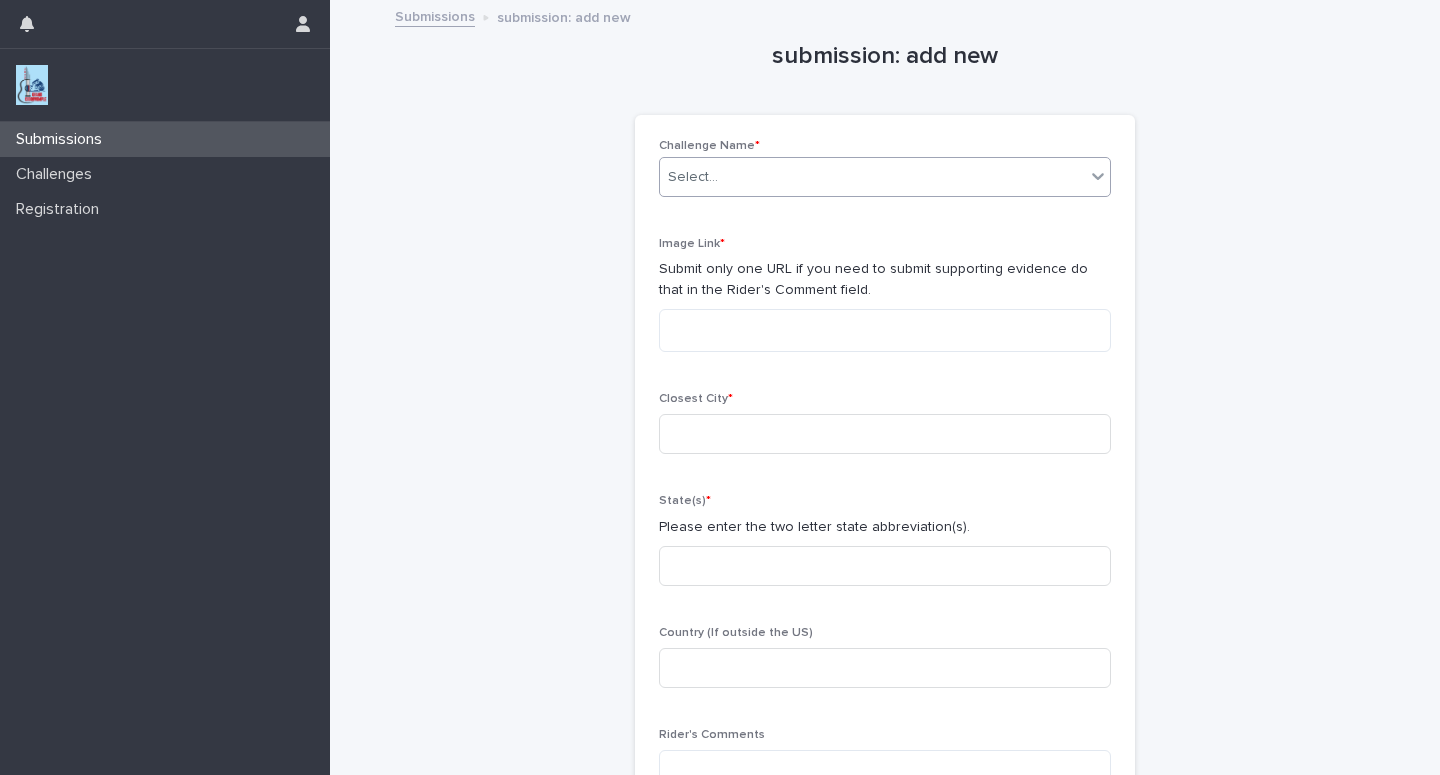 click on "Select..." at bounding box center (872, 177) 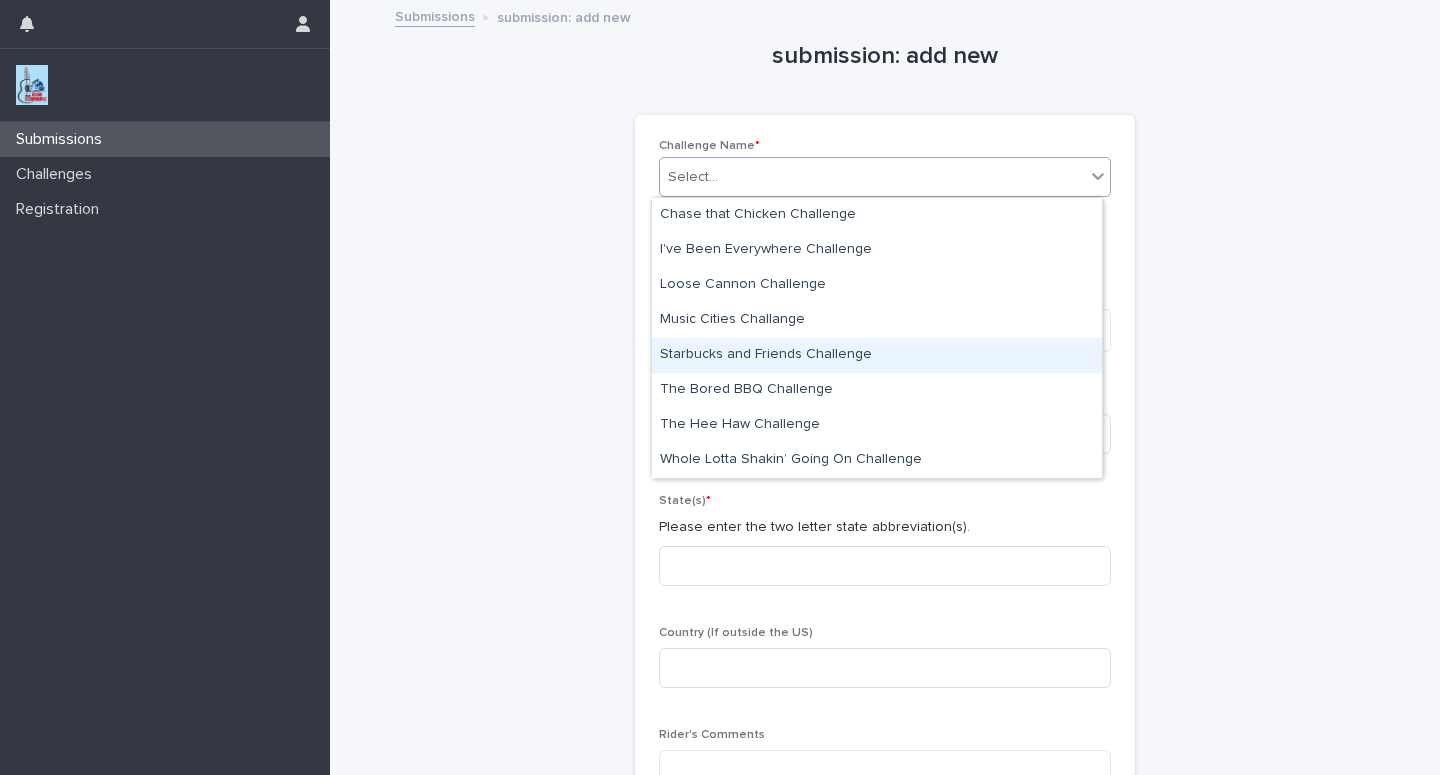 click on "Starbucks and Friends Challenge" at bounding box center (877, 355) 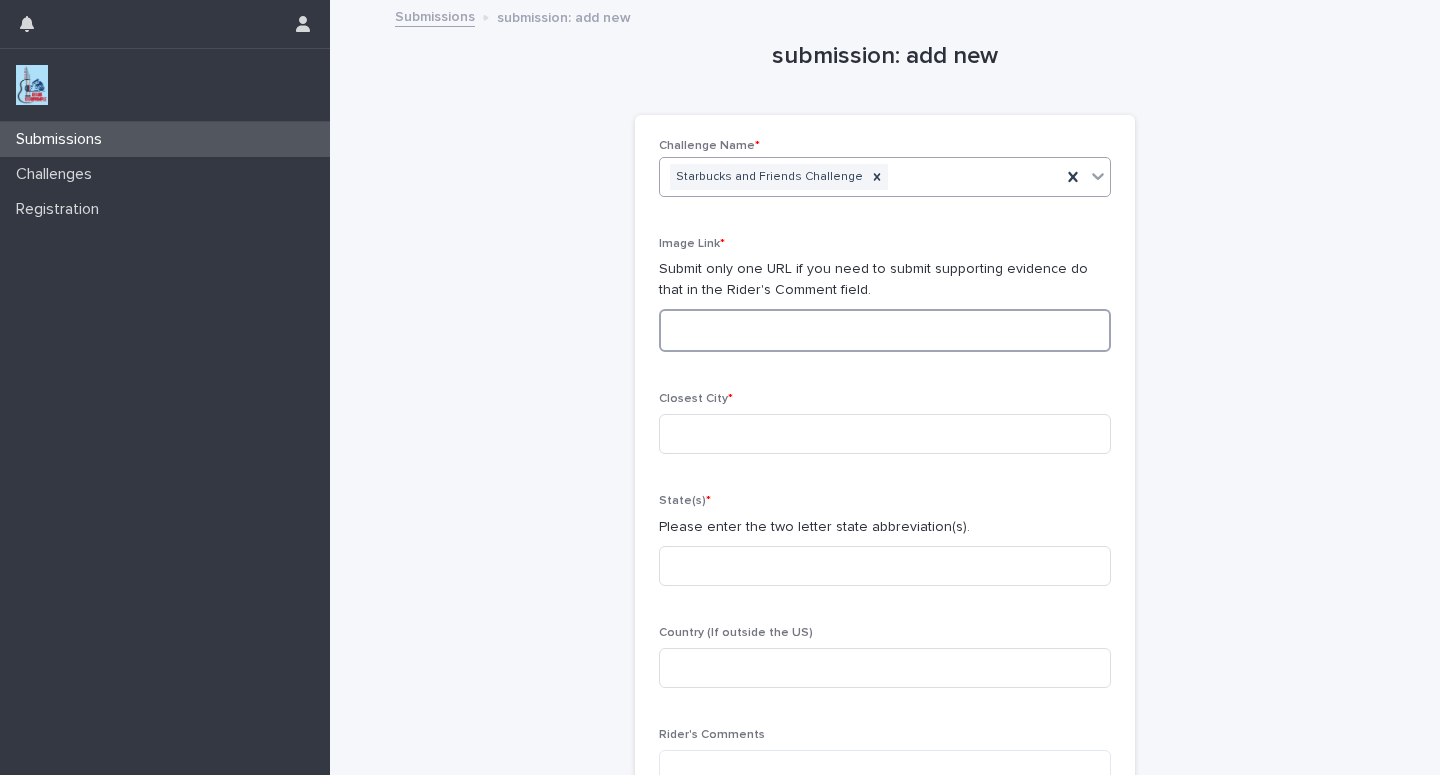 click at bounding box center (885, 330) 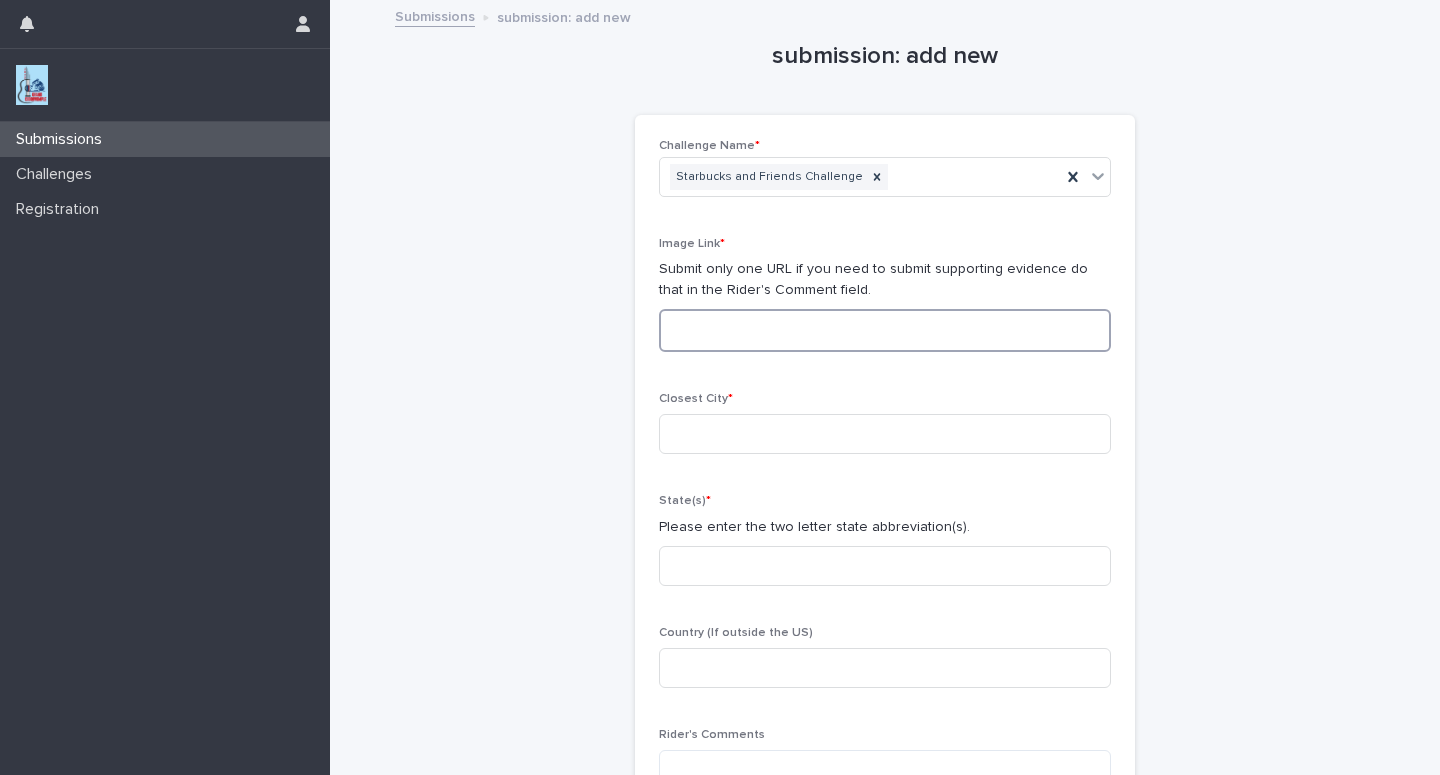 paste on "**********" 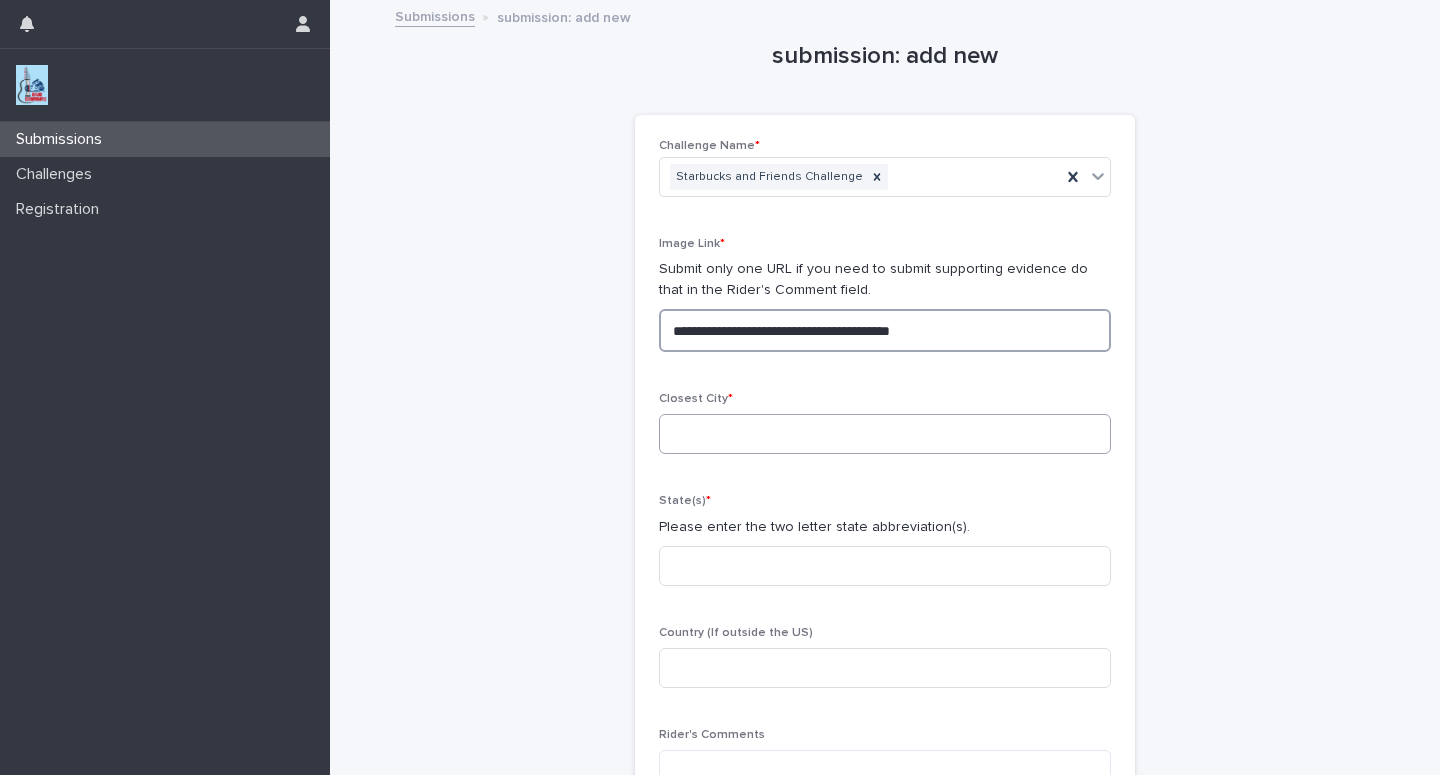 type on "**********" 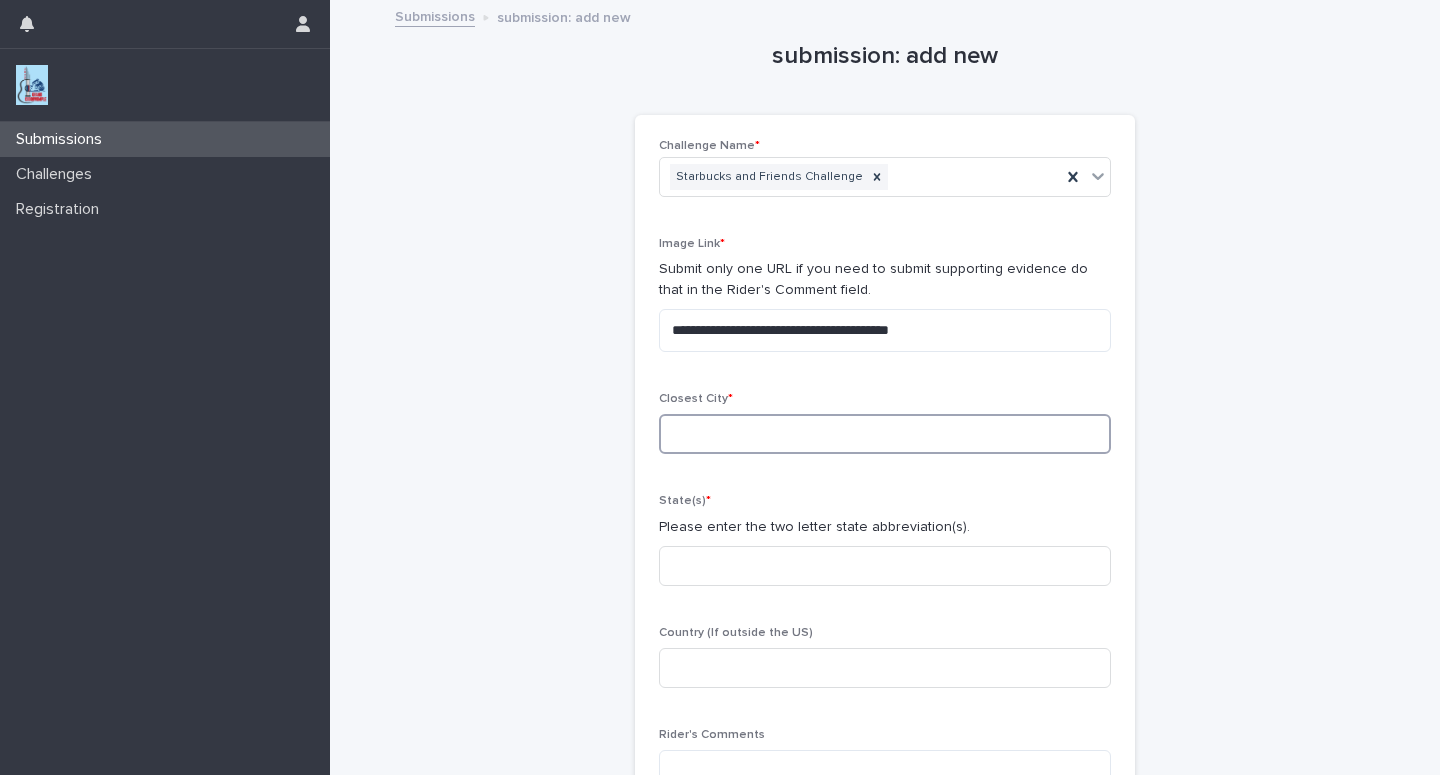 click at bounding box center [885, 434] 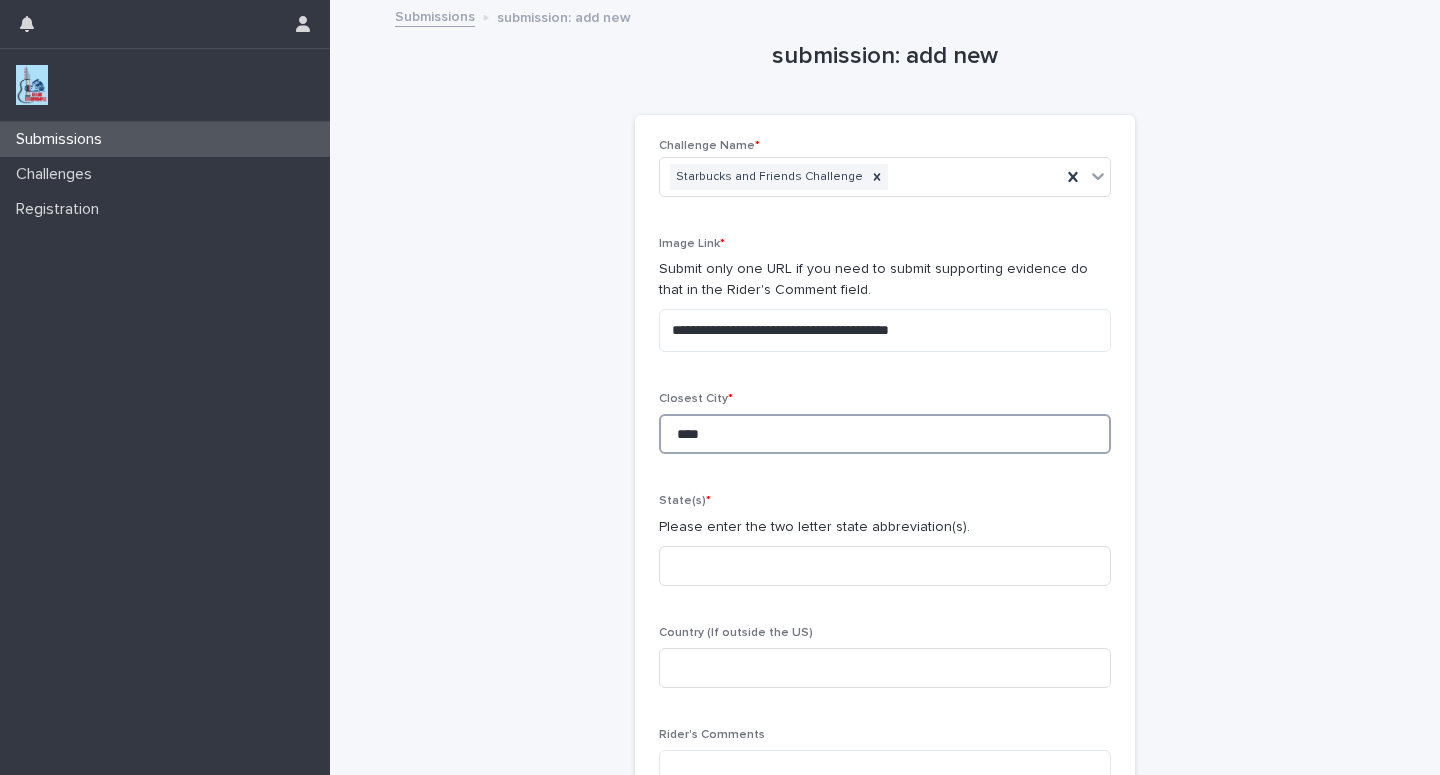 type on "****" 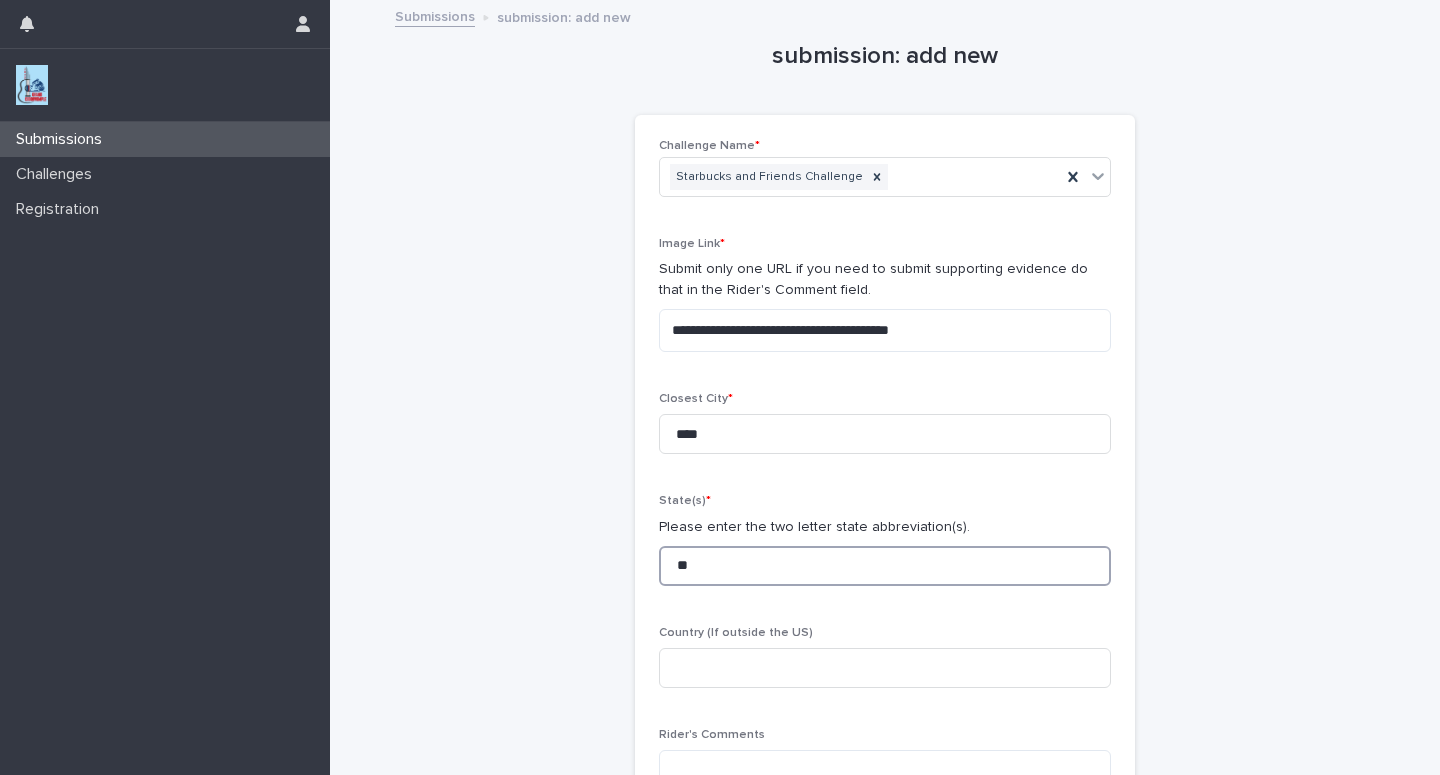 type on "**" 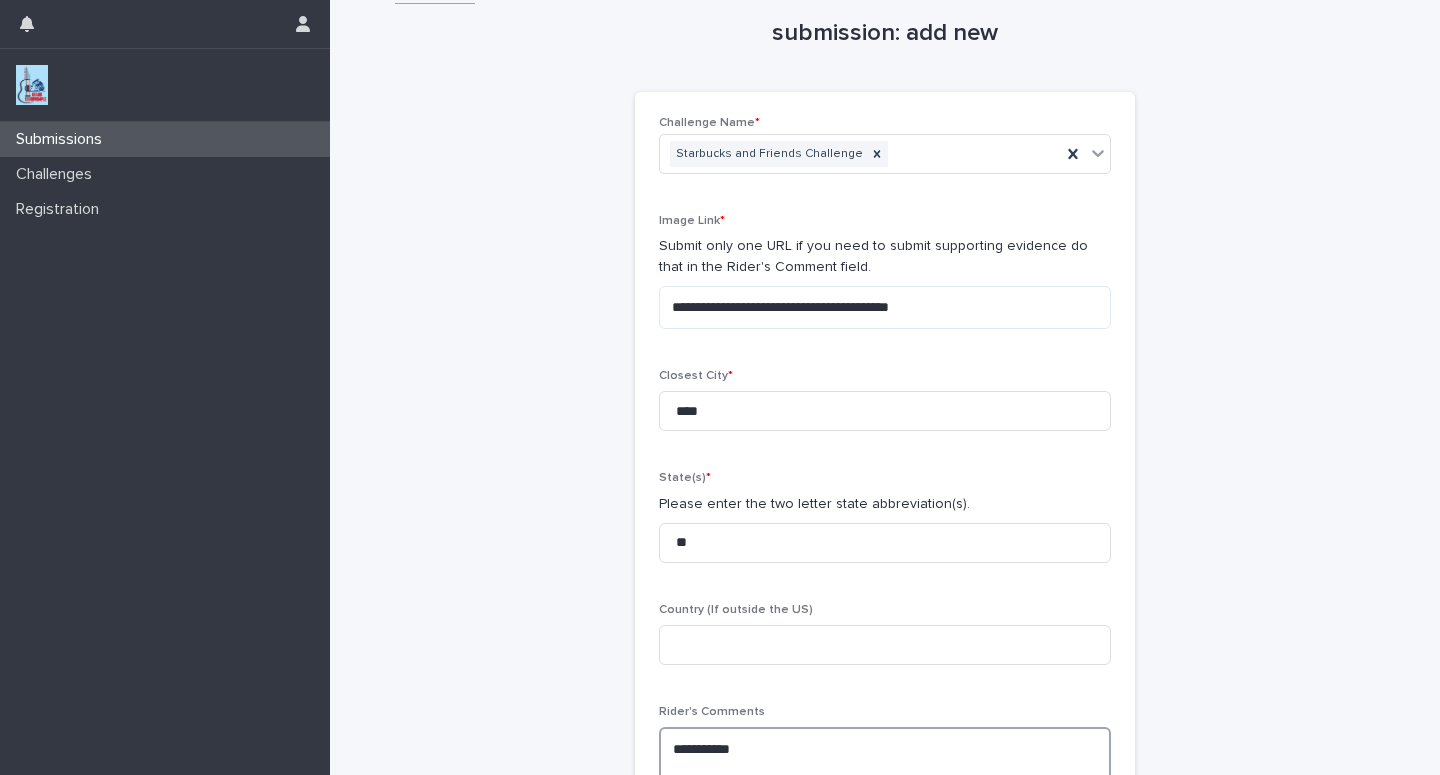 scroll, scrollTop: 40, scrollLeft: 0, axis: vertical 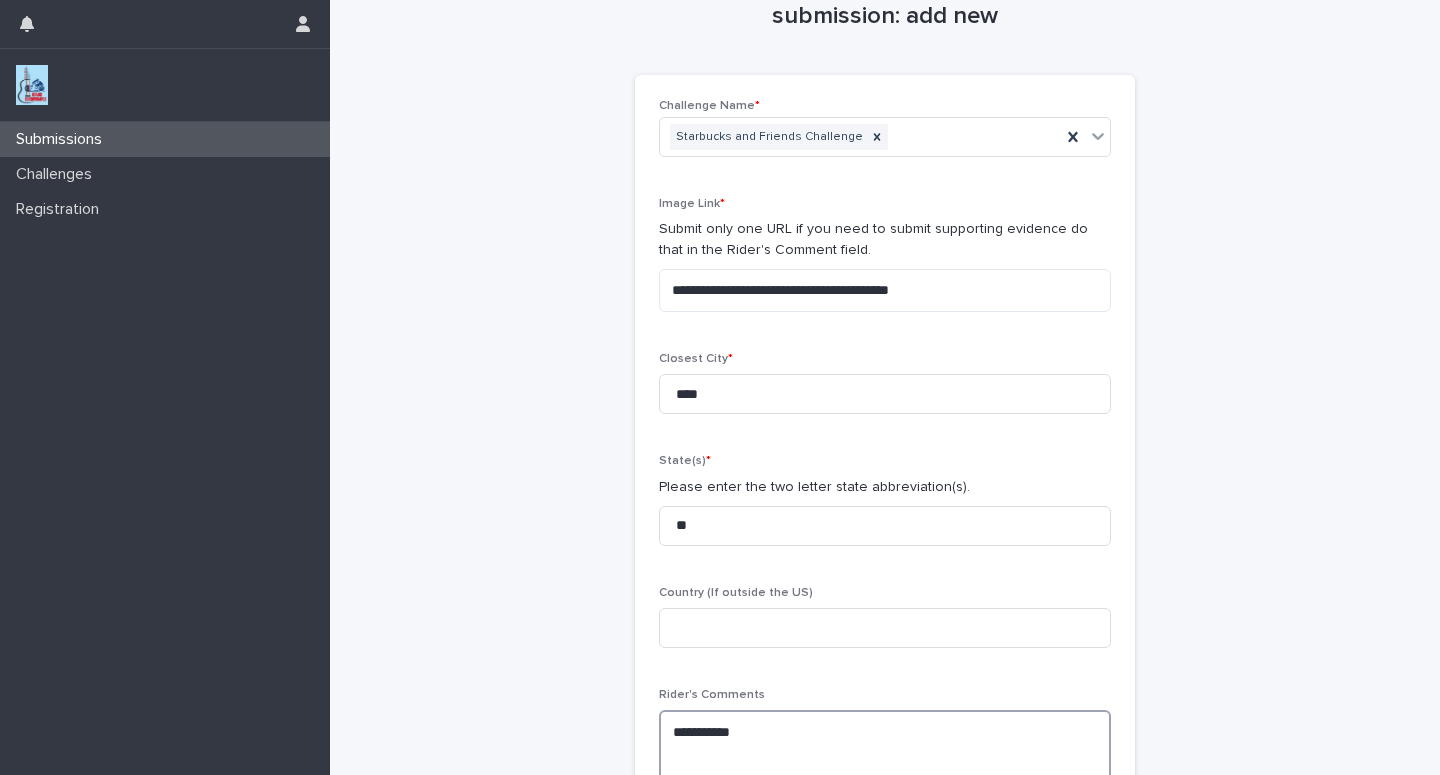 paste on "**********" 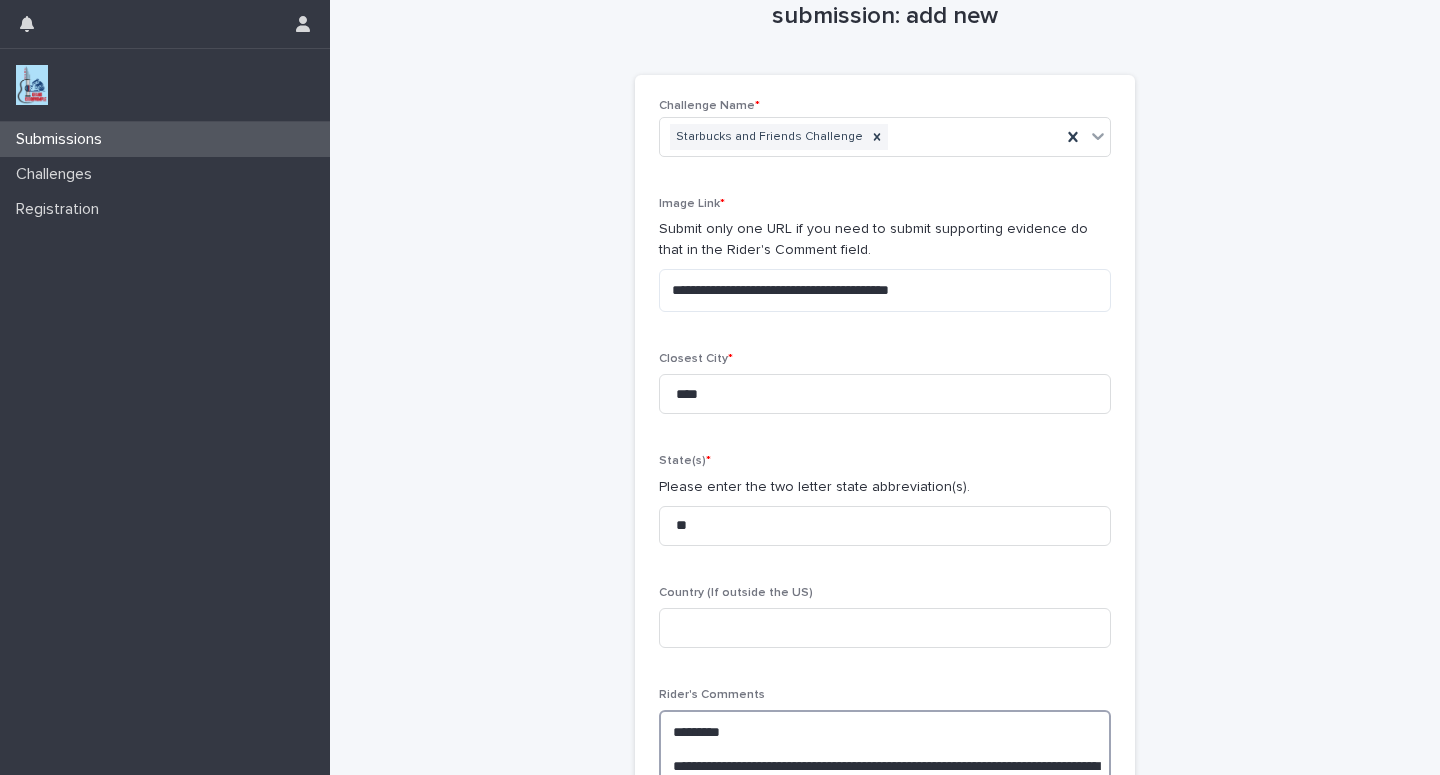 scroll, scrollTop: 173, scrollLeft: 0, axis: vertical 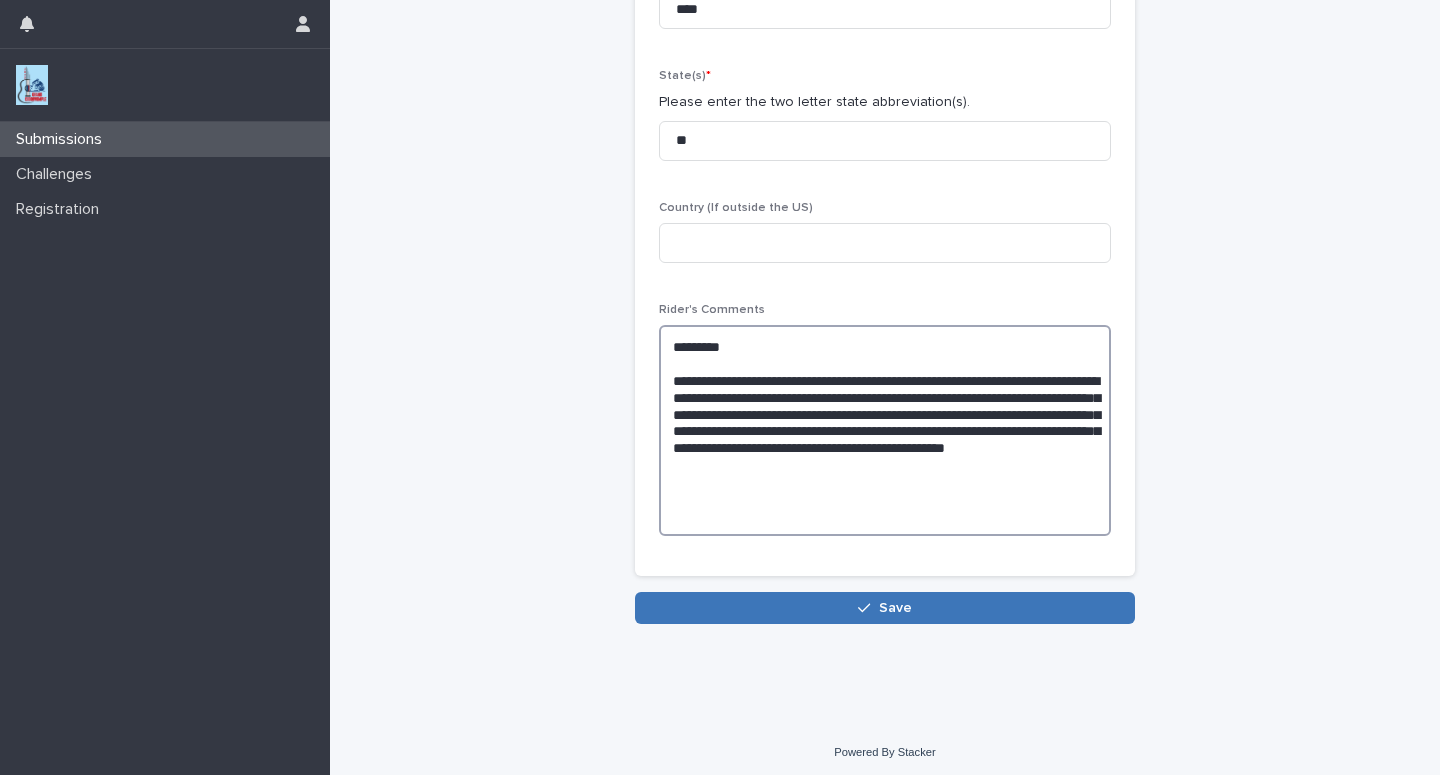 type on "**********" 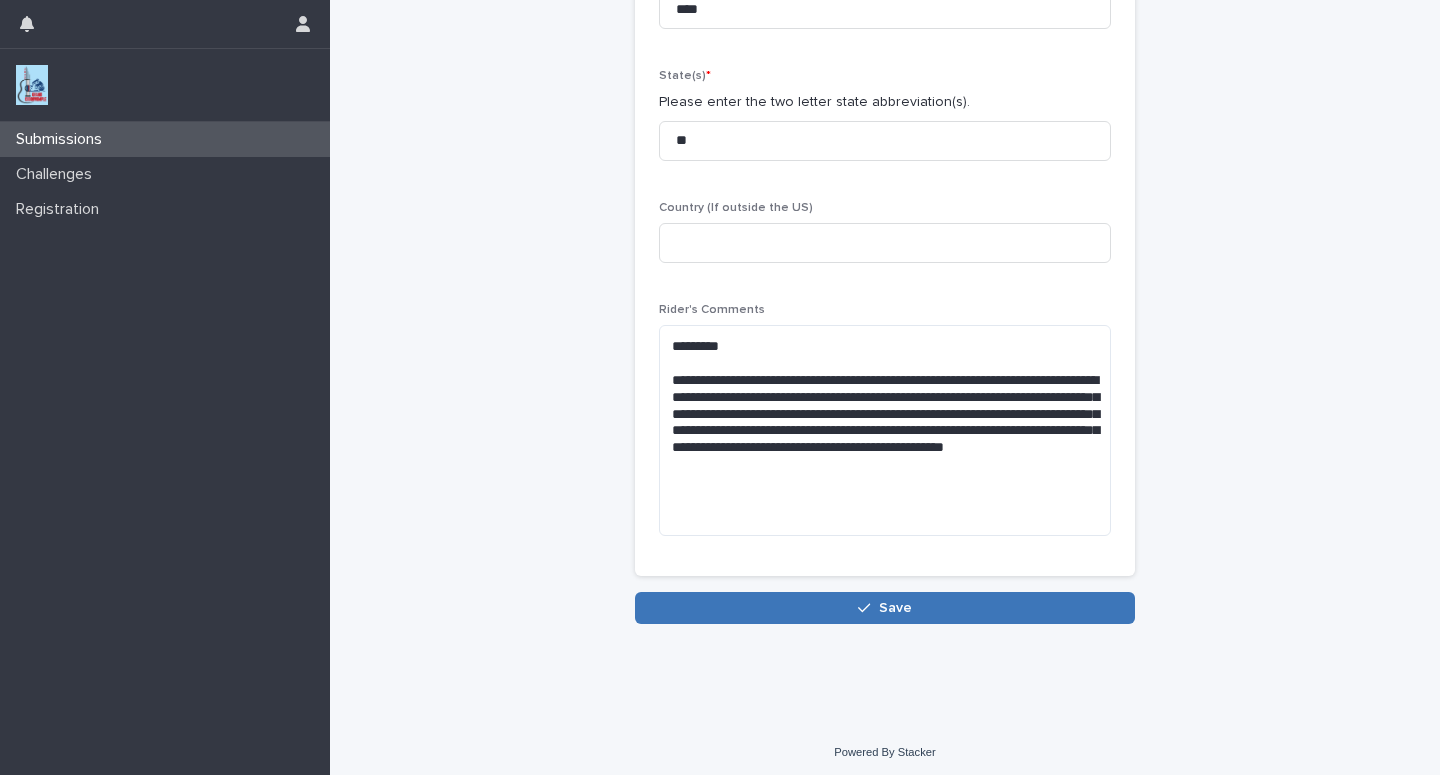 click on "Save" at bounding box center [885, 608] 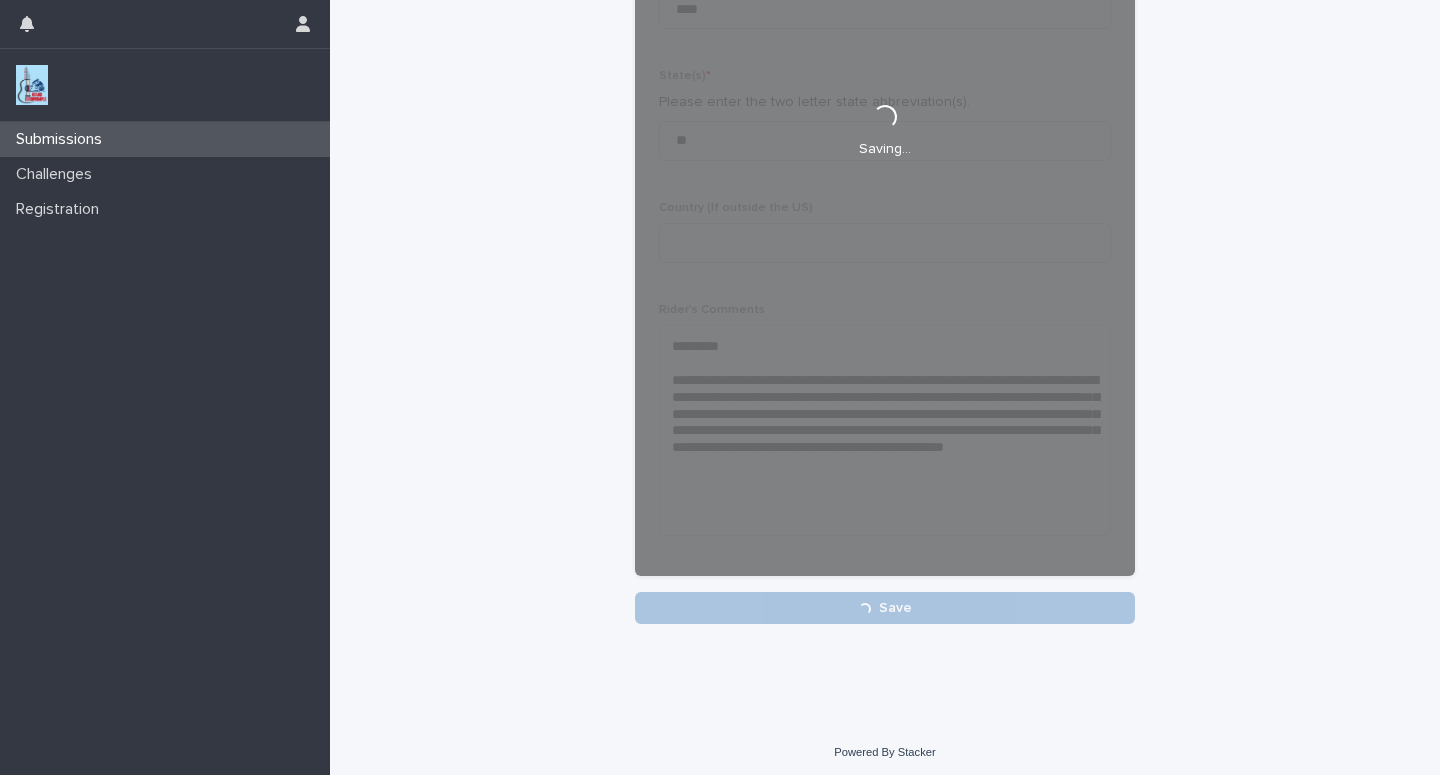scroll, scrollTop: 425, scrollLeft: 0, axis: vertical 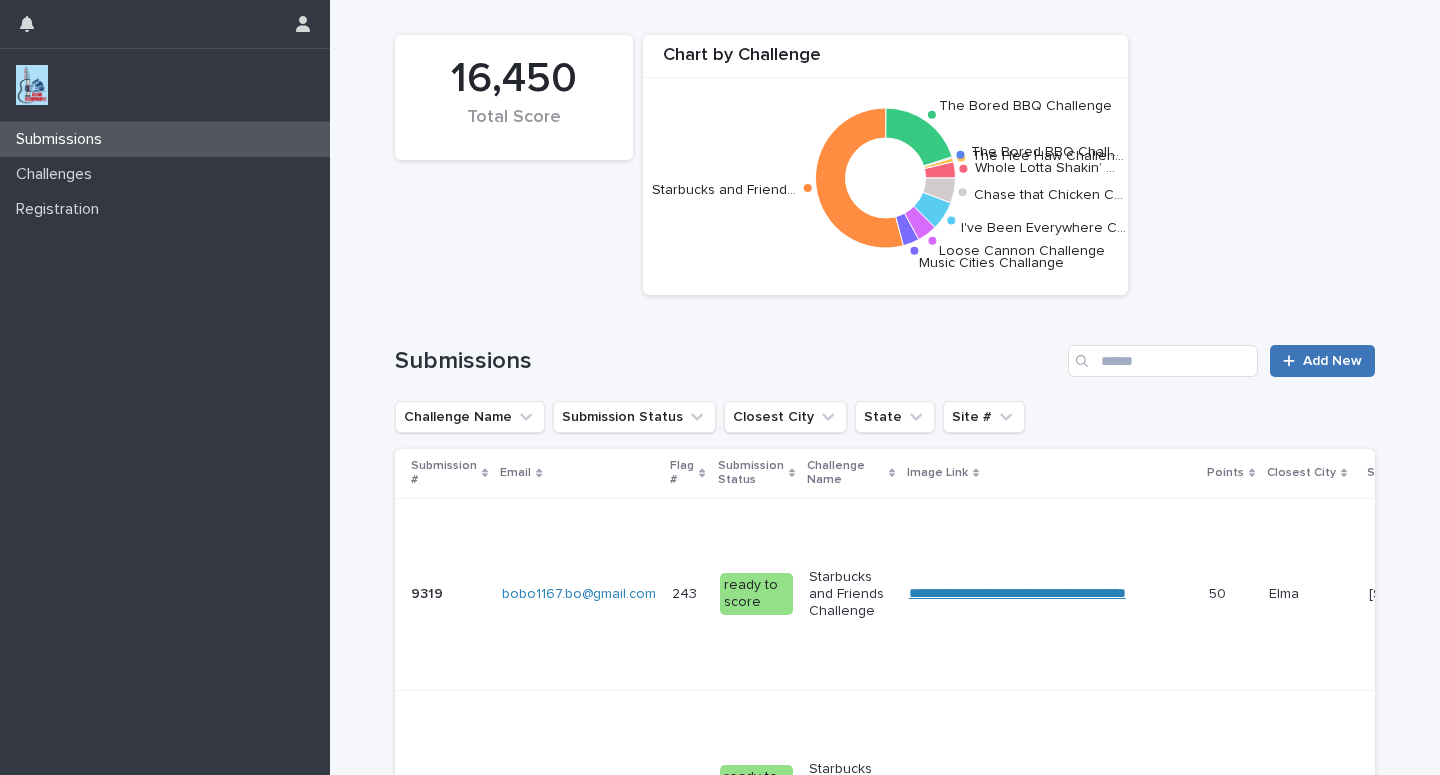 click on "Add New" at bounding box center (1332, 361) 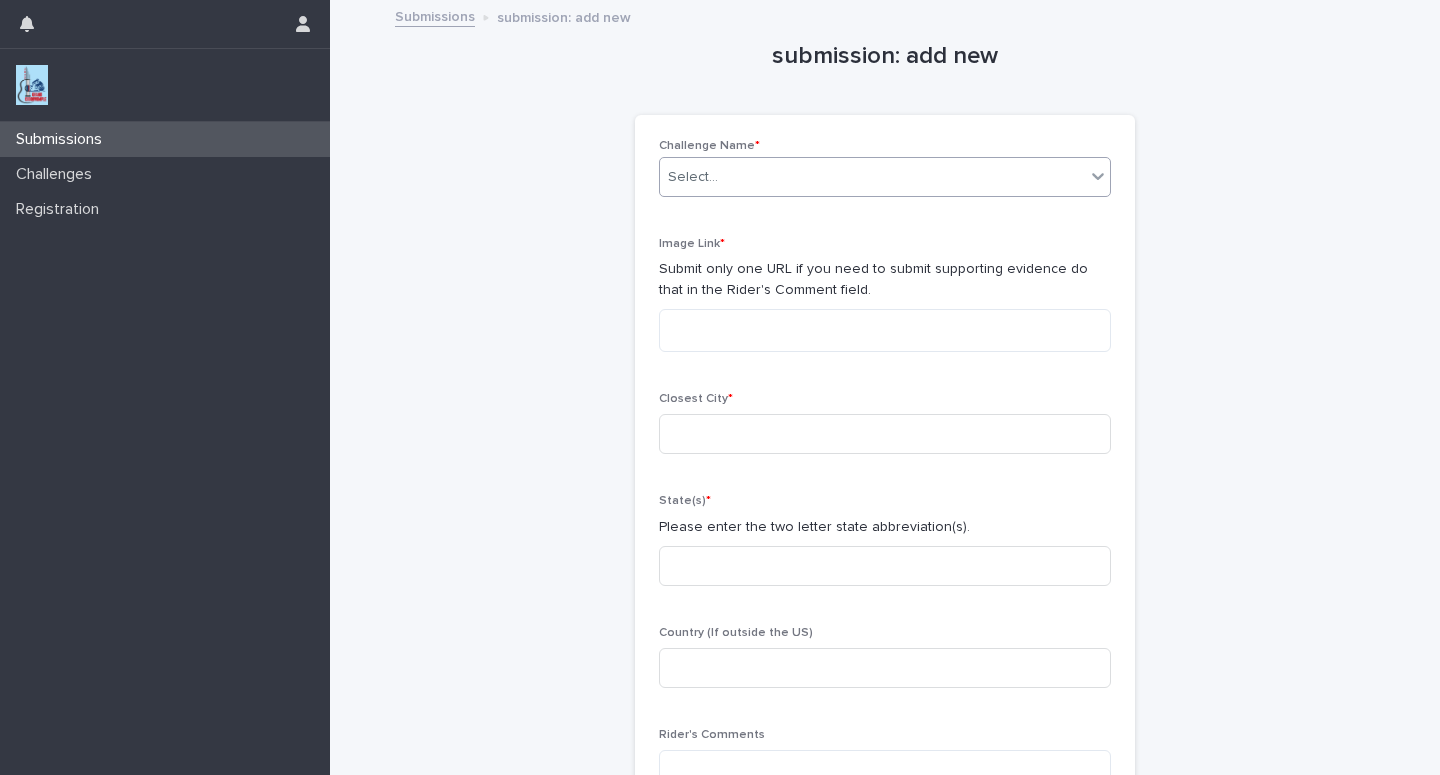 click on "Select..." at bounding box center [872, 177] 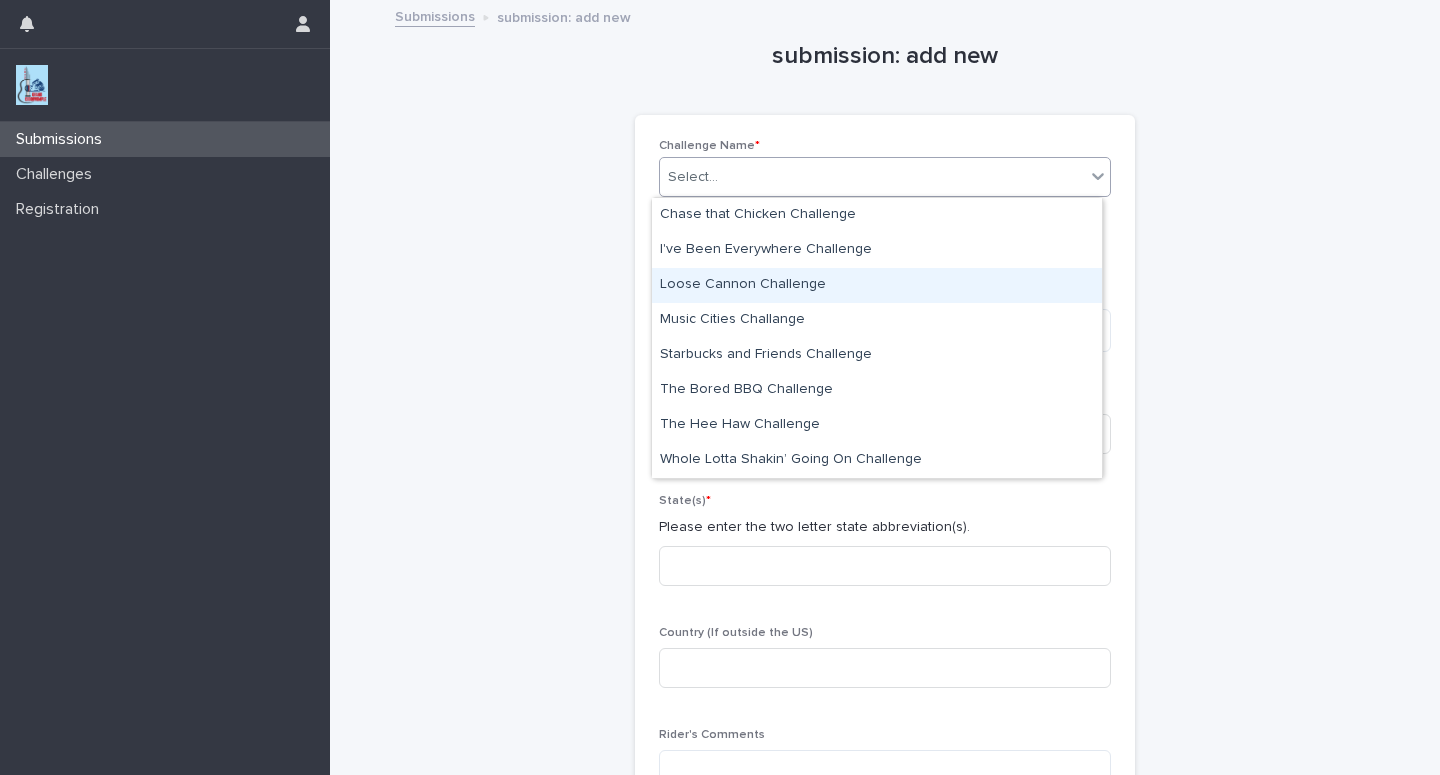 click on "Loose Cannon Challenge" at bounding box center [877, 285] 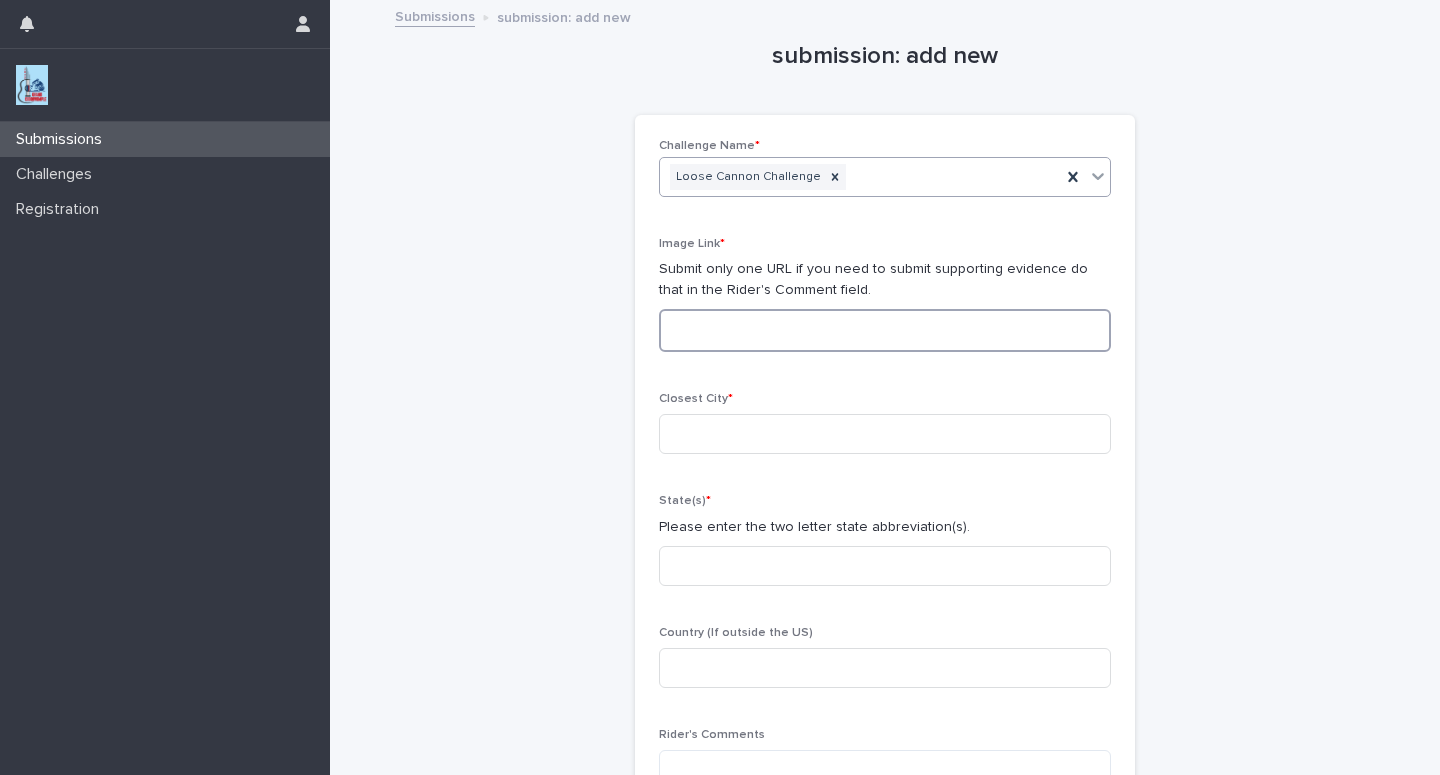 click at bounding box center (885, 330) 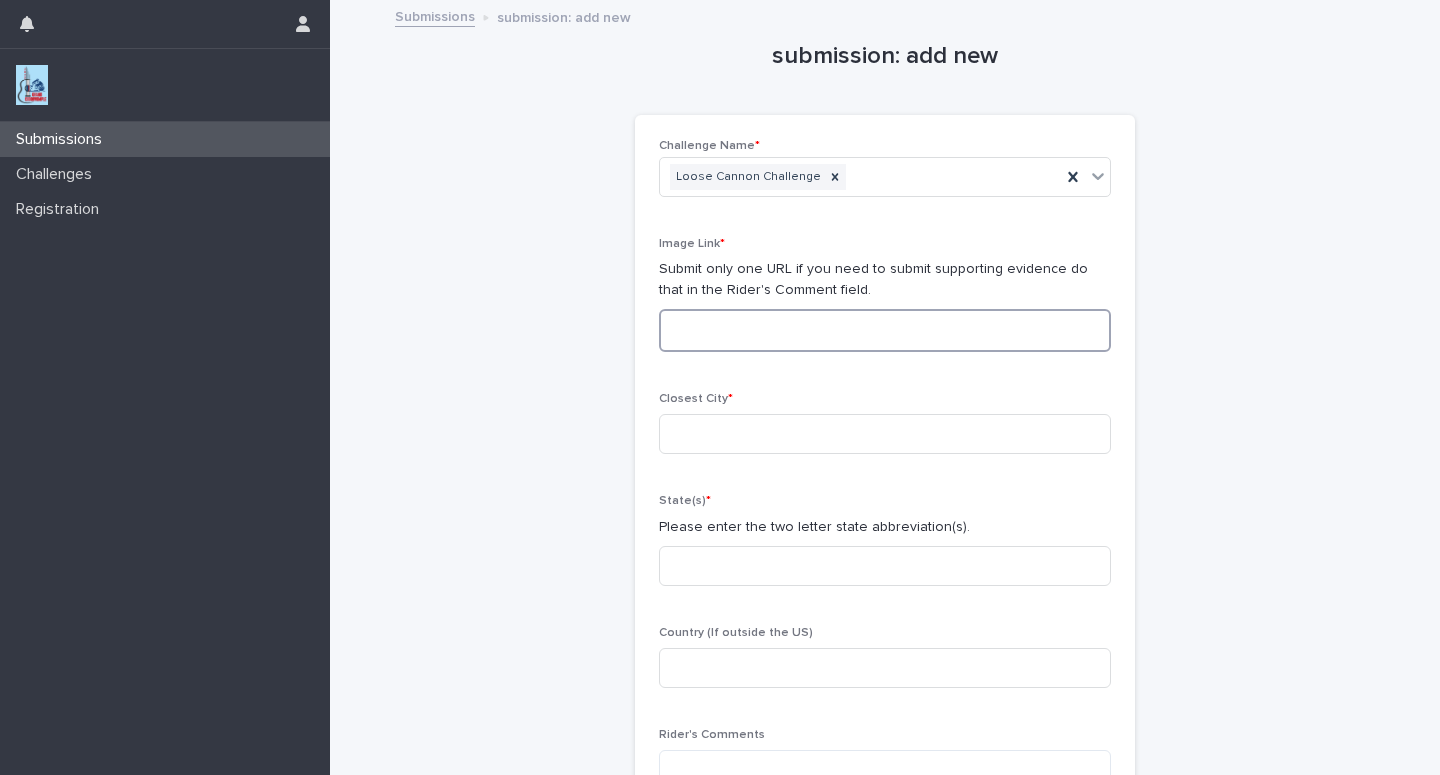 paste on "**********" 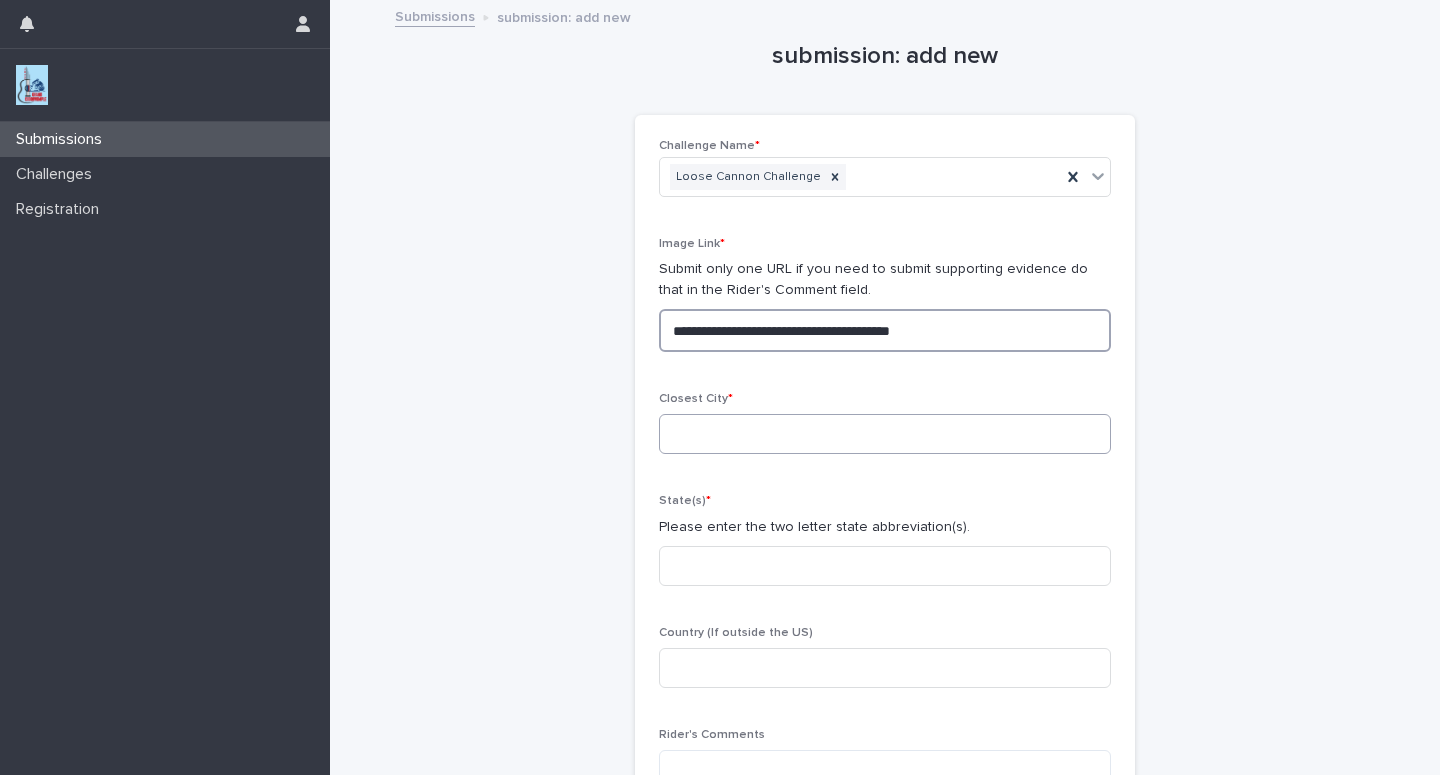 type on "**********" 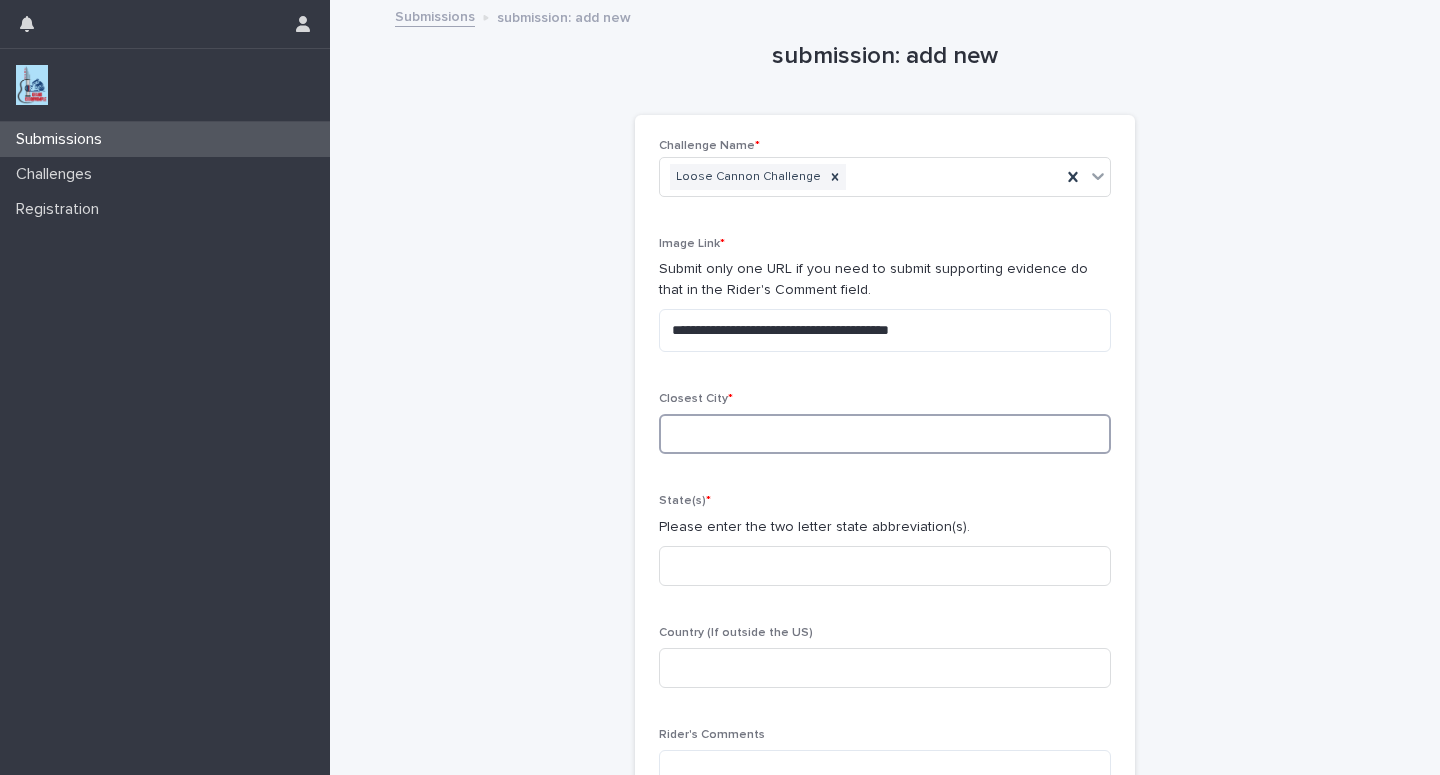 click at bounding box center (885, 434) 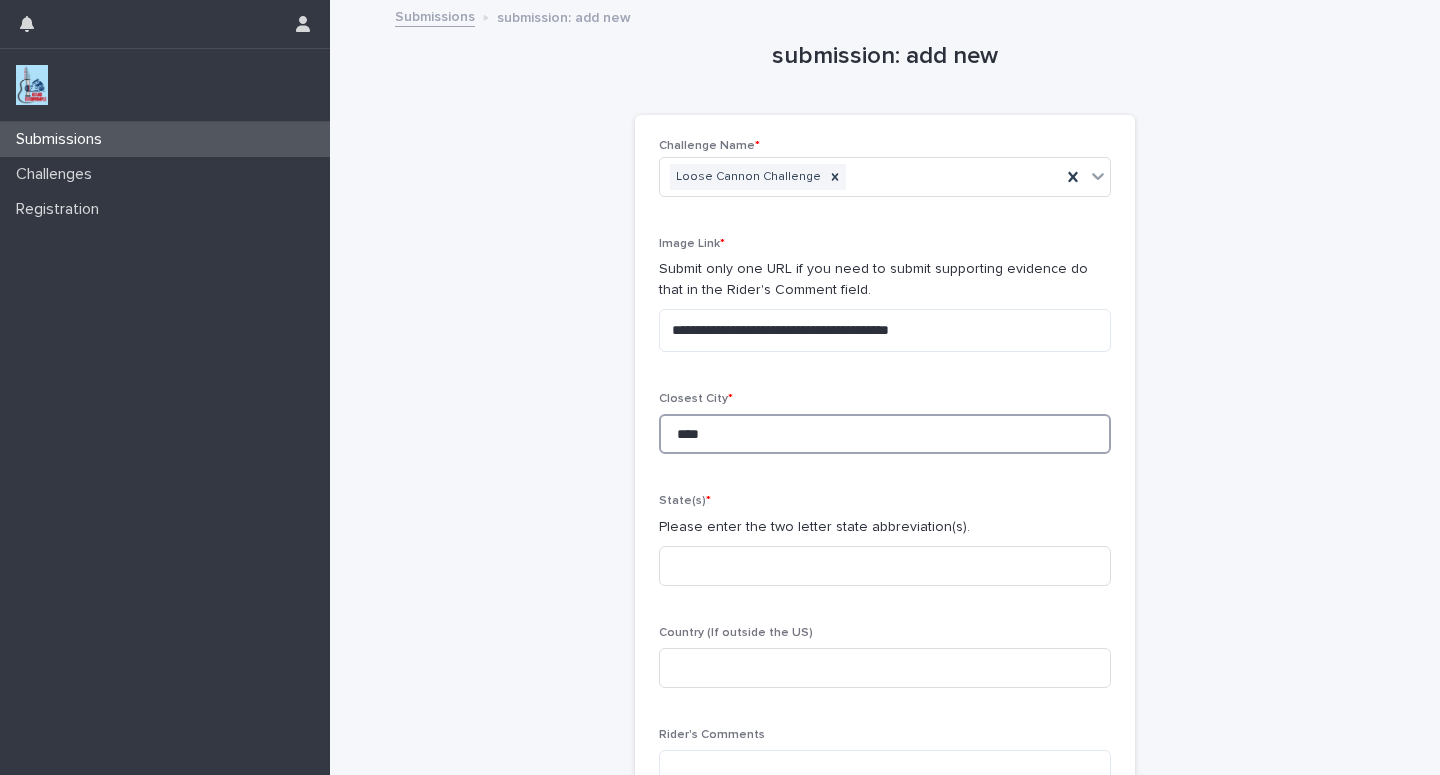 type on "****" 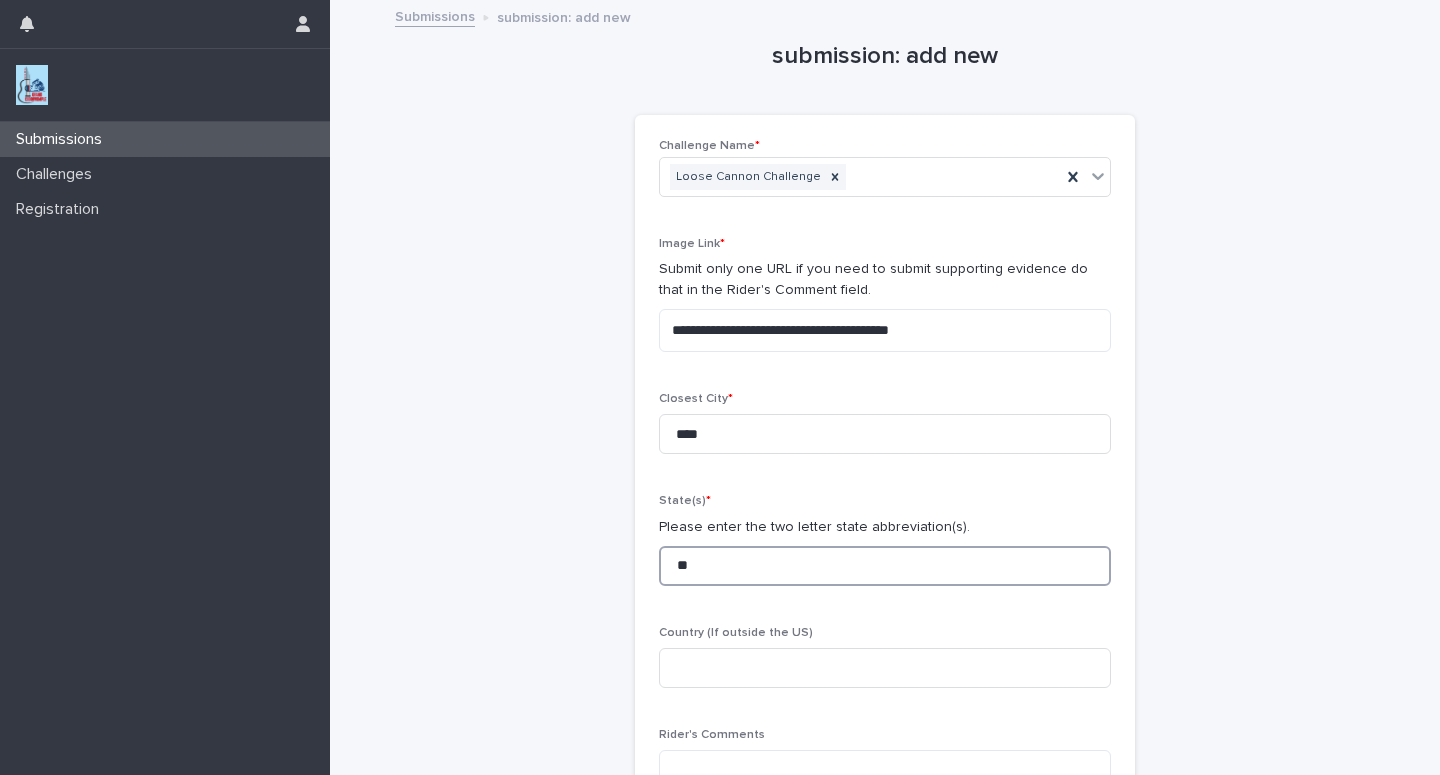 type on "**" 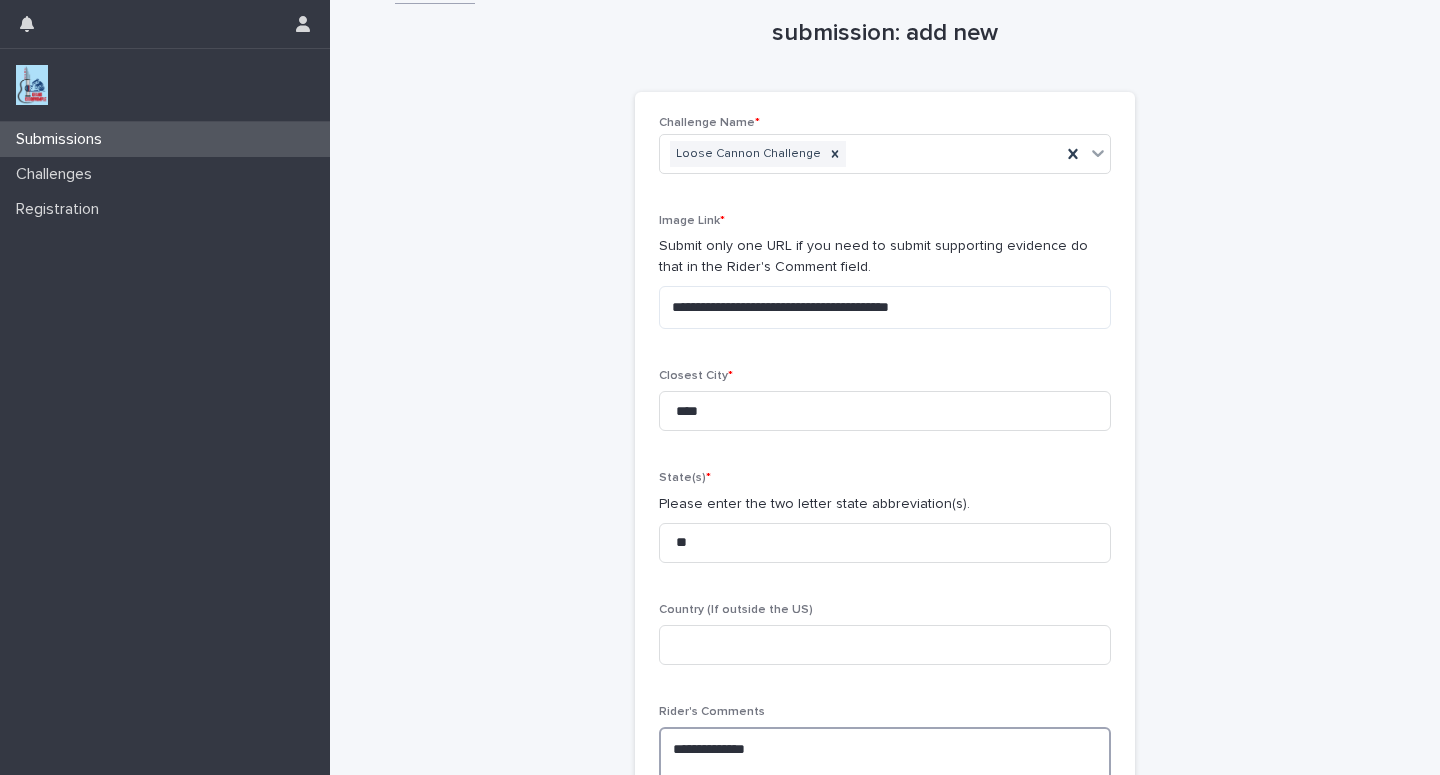 scroll, scrollTop: 40, scrollLeft: 0, axis: vertical 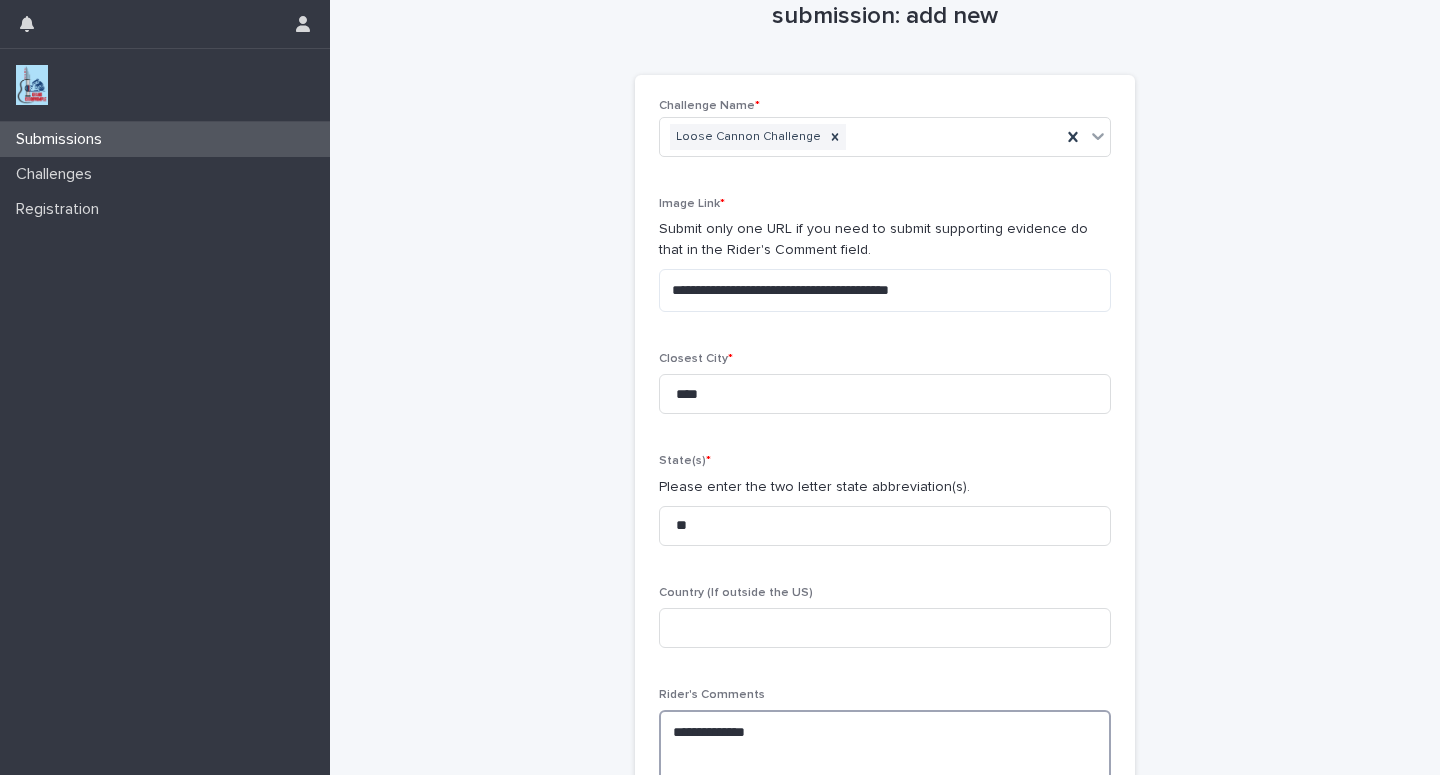 paste on "**********" 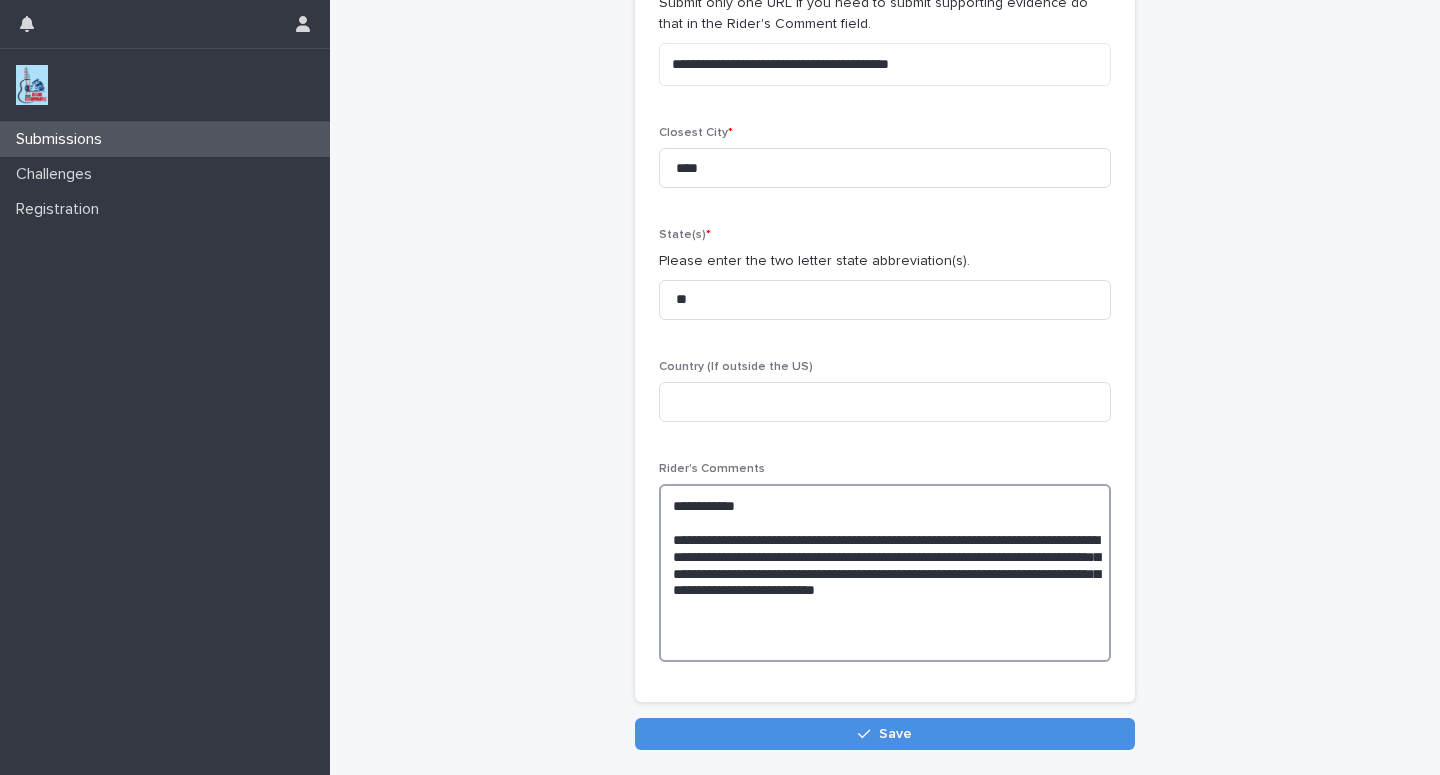scroll, scrollTop: 364, scrollLeft: 0, axis: vertical 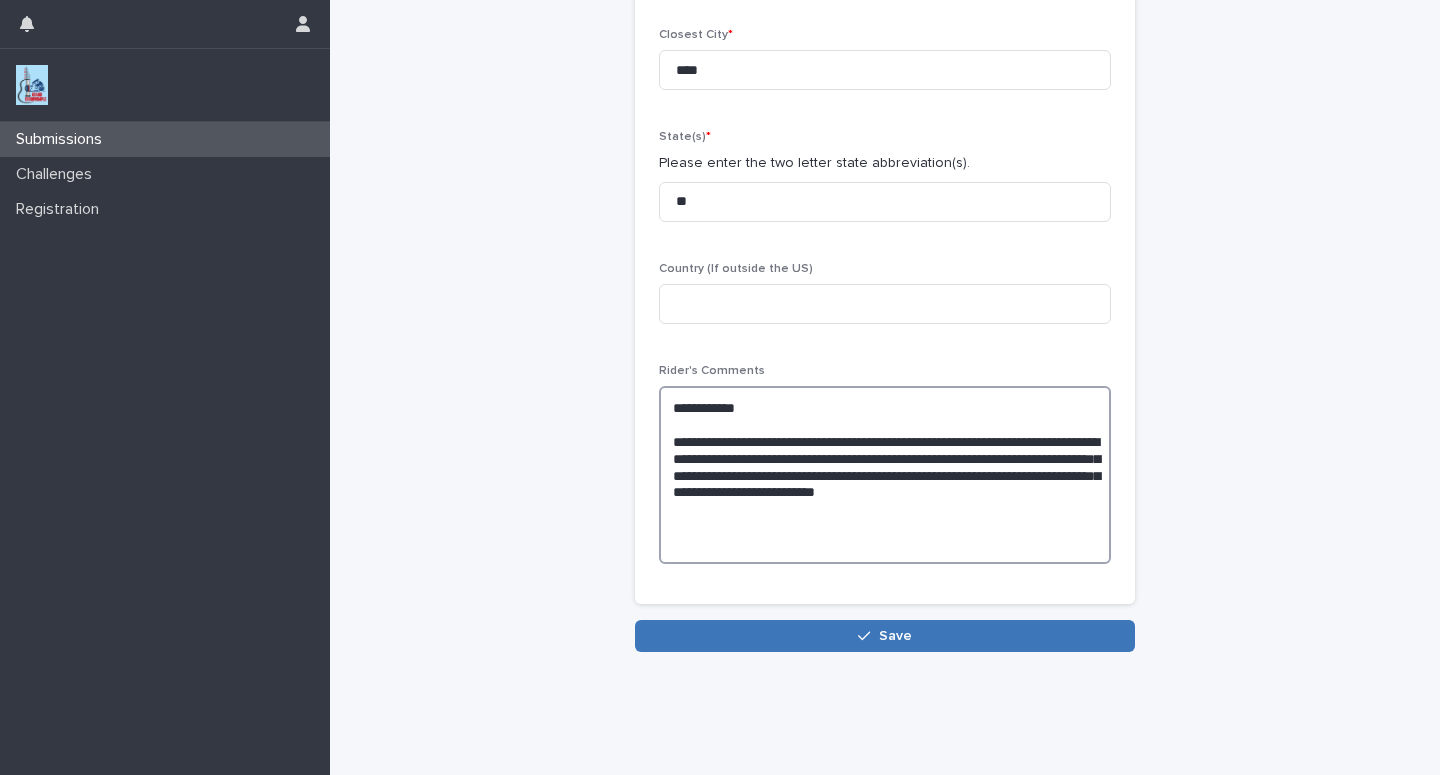 type on "**********" 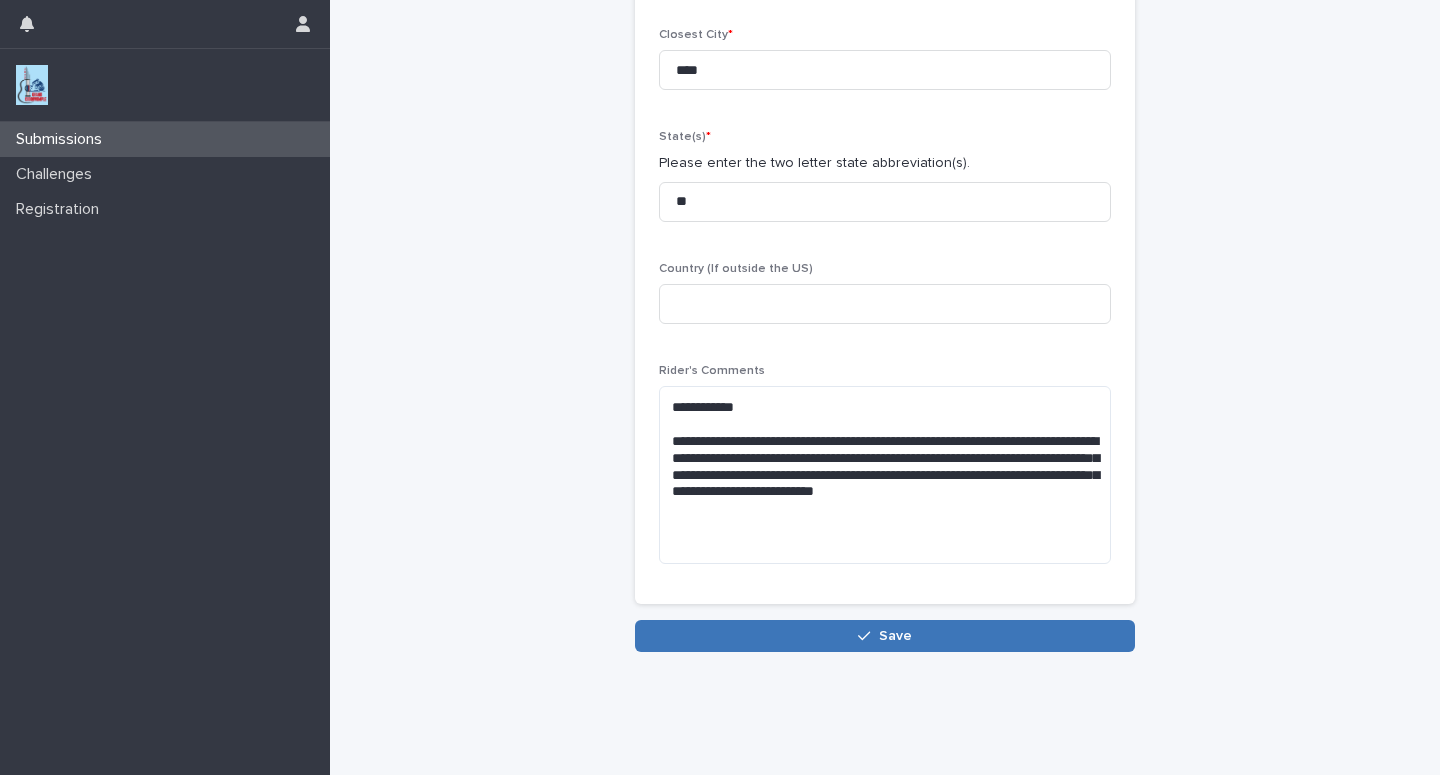 click on "Save" at bounding box center [885, 636] 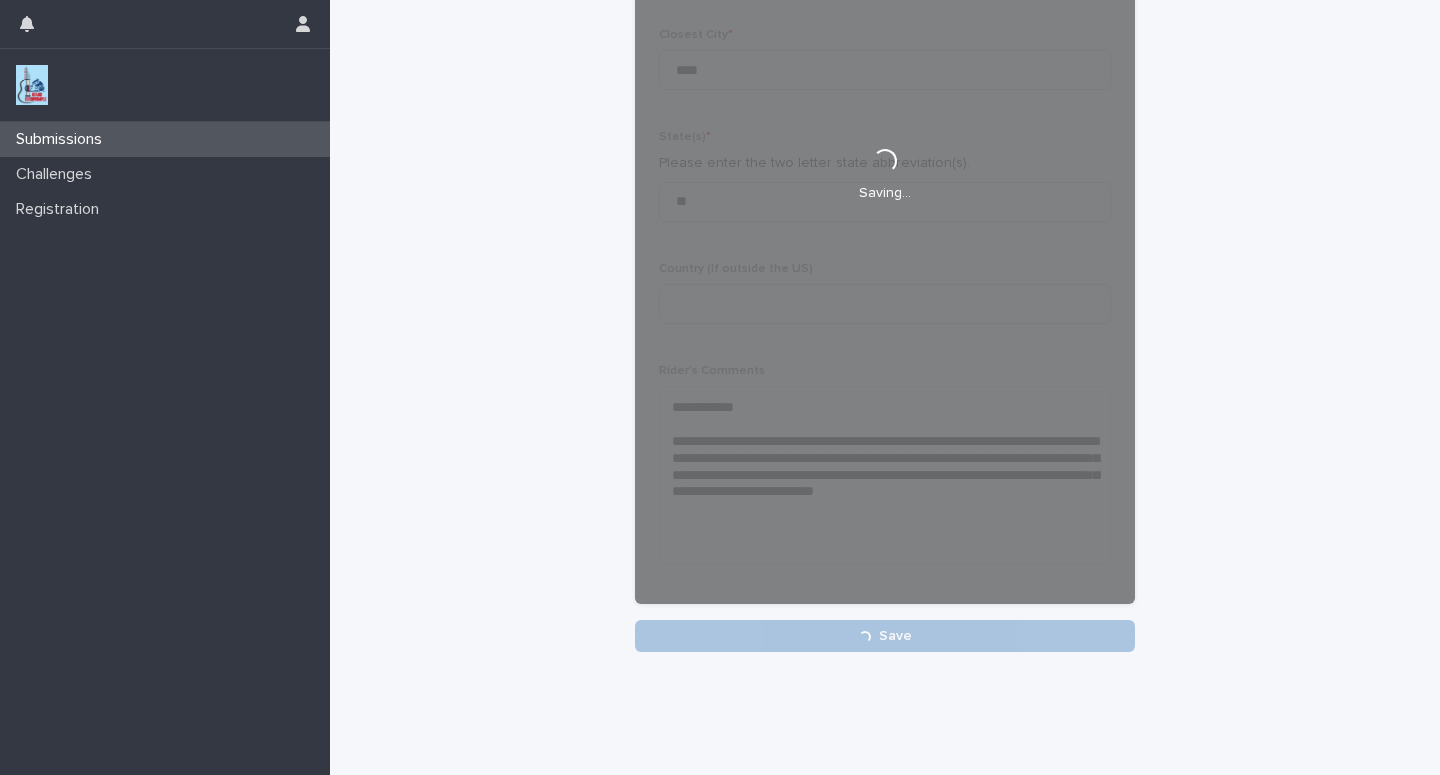 scroll, scrollTop: 364, scrollLeft: 0, axis: vertical 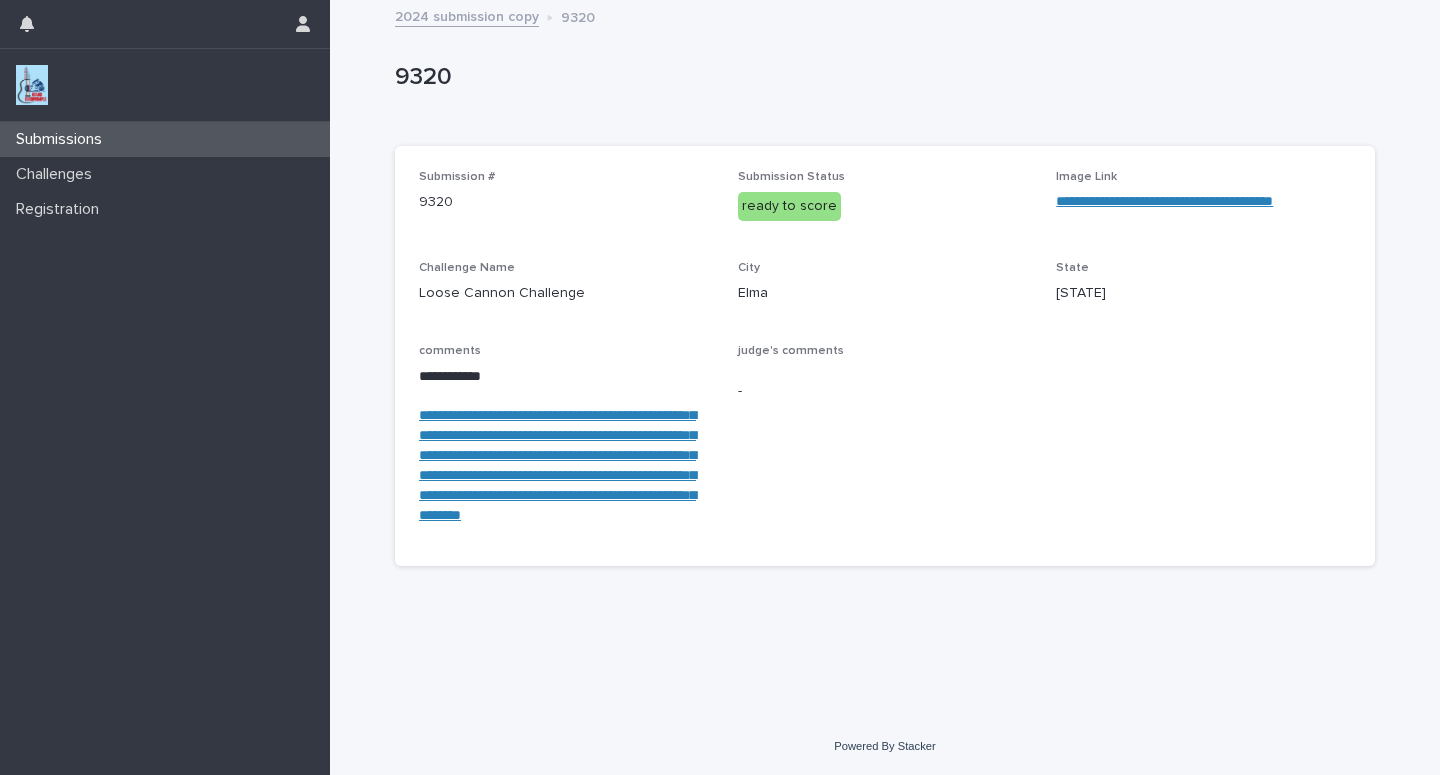 click on "Submissions" at bounding box center (165, 139) 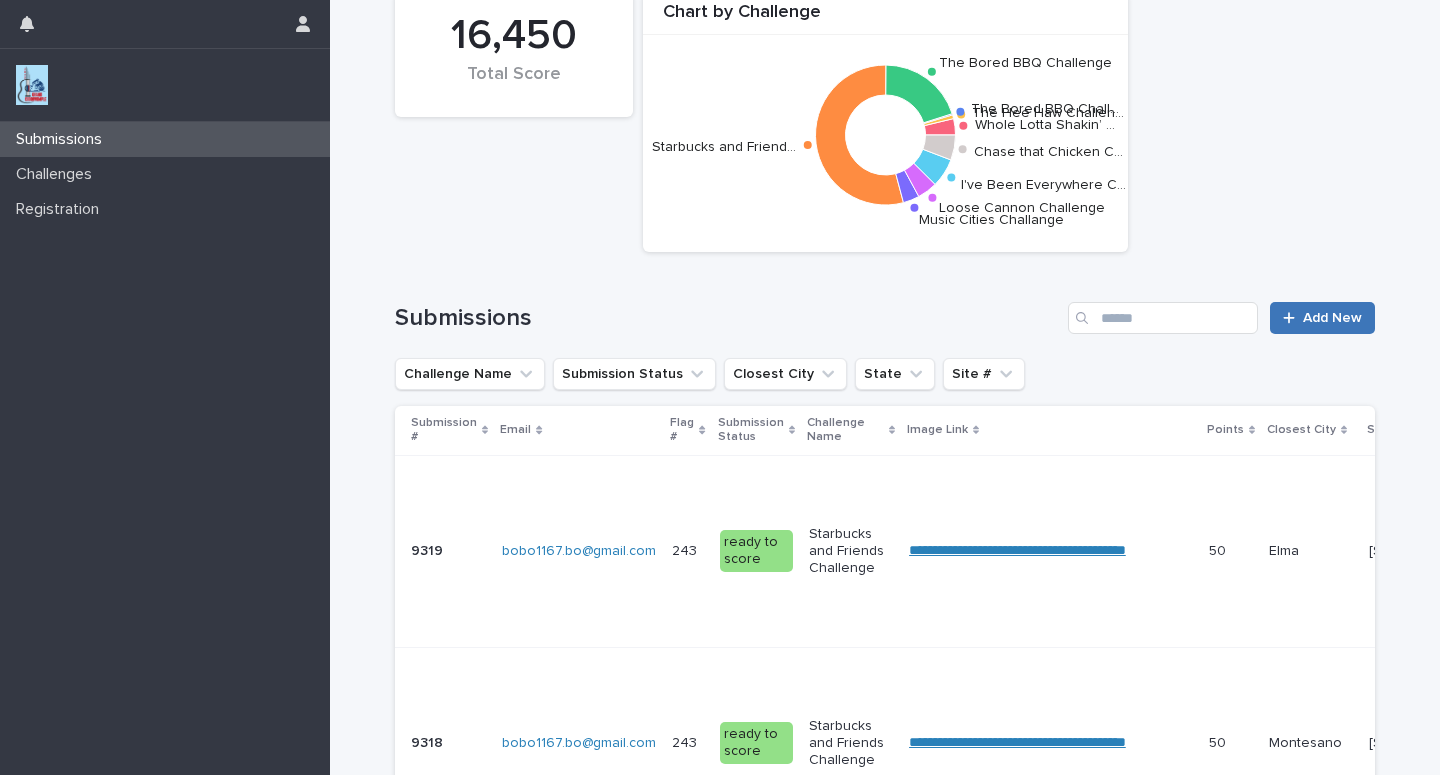 scroll, scrollTop: 0, scrollLeft: 0, axis: both 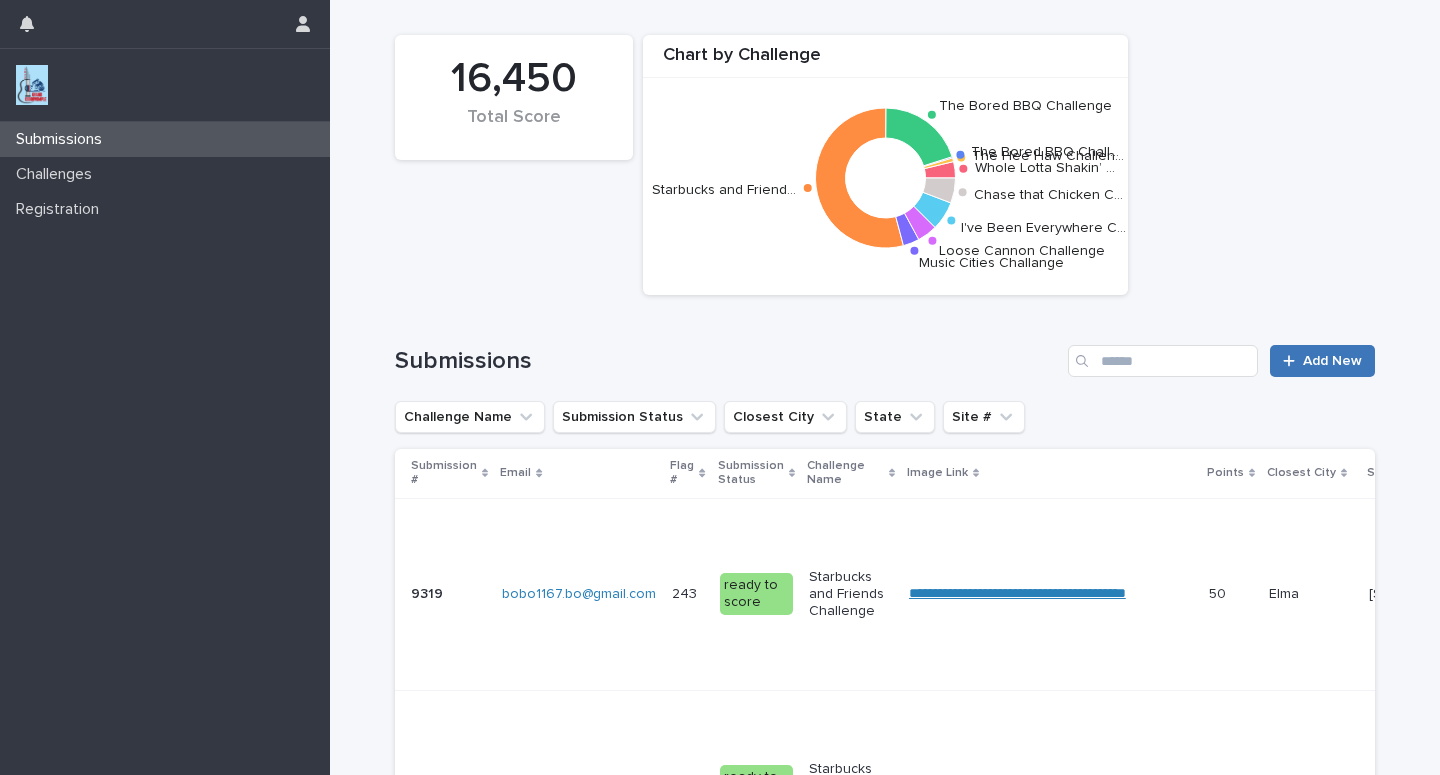 click on "Add New" at bounding box center [1332, 361] 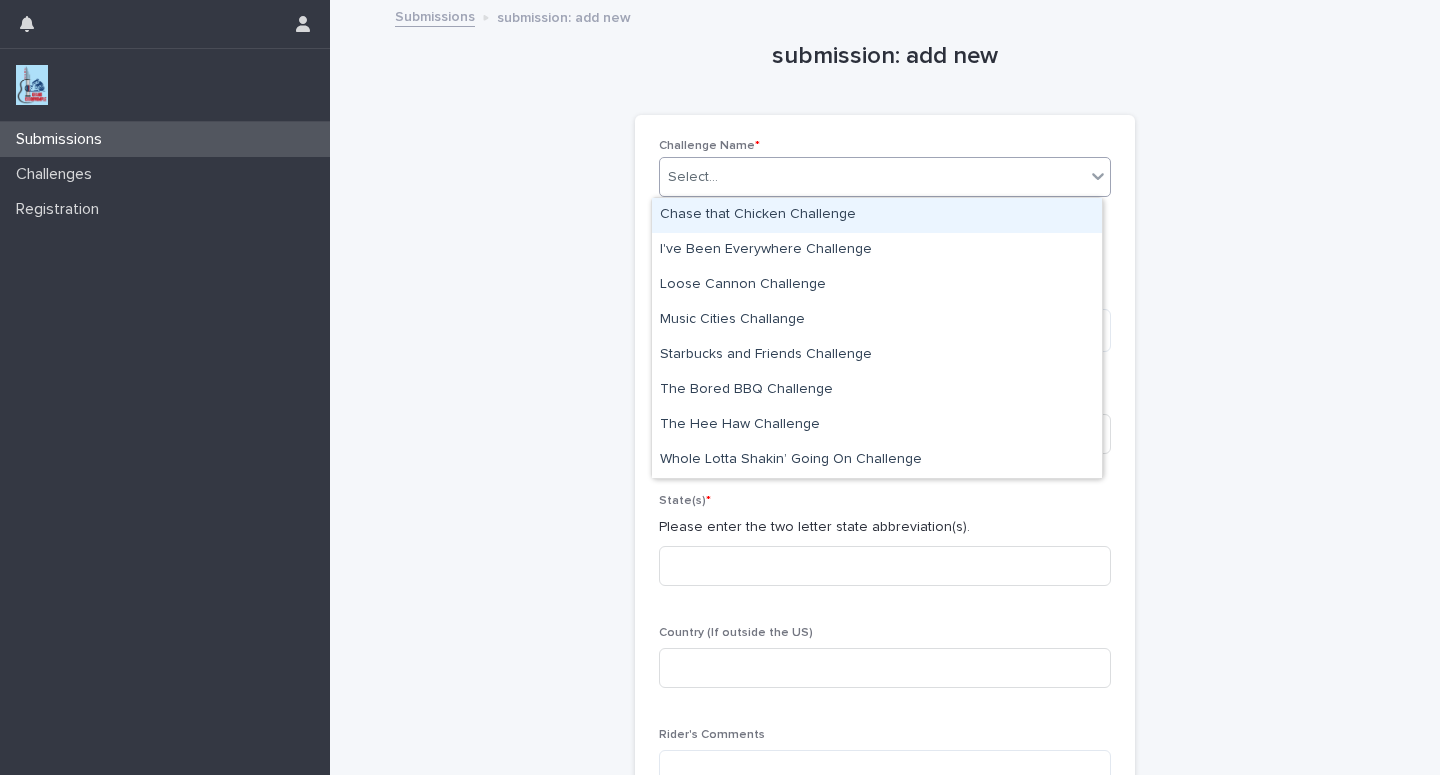 click on "Select..." at bounding box center [872, 177] 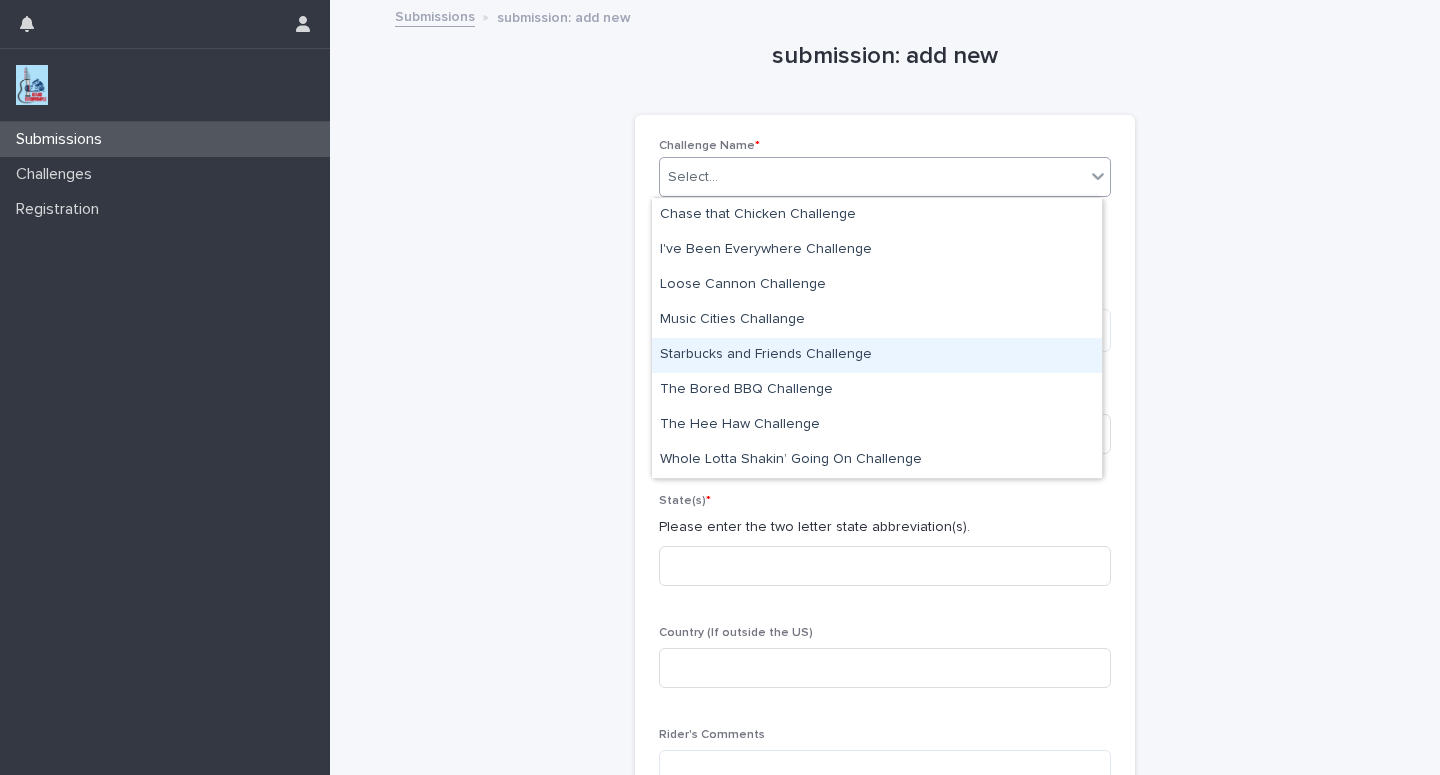 click on "Starbucks and Friends Challenge" at bounding box center (877, 355) 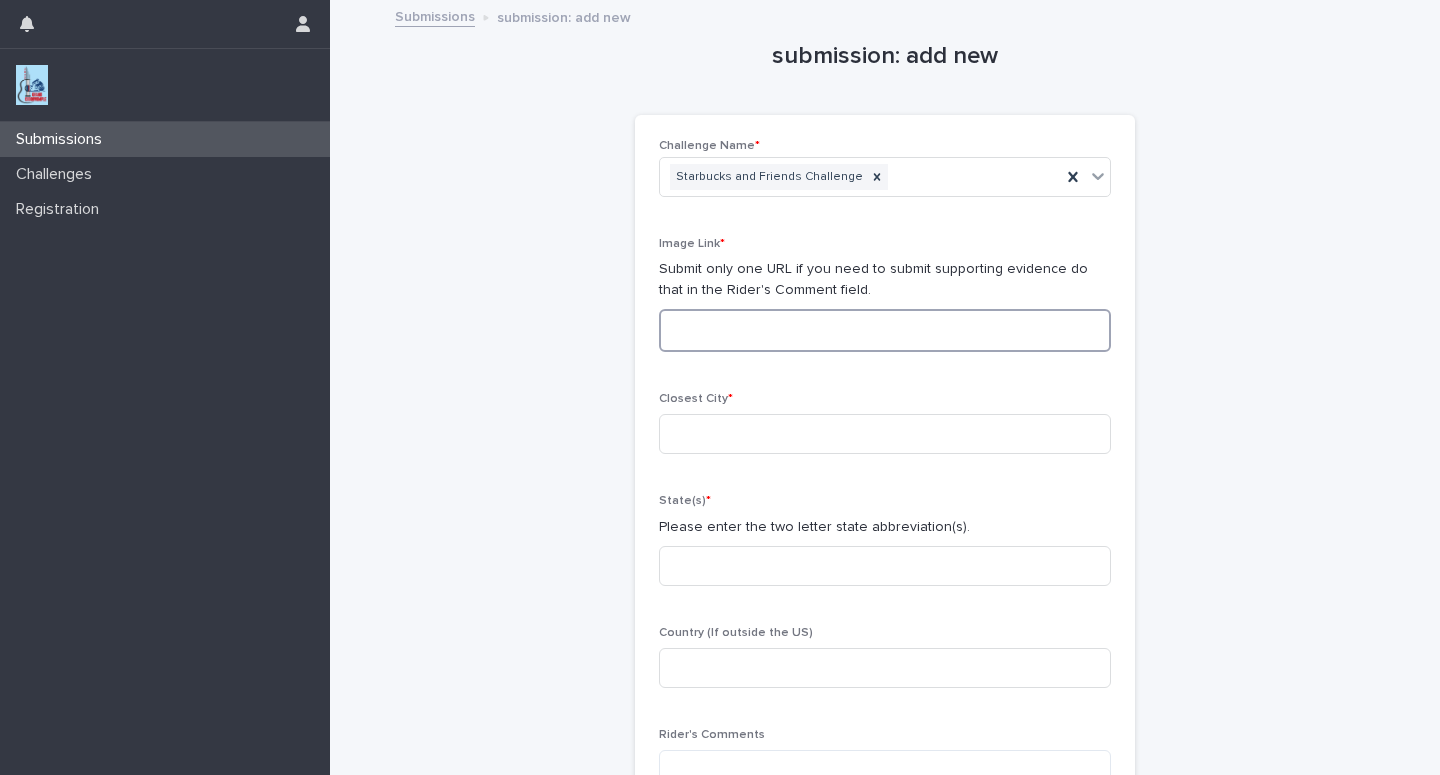 click at bounding box center (885, 330) 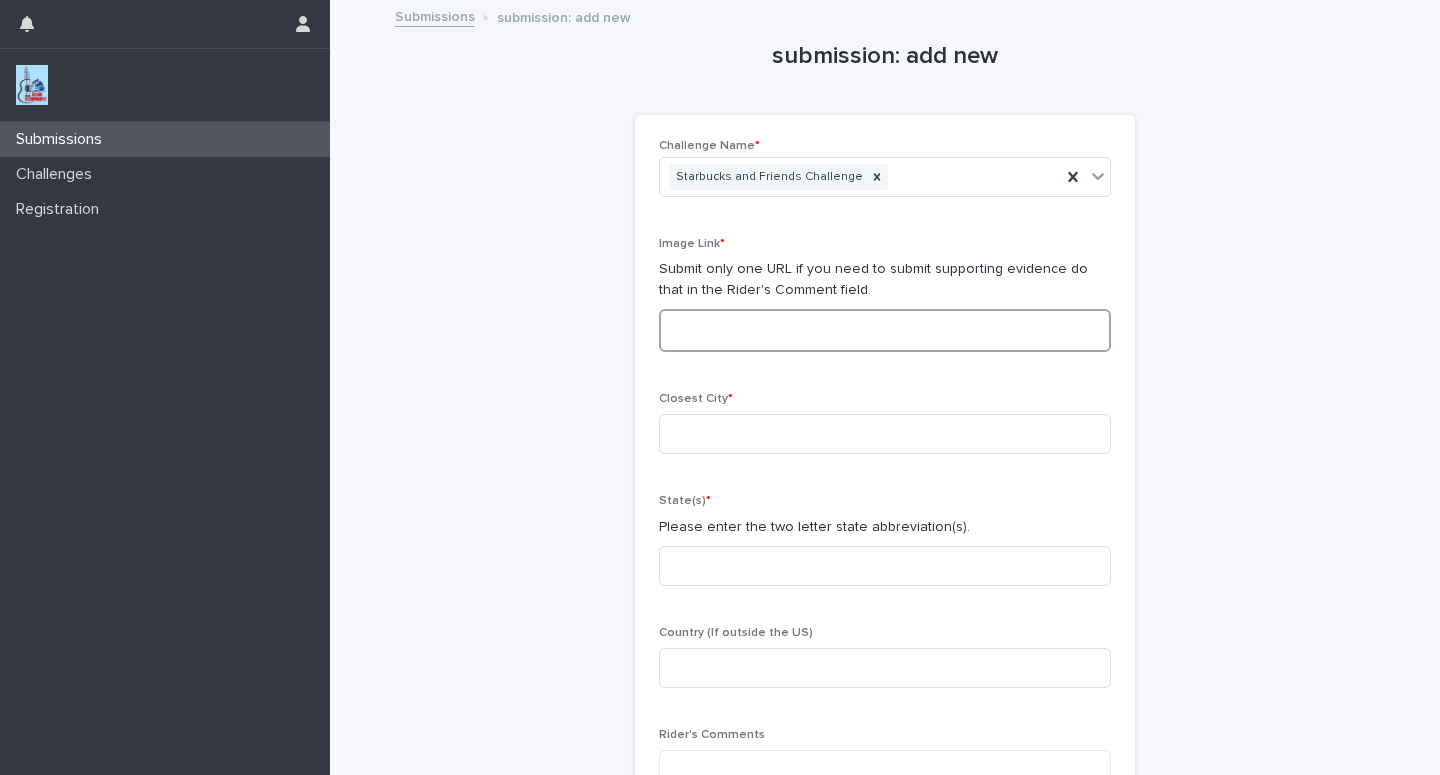 paste on "**********" 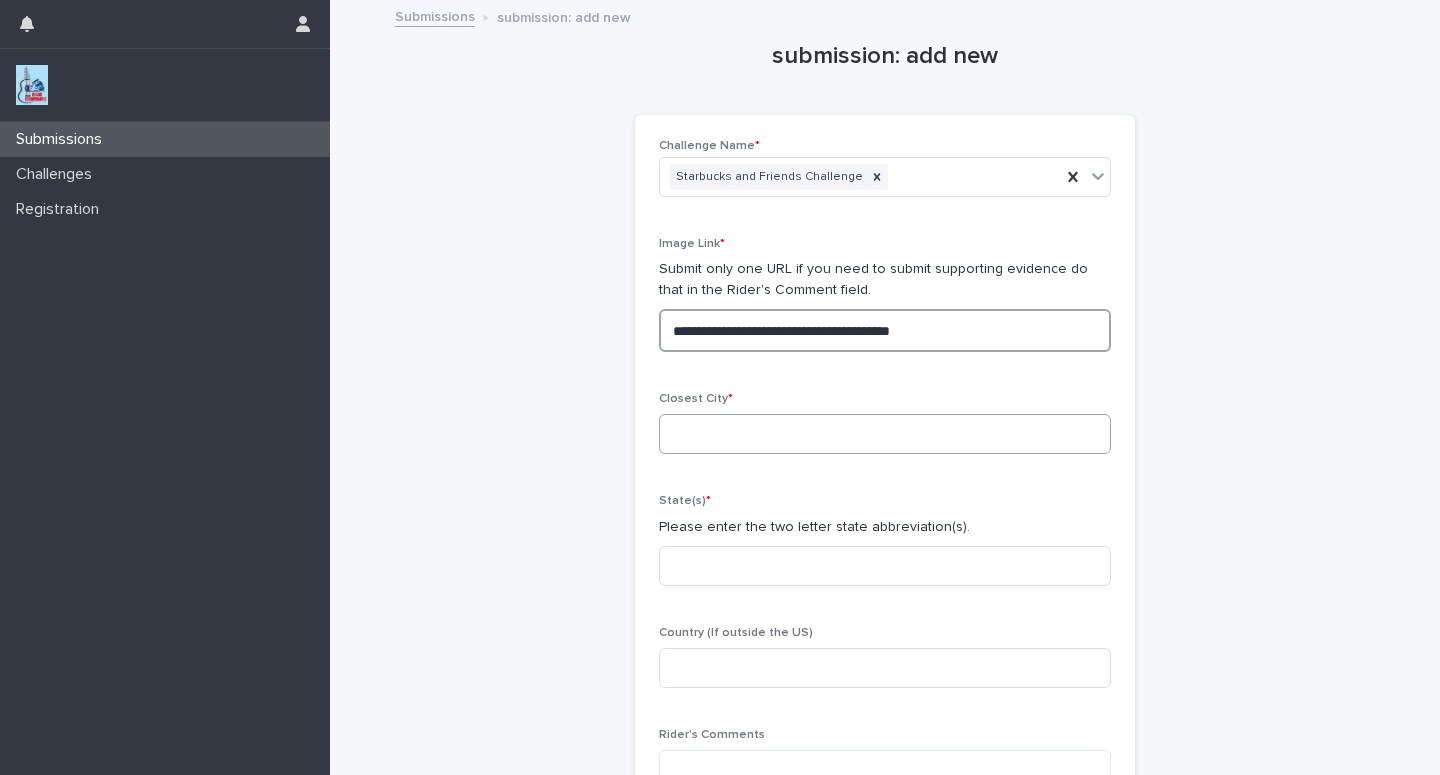 type on "**********" 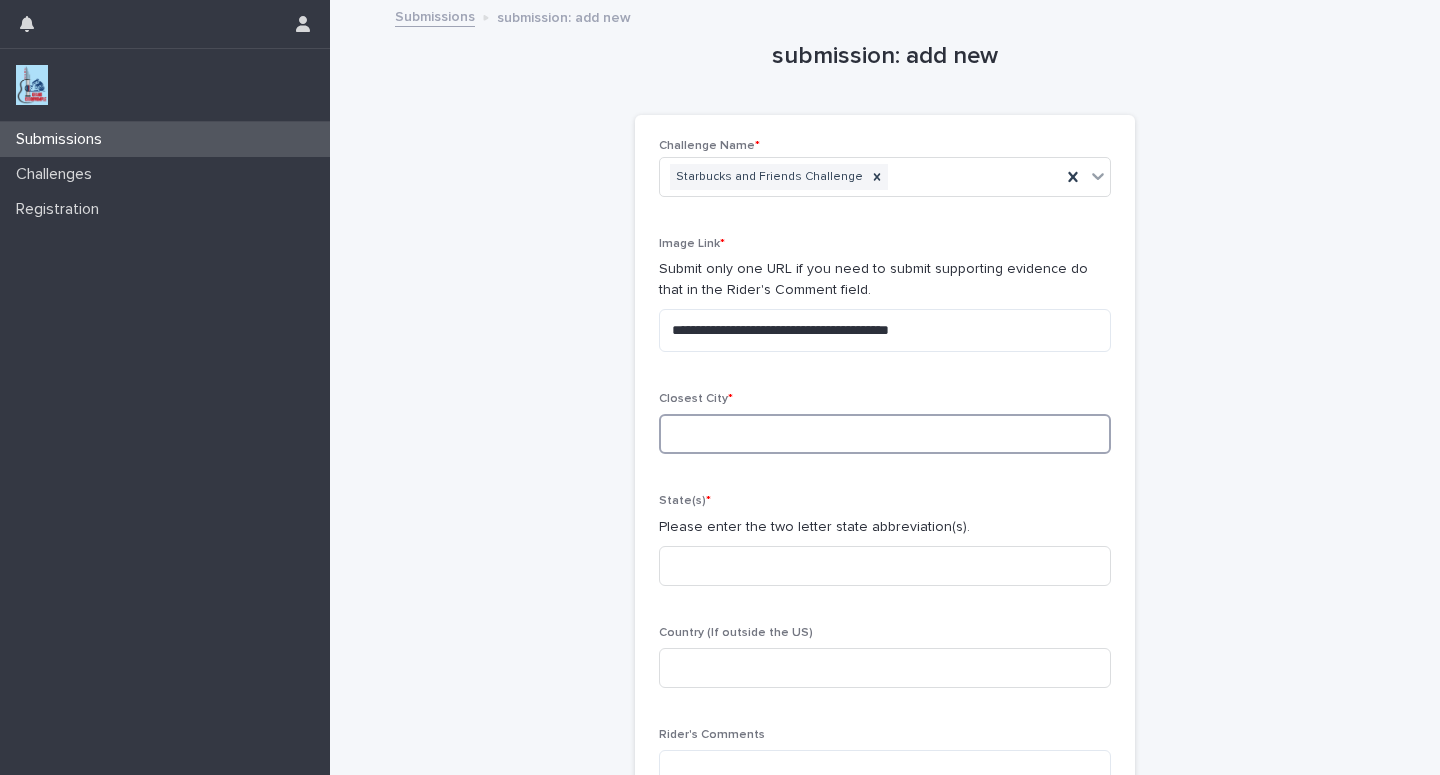 click at bounding box center (885, 434) 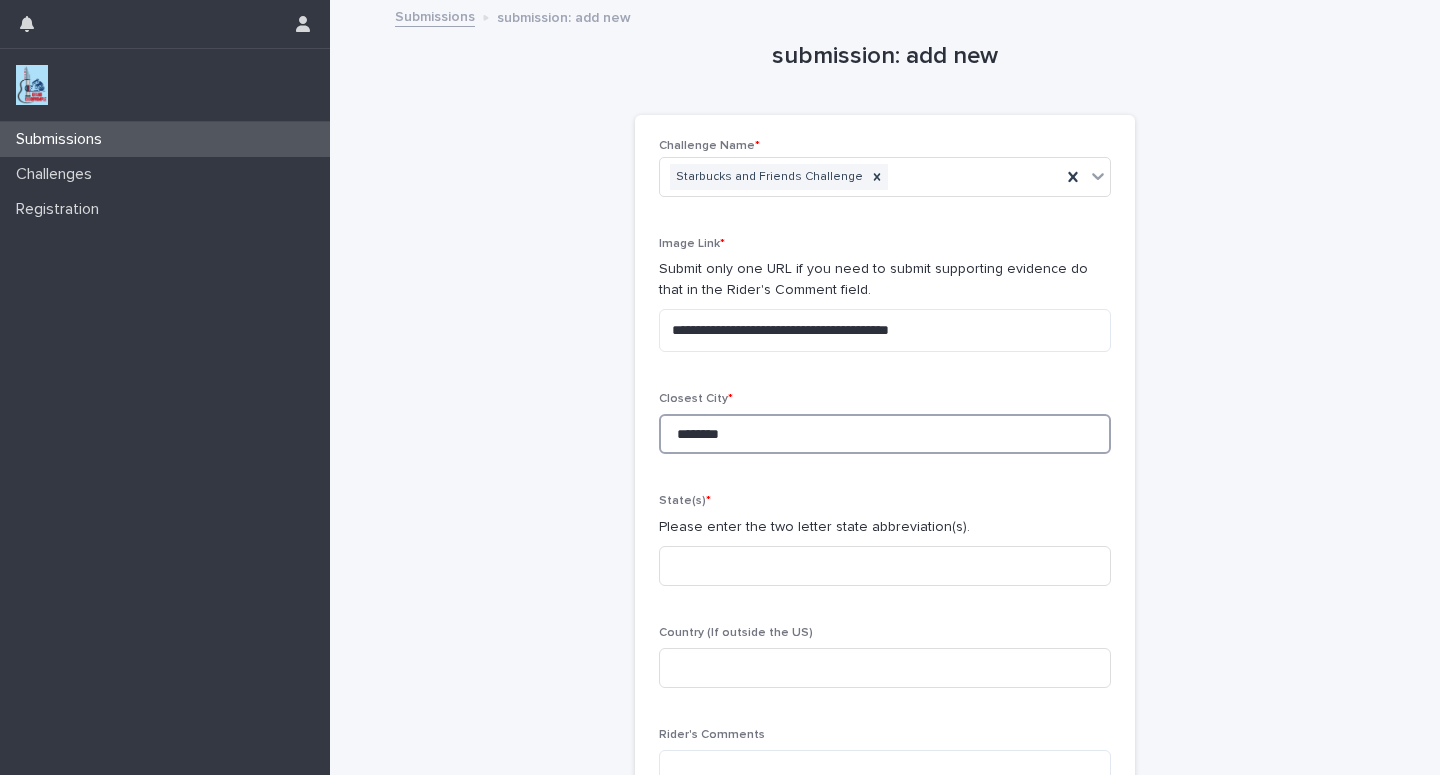 type on "********" 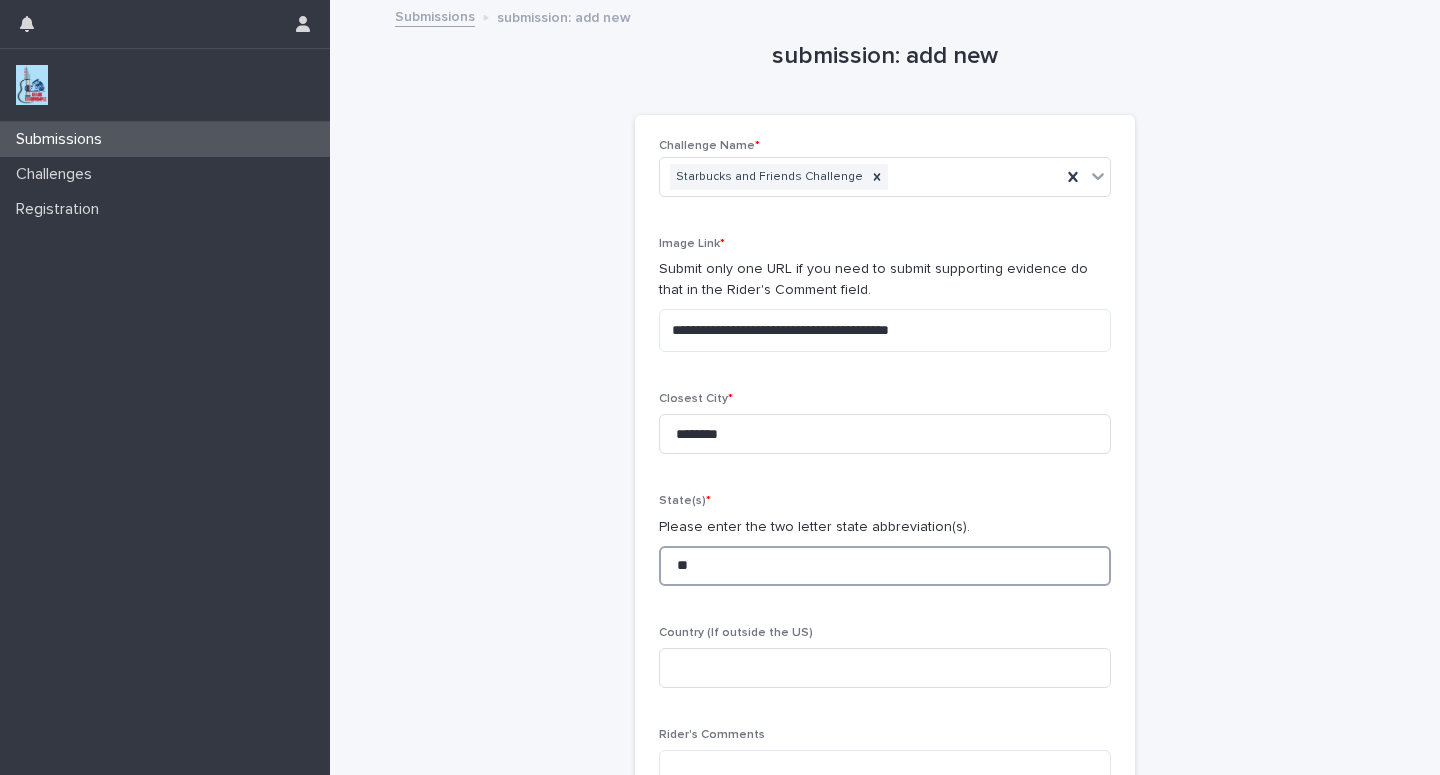 type on "**" 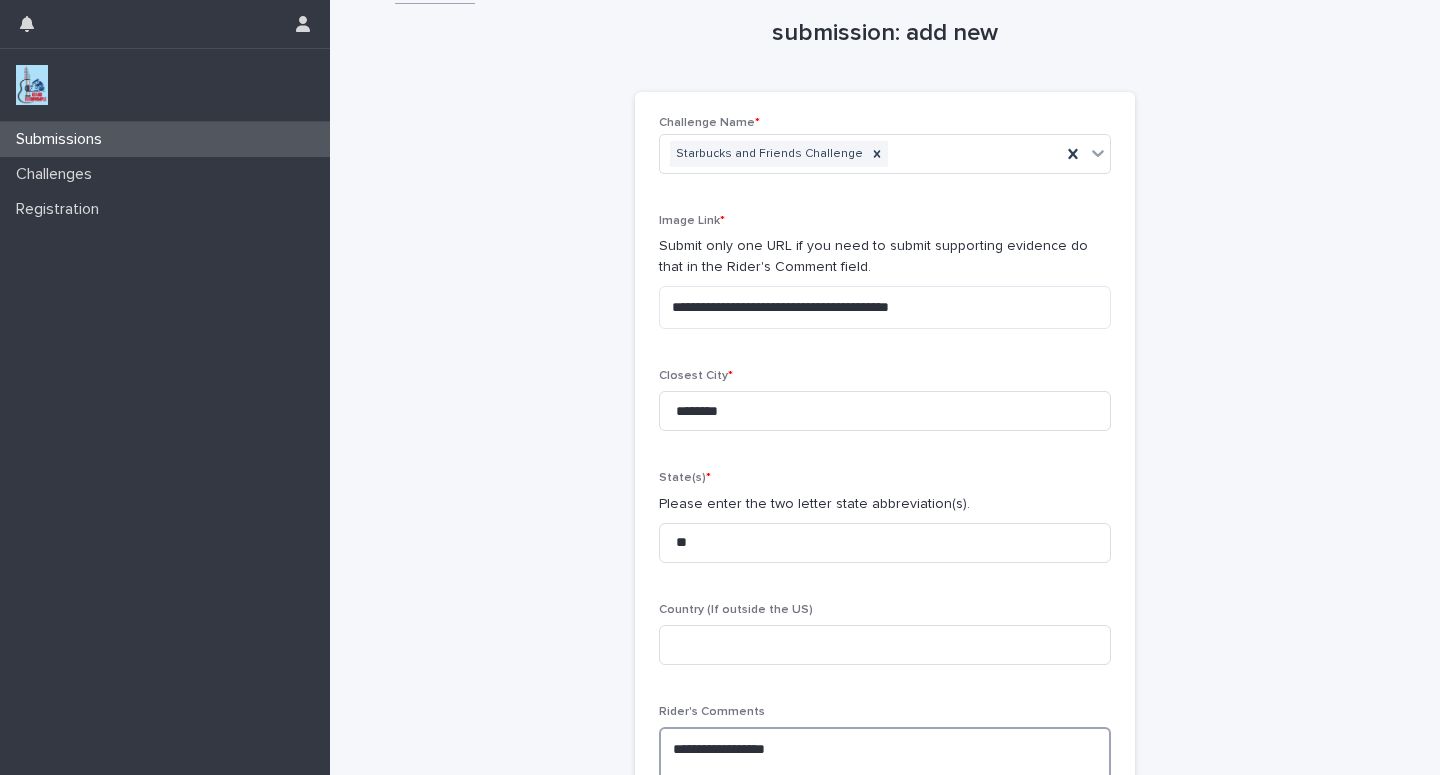 scroll, scrollTop: 40, scrollLeft: 0, axis: vertical 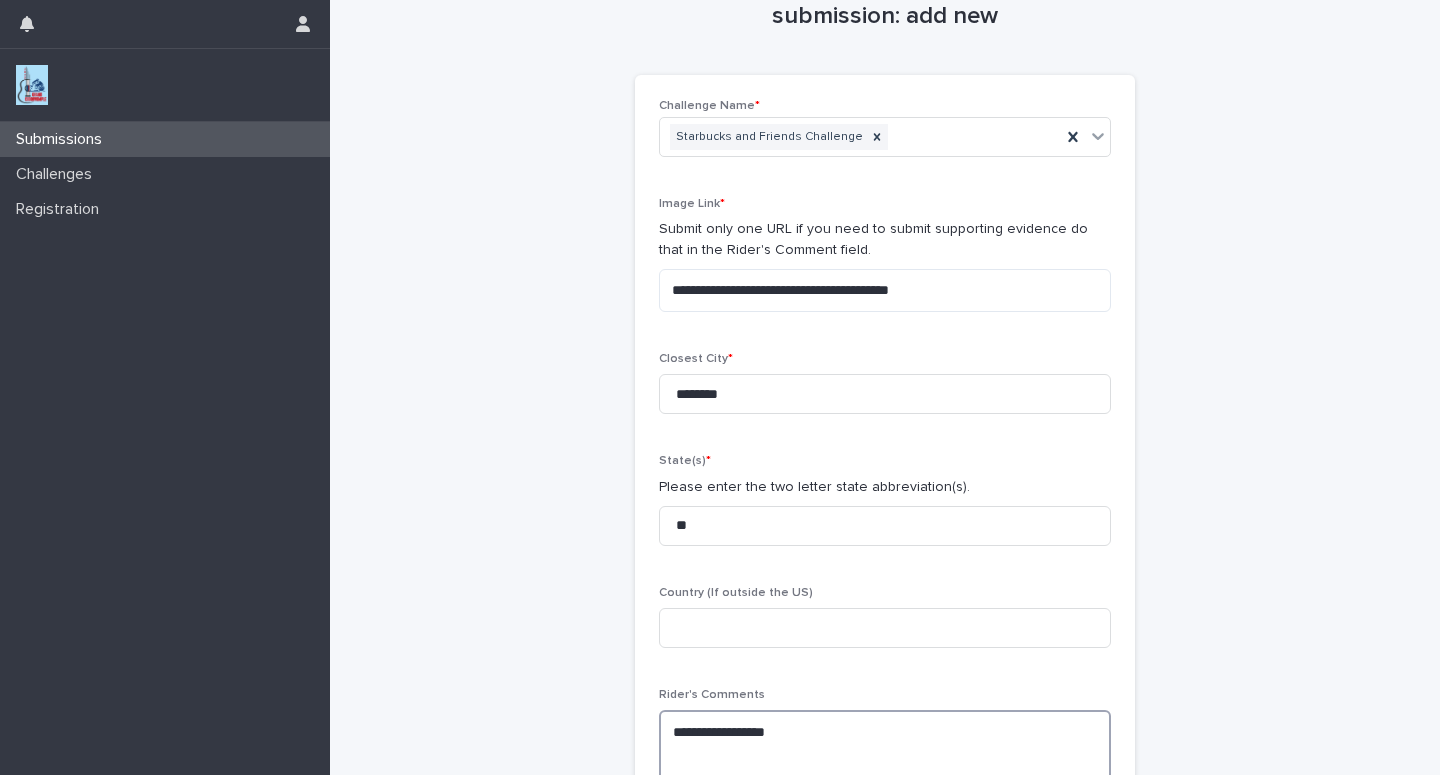 paste on "**********" 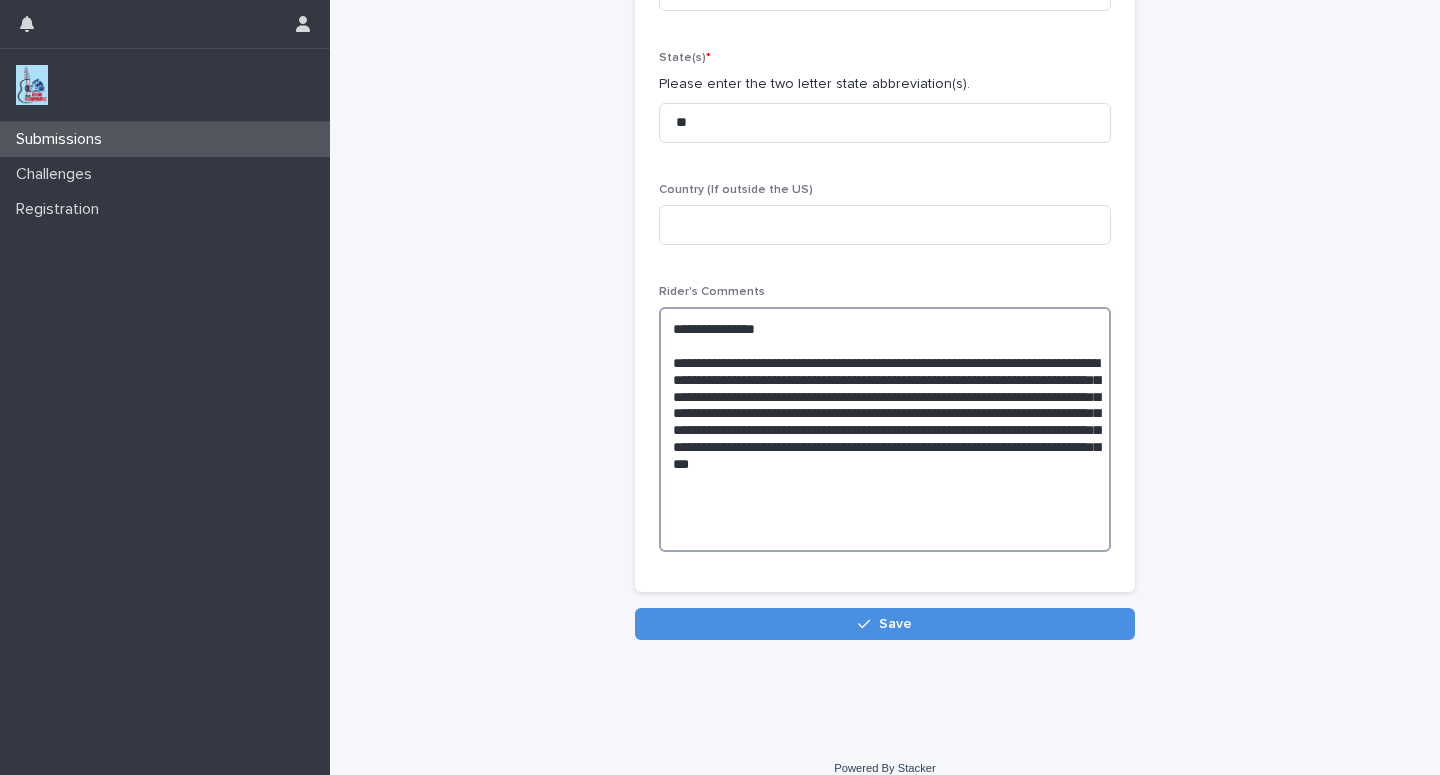 scroll, scrollTop: 445, scrollLeft: 0, axis: vertical 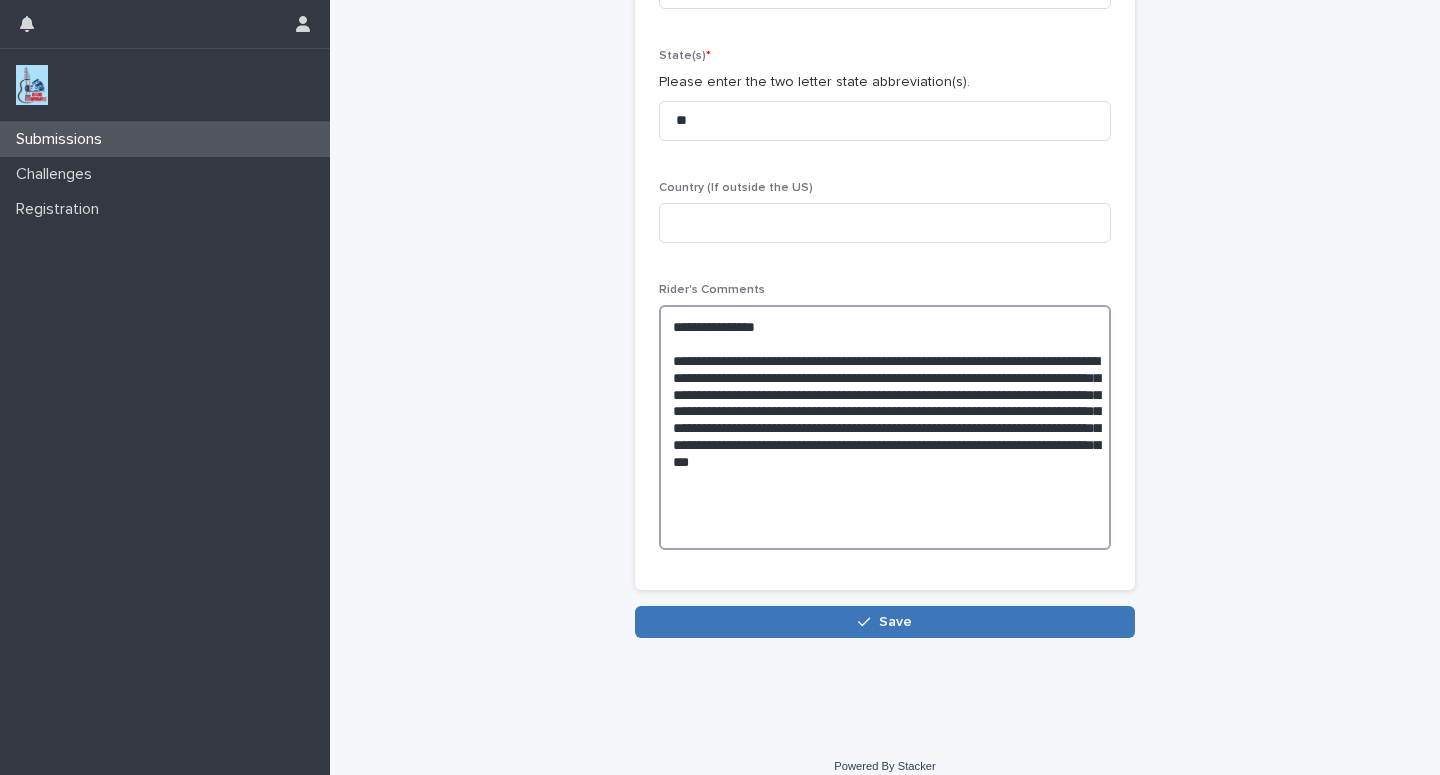 type on "**********" 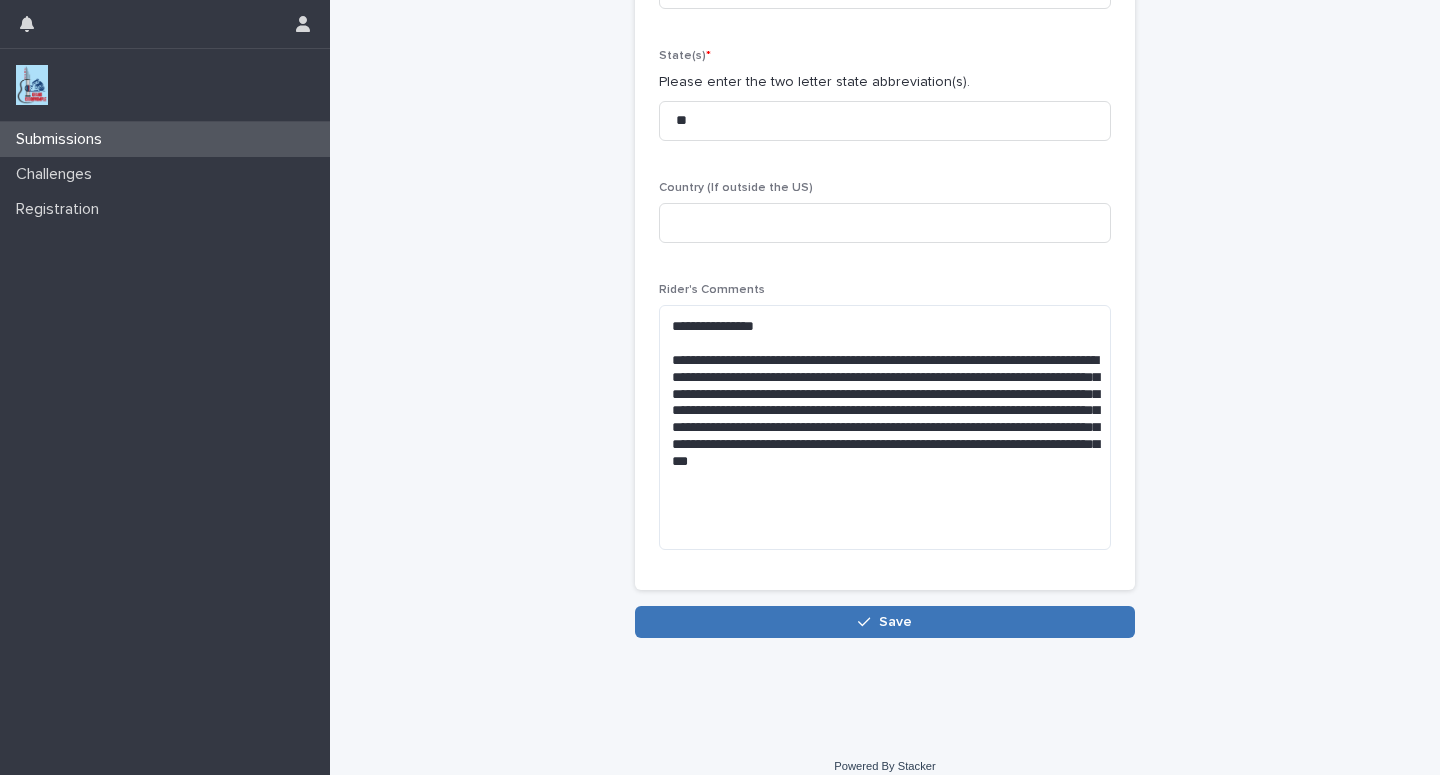 click on "Save" at bounding box center (885, 622) 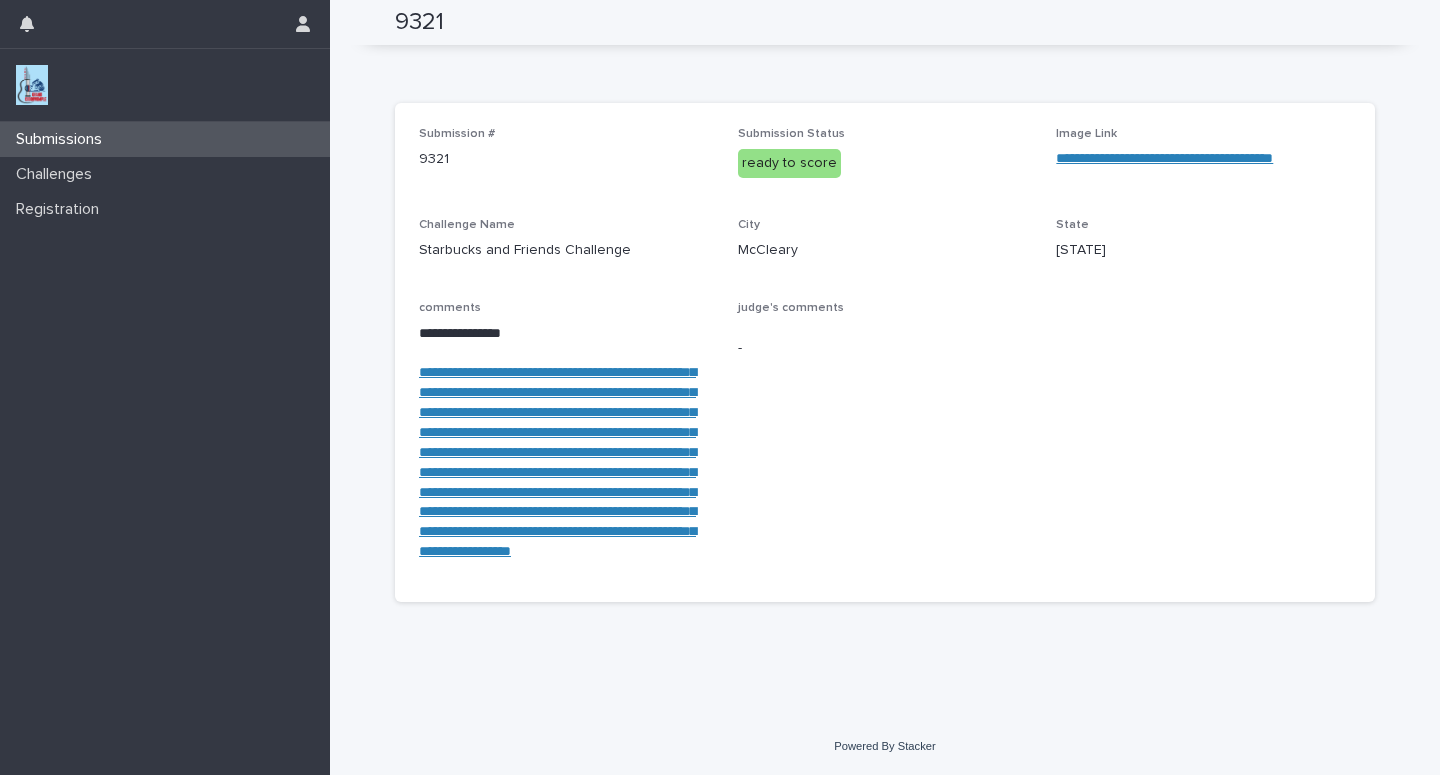 scroll, scrollTop: 202, scrollLeft: 0, axis: vertical 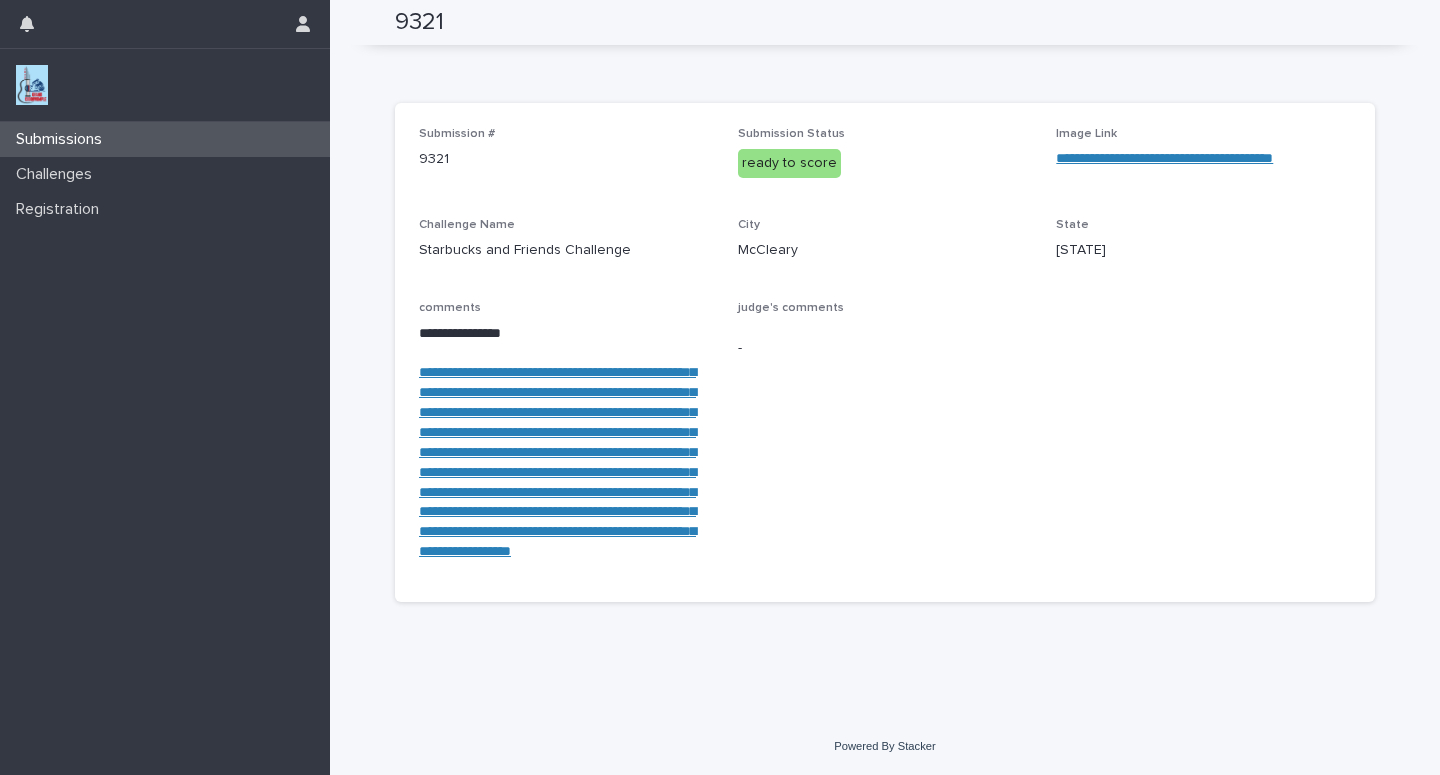 click on "Submissions" at bounding box center [165, 139] 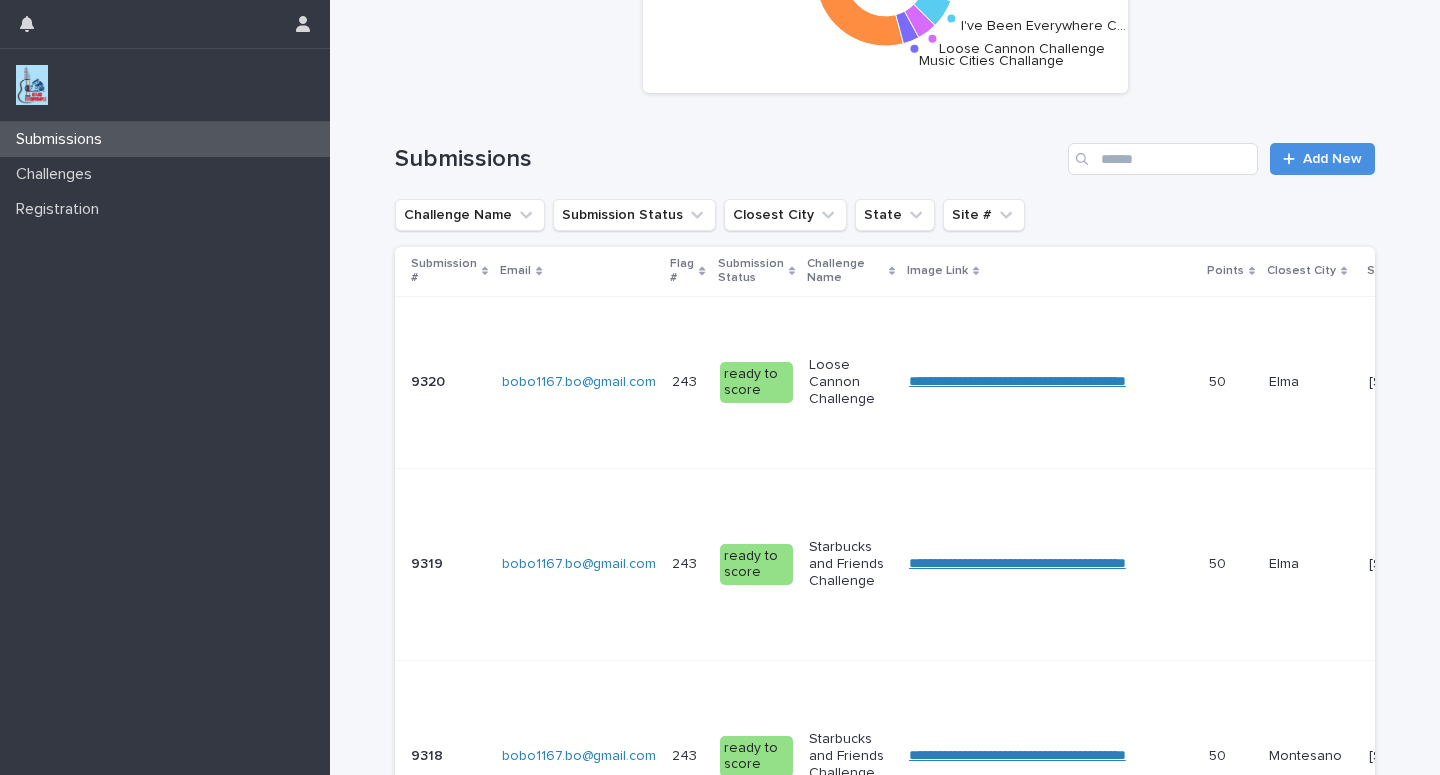 scroll, scrollTop: 0, scrollLeft: 0, axis: both 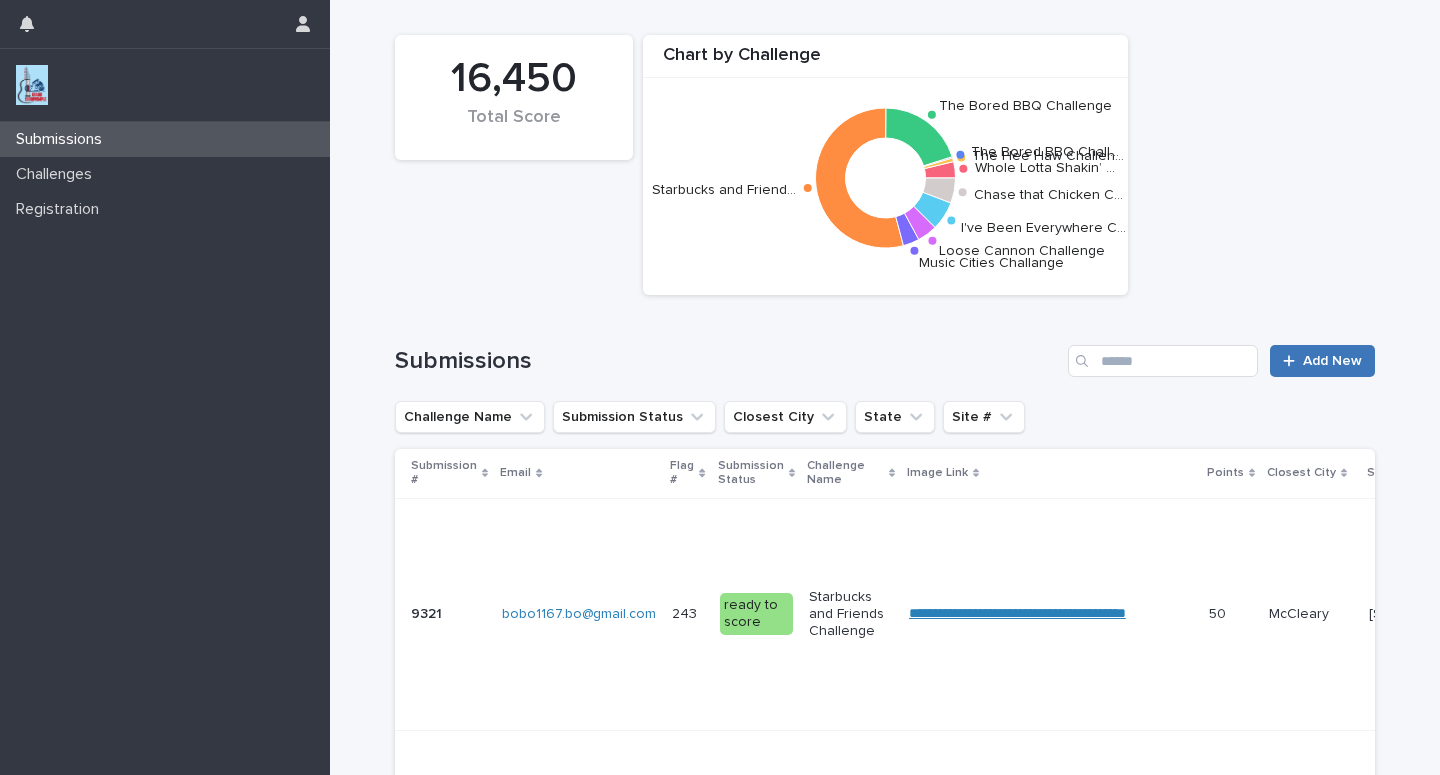 click on "Add New" at bounding box center (1332, 361) 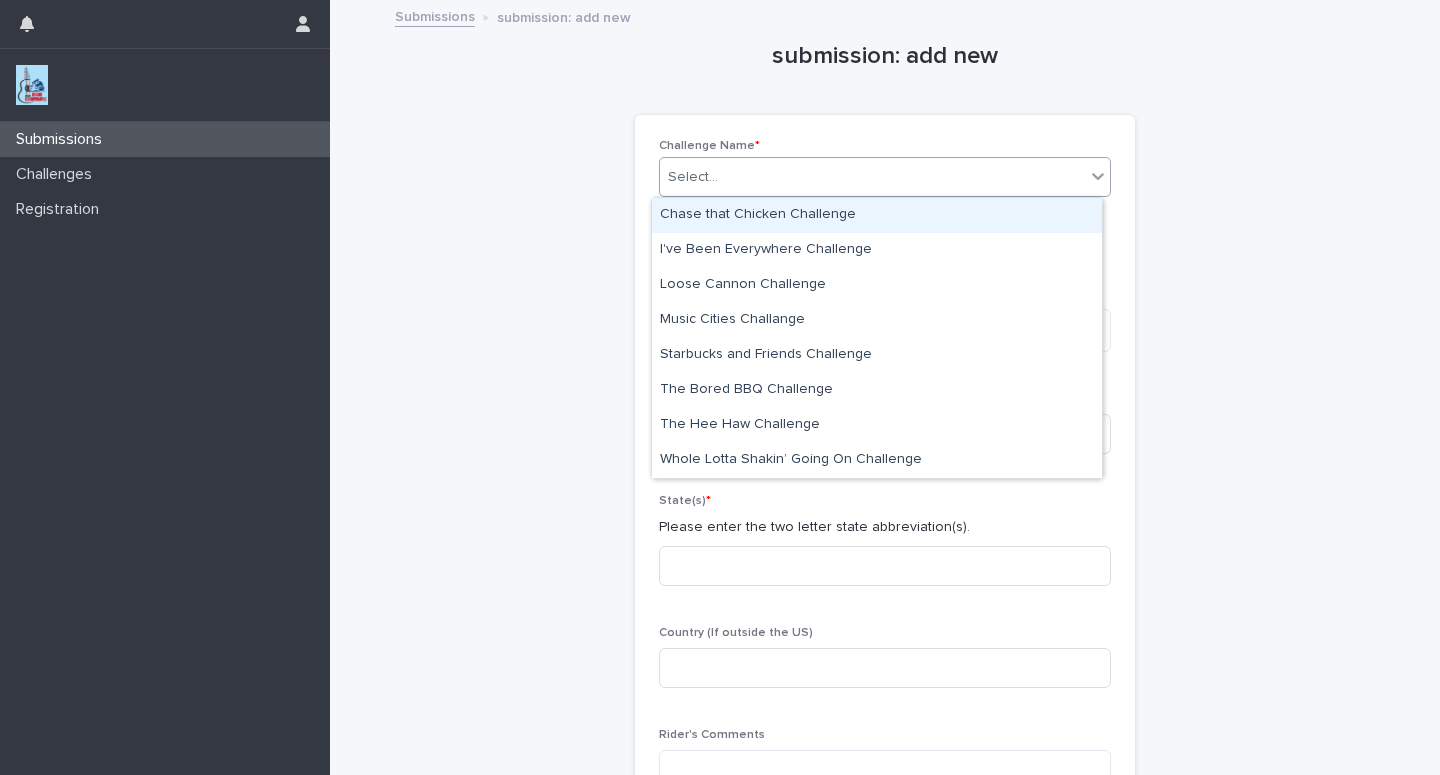 click on "Select..." at bounding box center [872, 177] 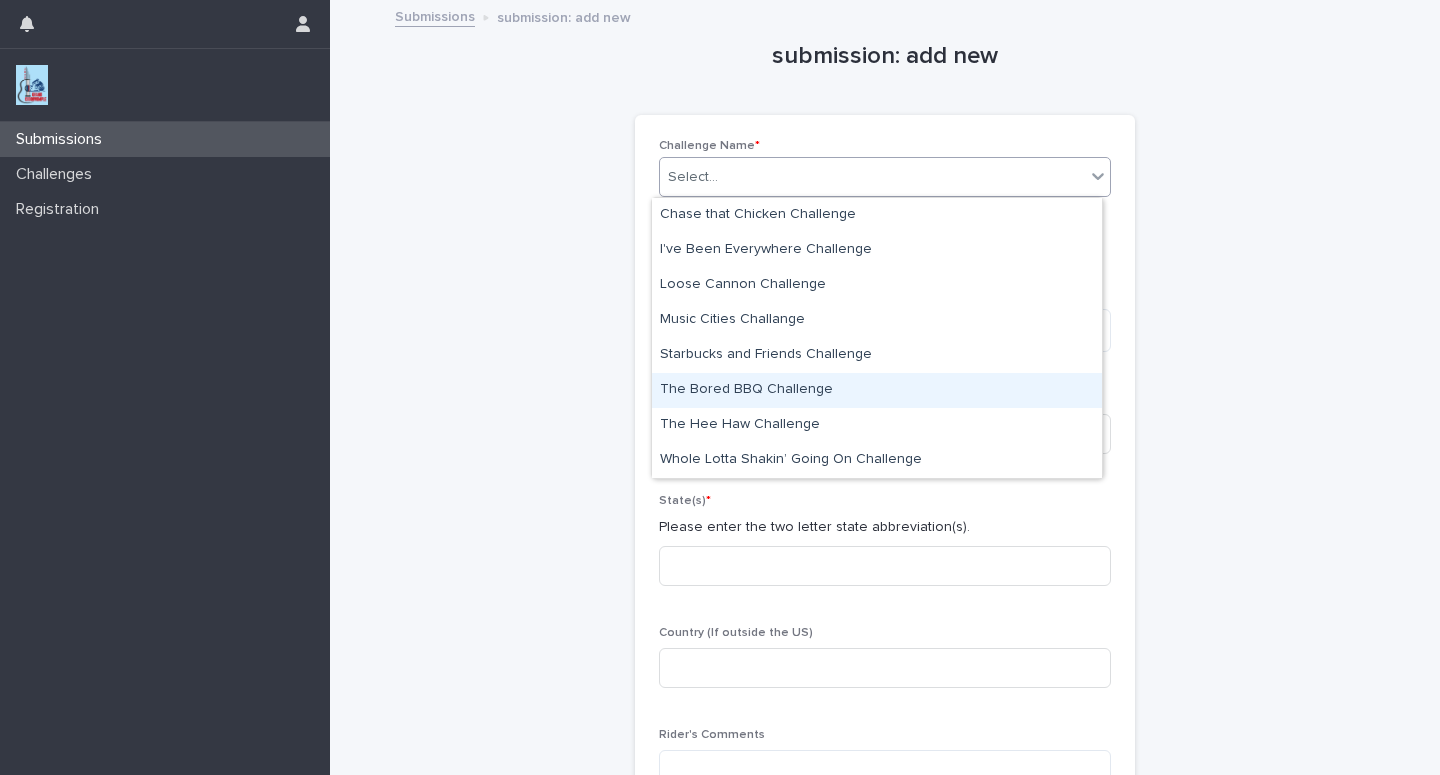 click on "The Bored BBQ Challenge" at bounding box center [877, 390] 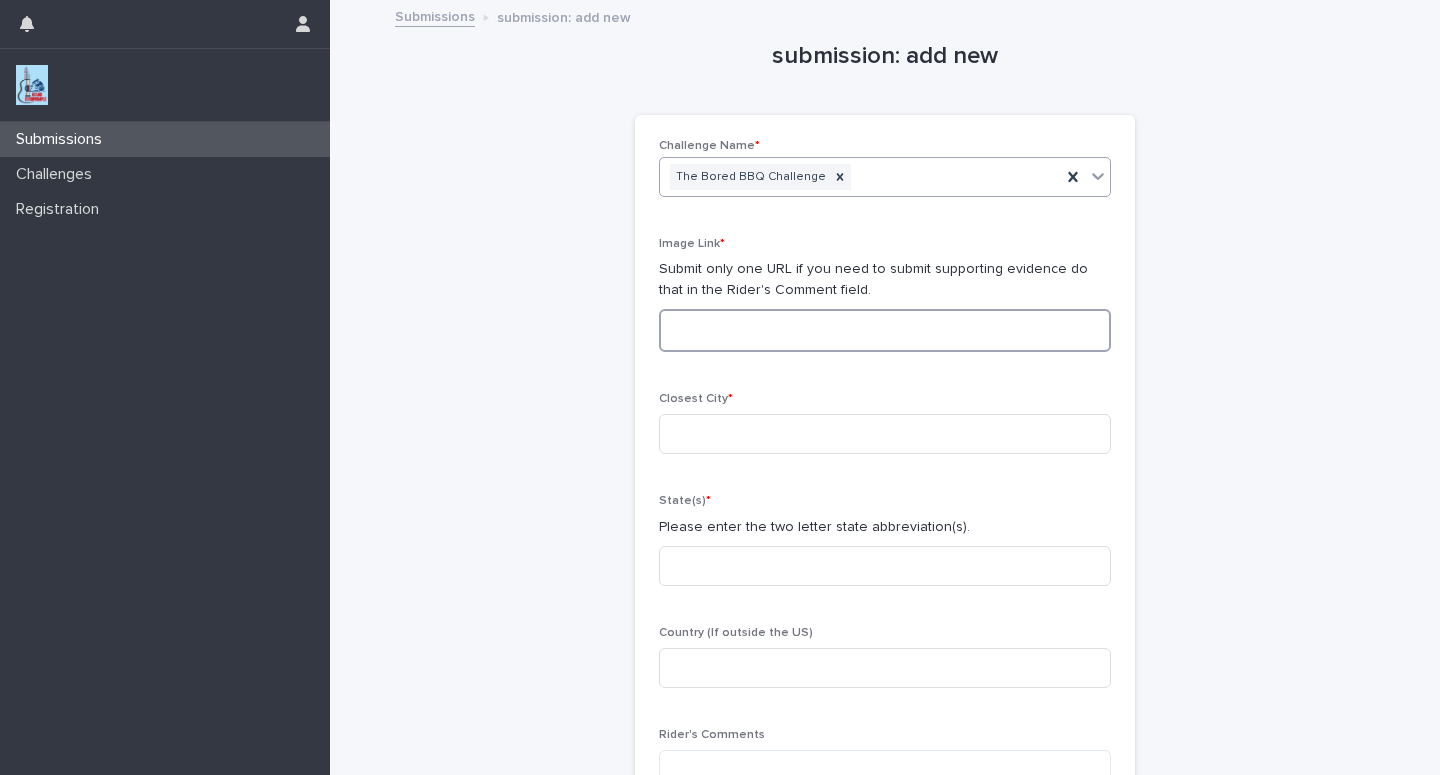 click at bounding box center [885, 330] 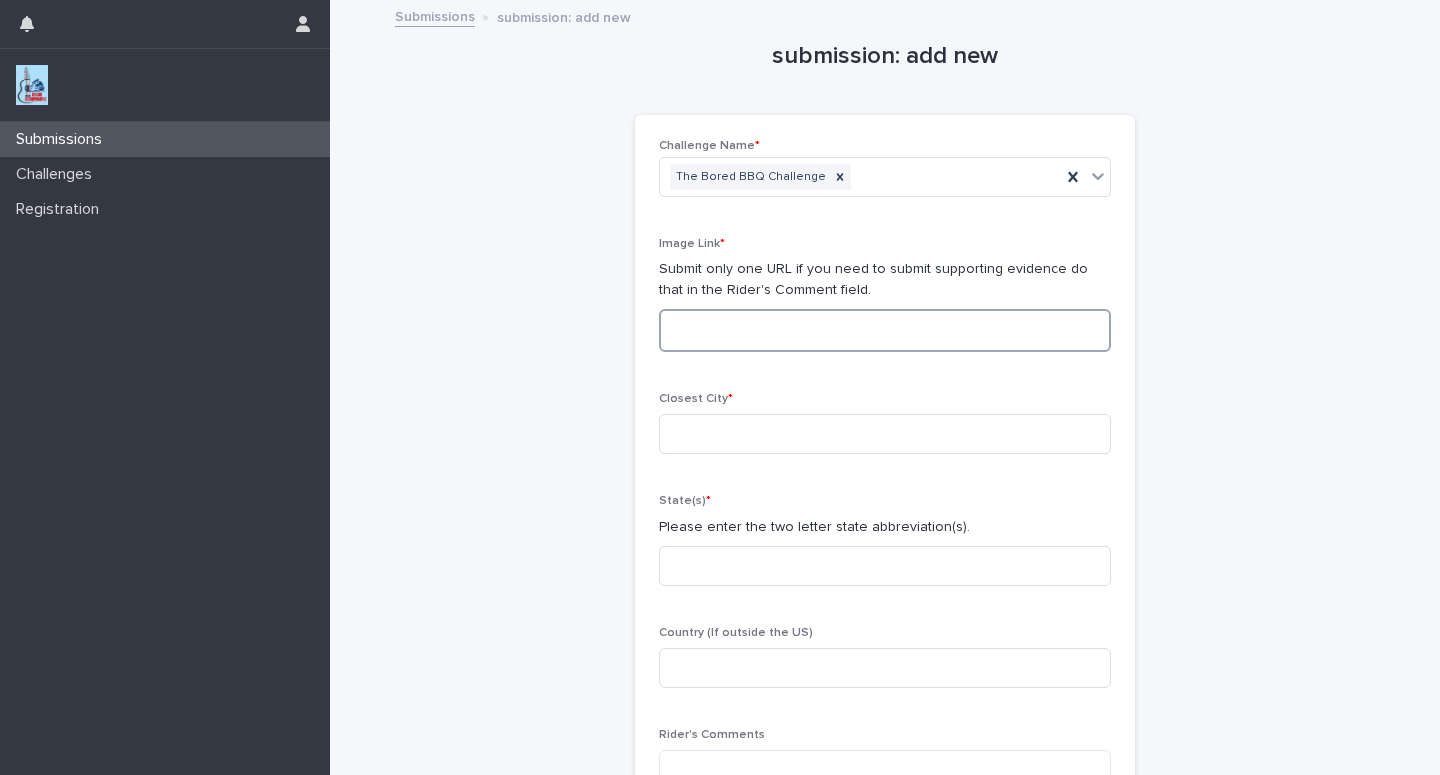 paste on "**********" 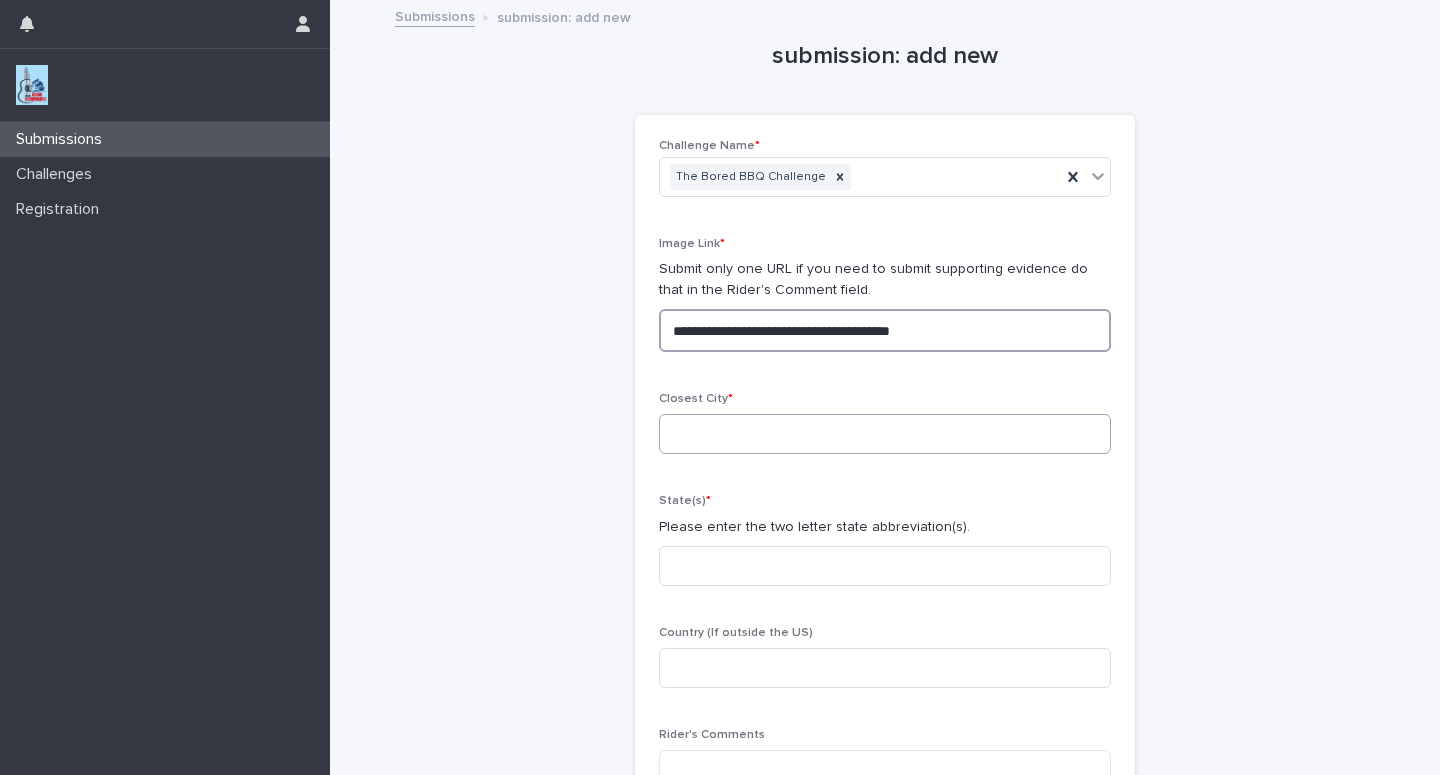 type on "**********" 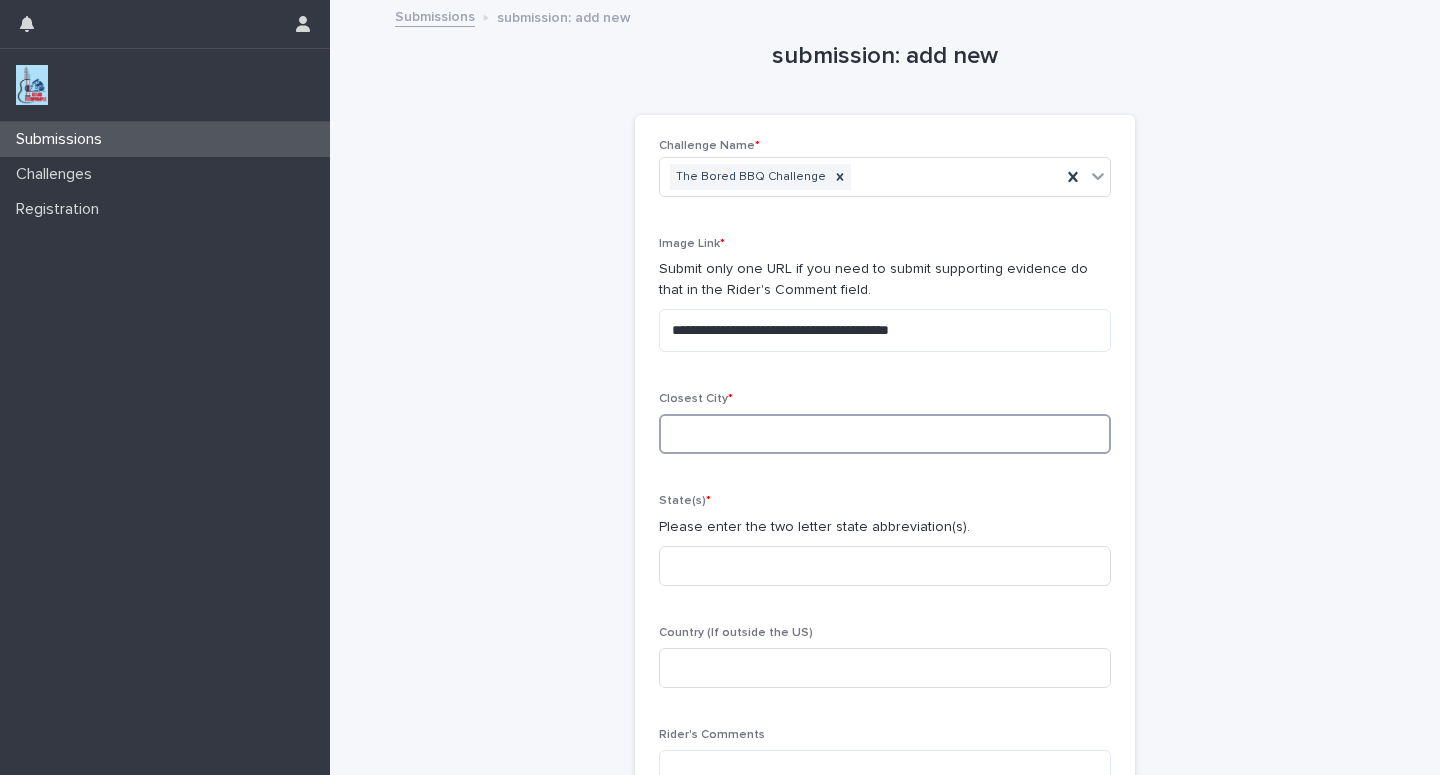 click at bounding box center [885, 434] 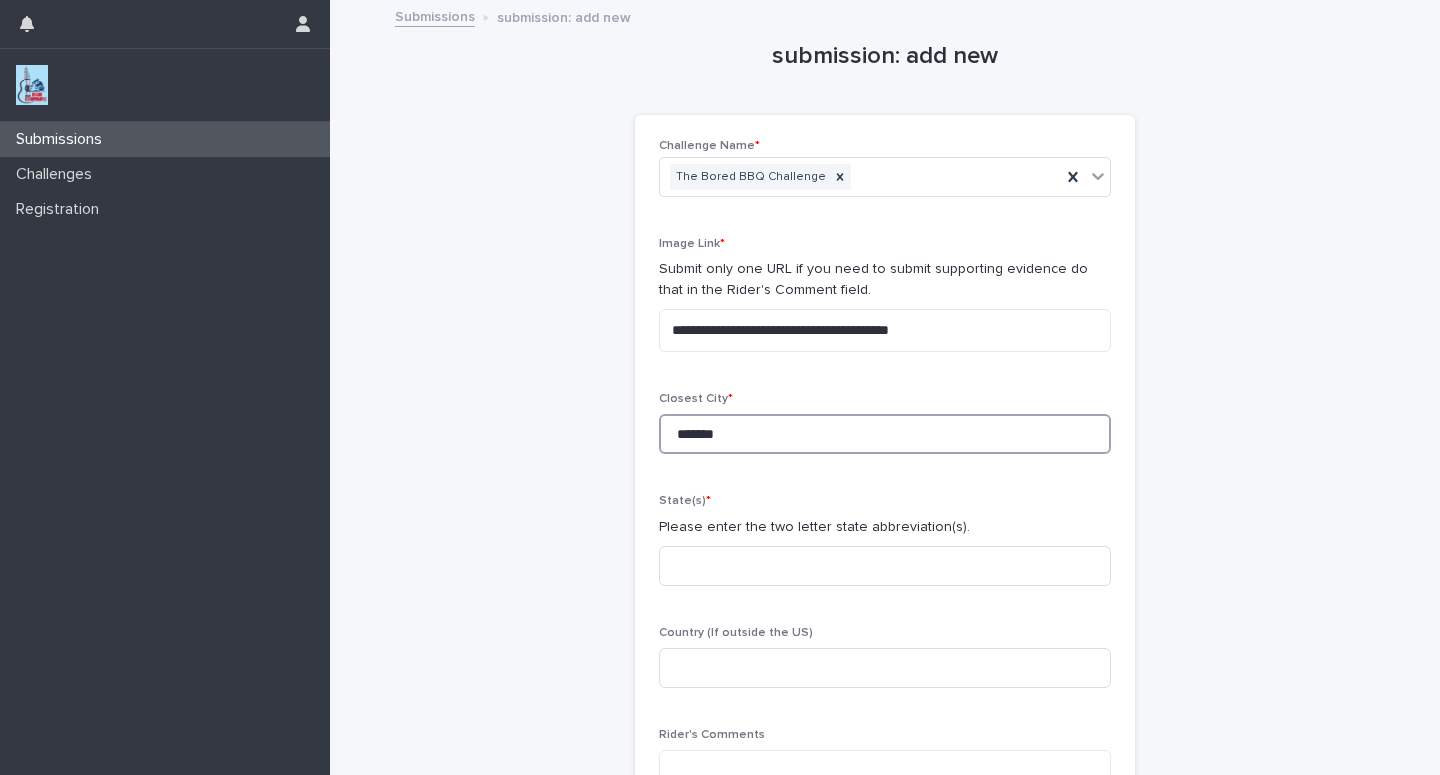 type on "*******" 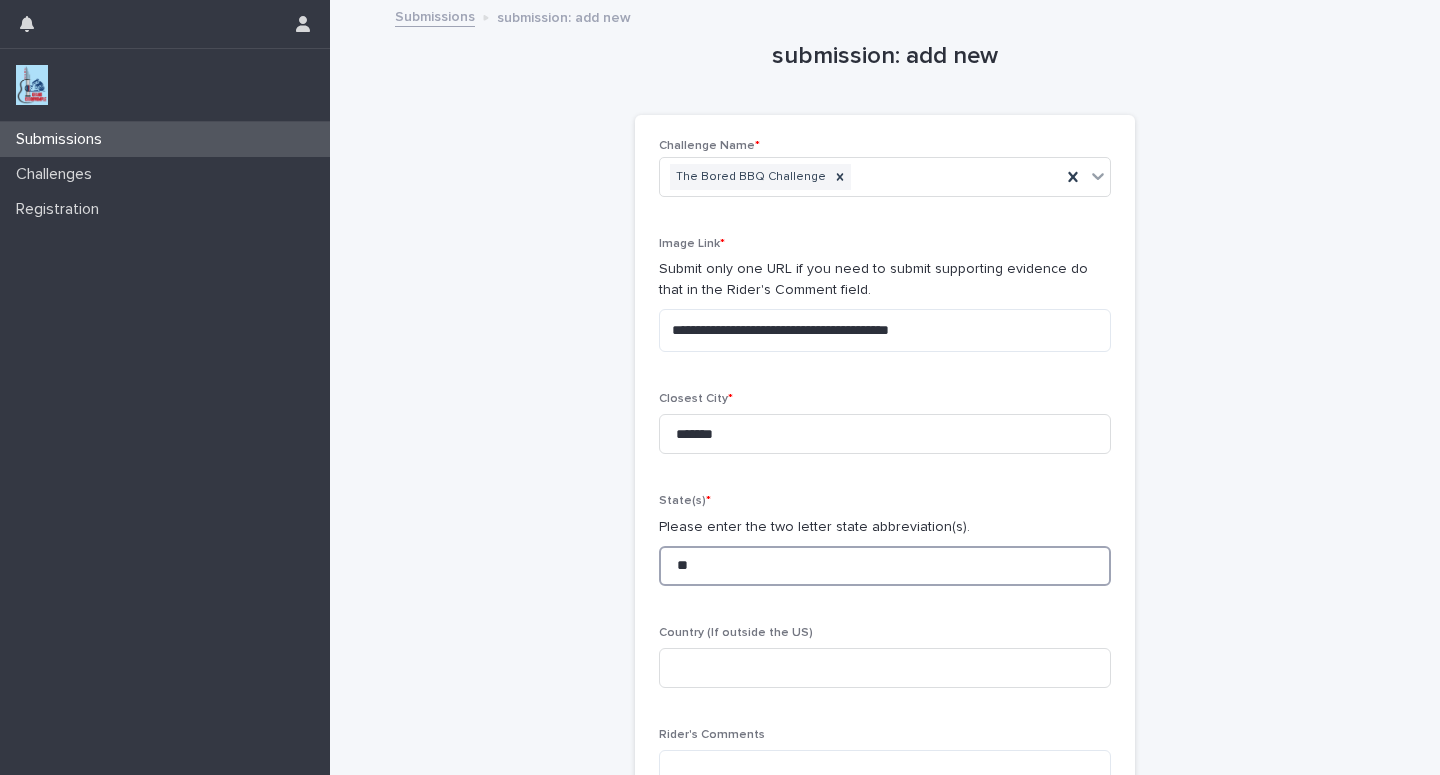 type on "**" 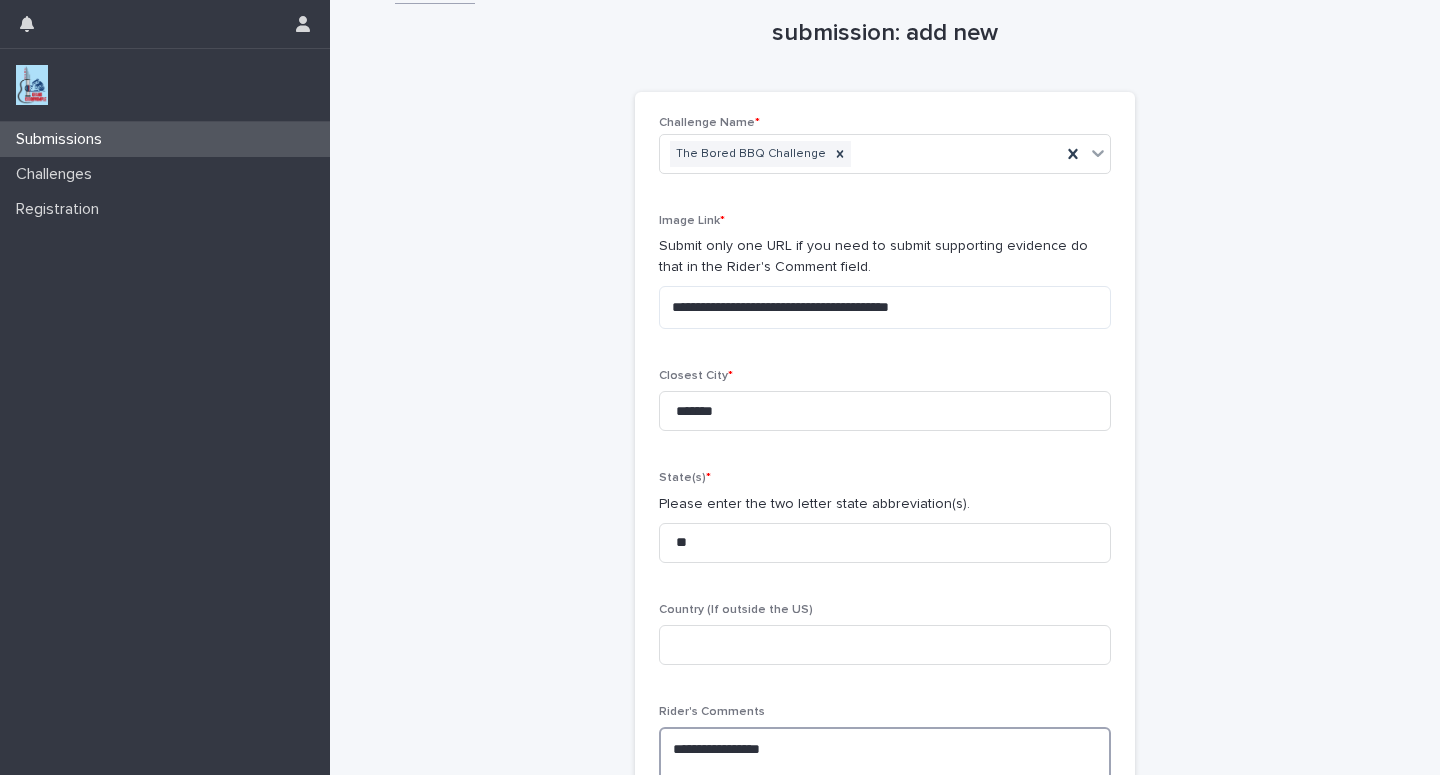 scroll, scrollTop: 40, scrollLeft: 0, axis: vertical 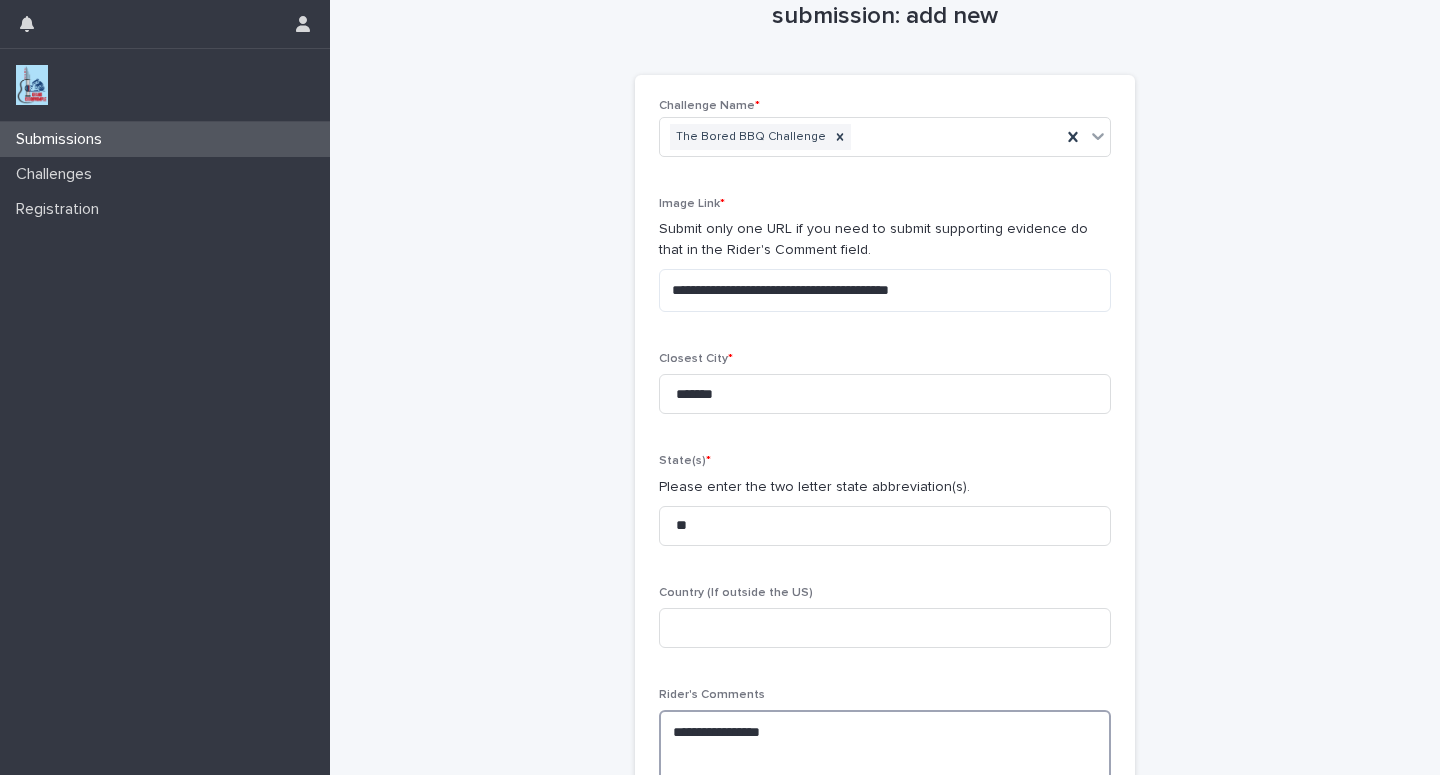 paste on "**********" 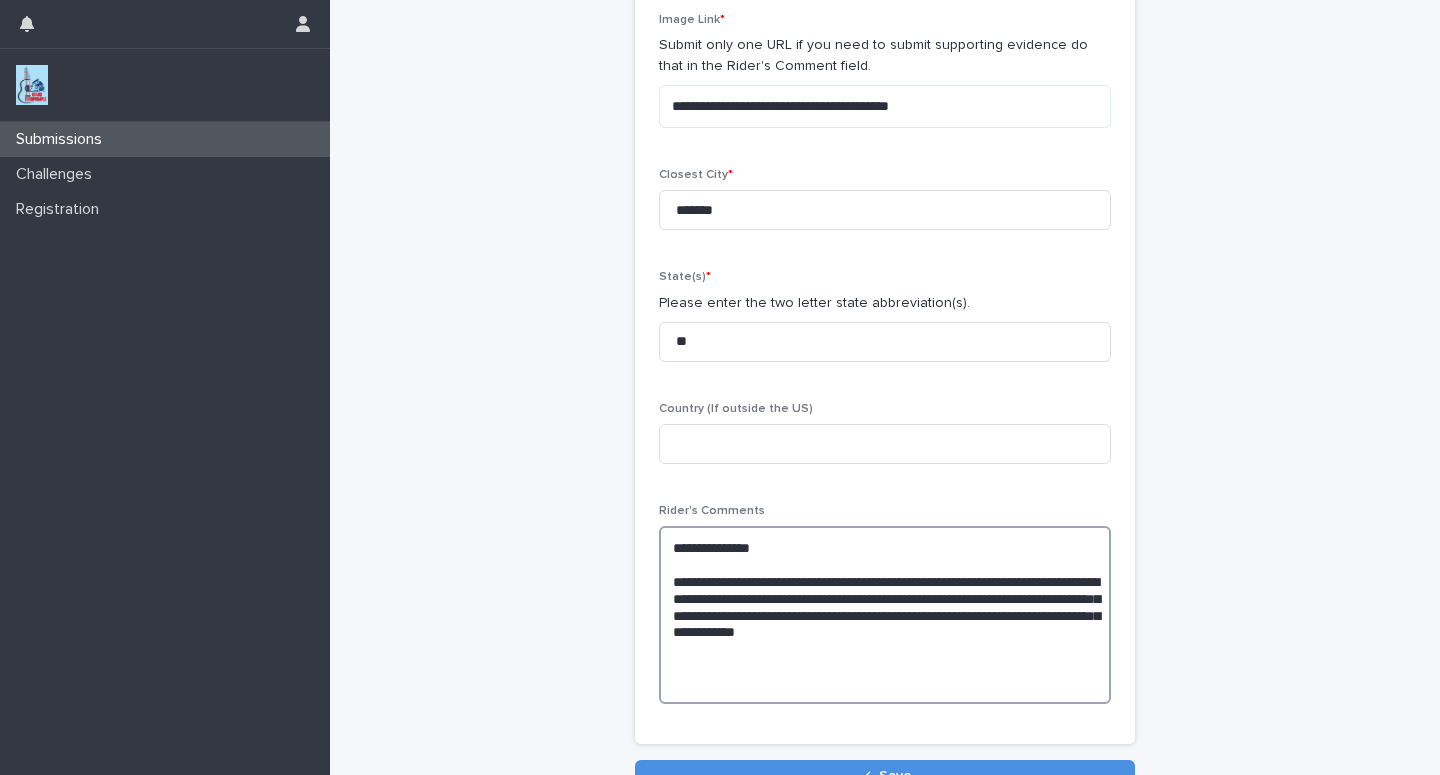 scroll, scrollTop: 294, scrollLeft: 0, axis: vertical 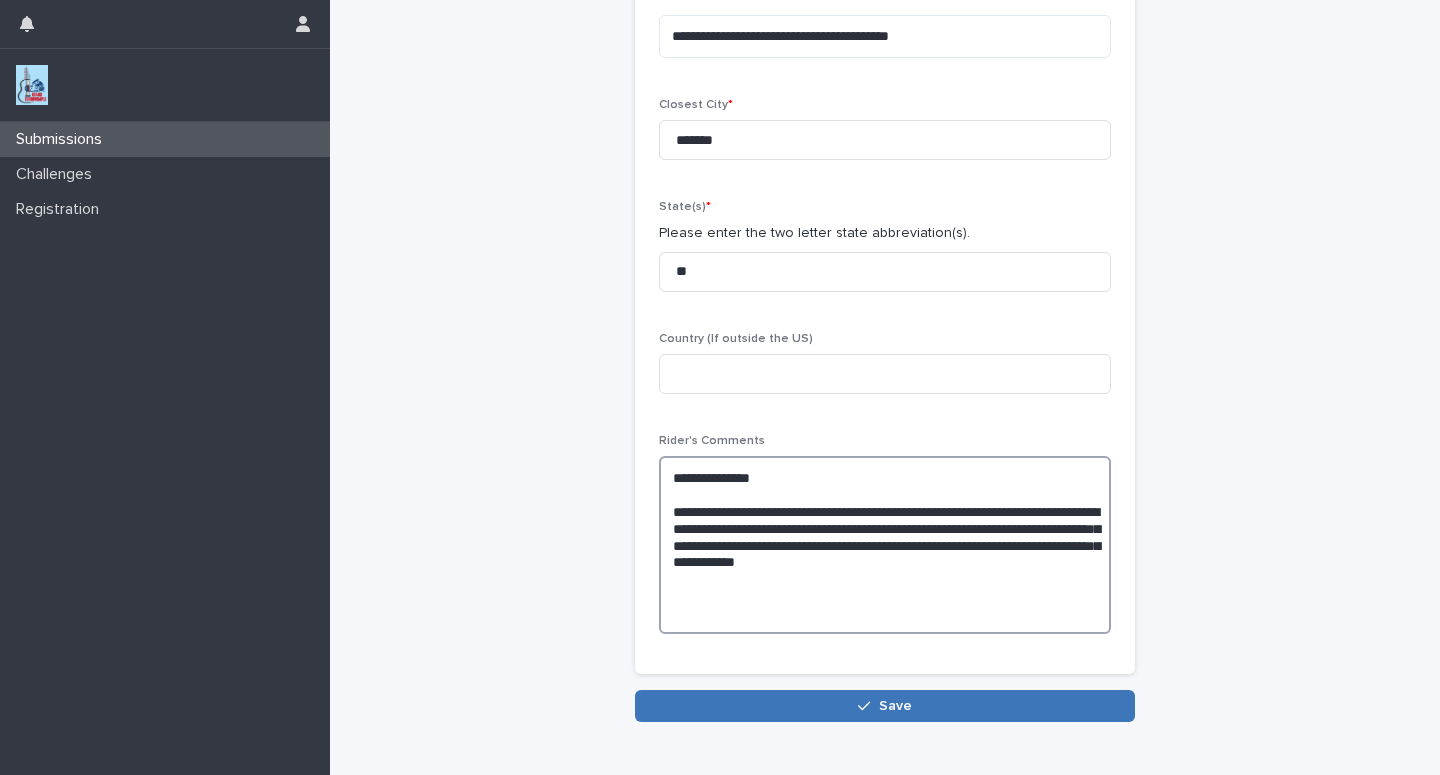 type on "**********" 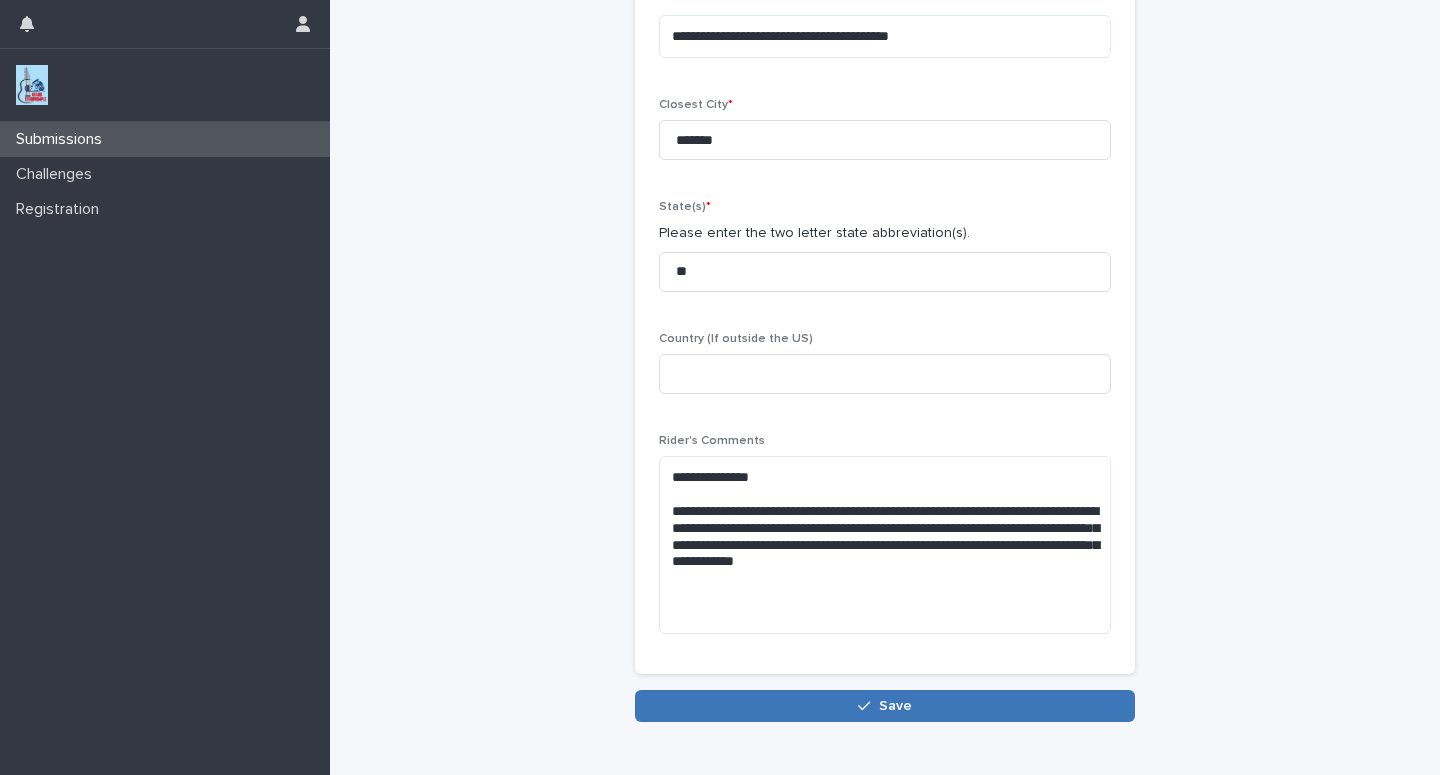 click on "Save" at bounding box center (885, 706) 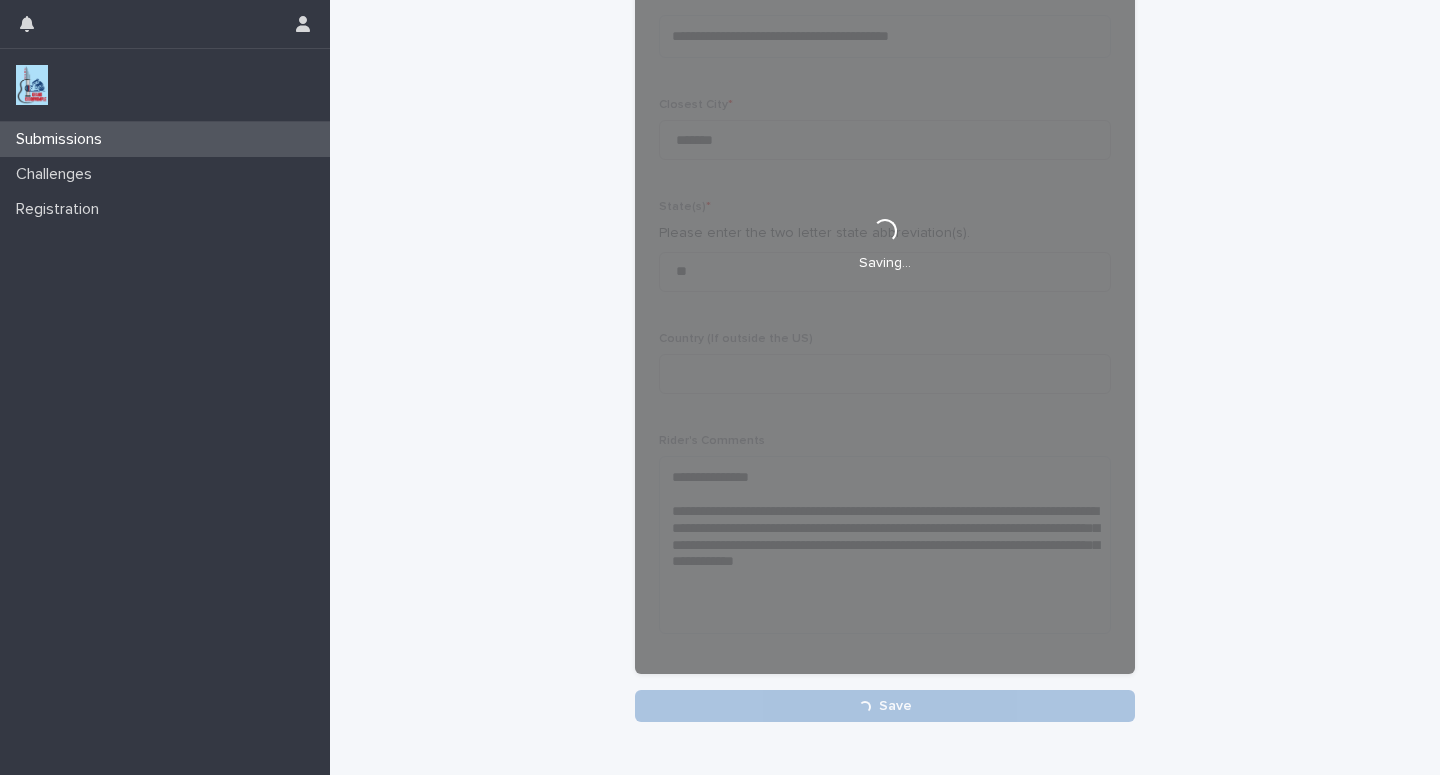 scroll, scrollTop: 294, scrollLeft: 0, axis: vertical 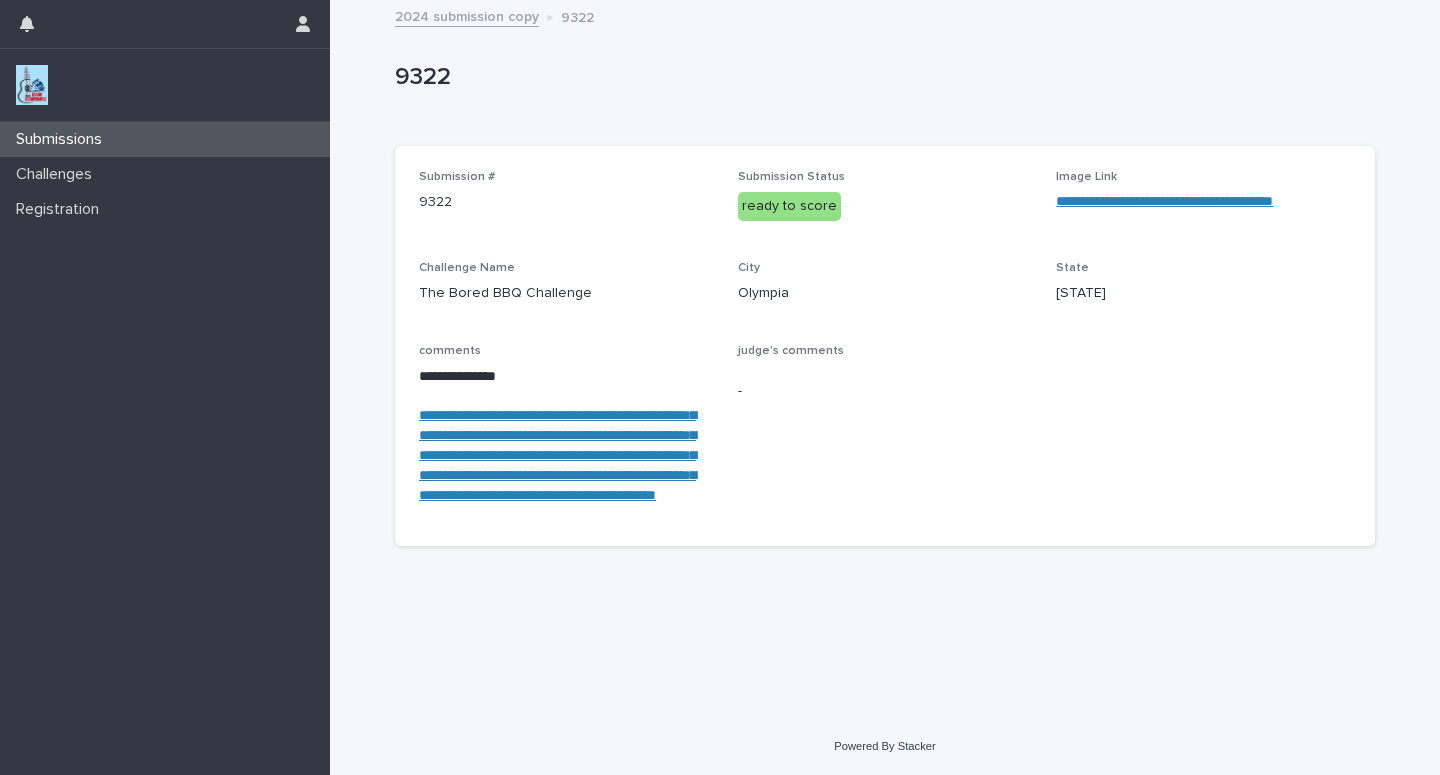 click on "Submissions" at bounding box center (165, 139) 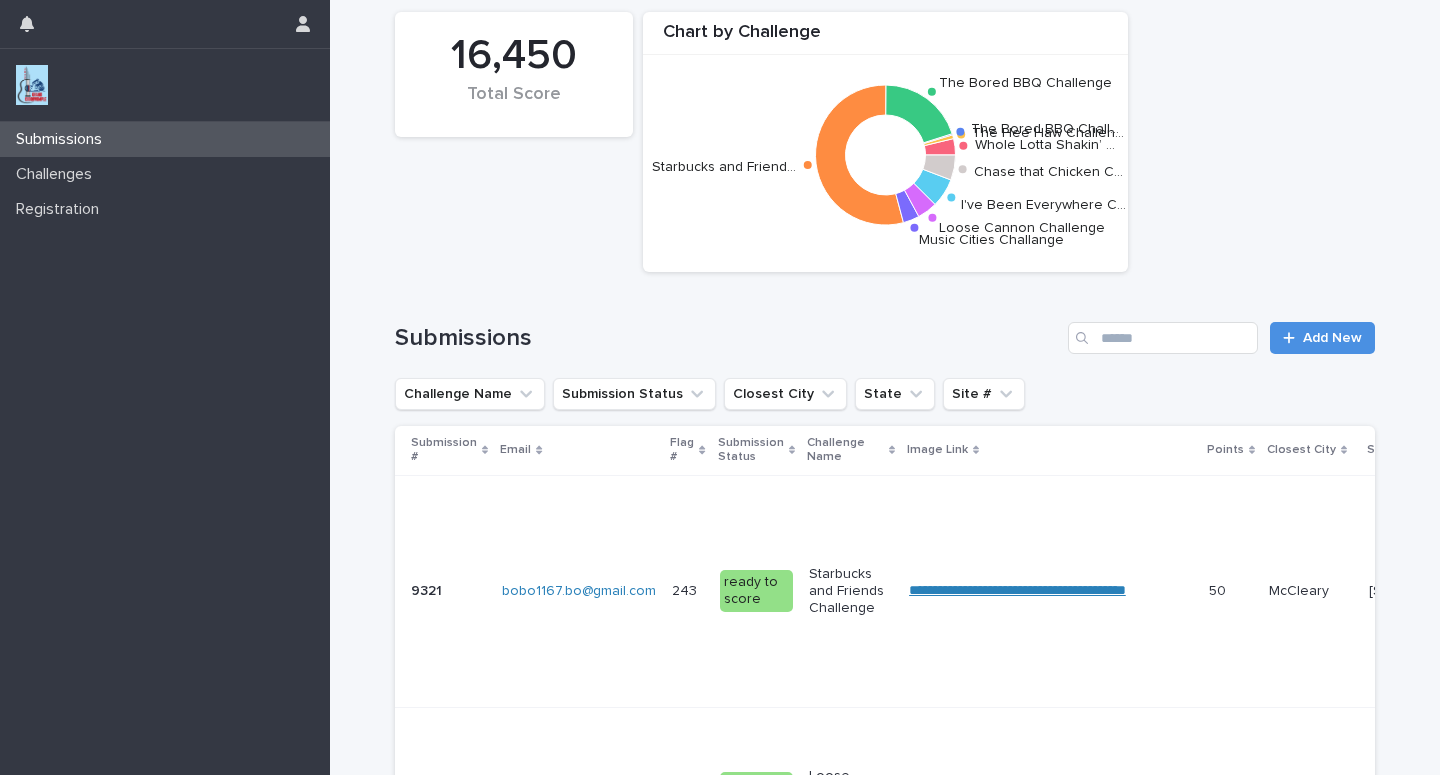 scroll, scrollTop: 0, scrollLeft: 0, axis: both 